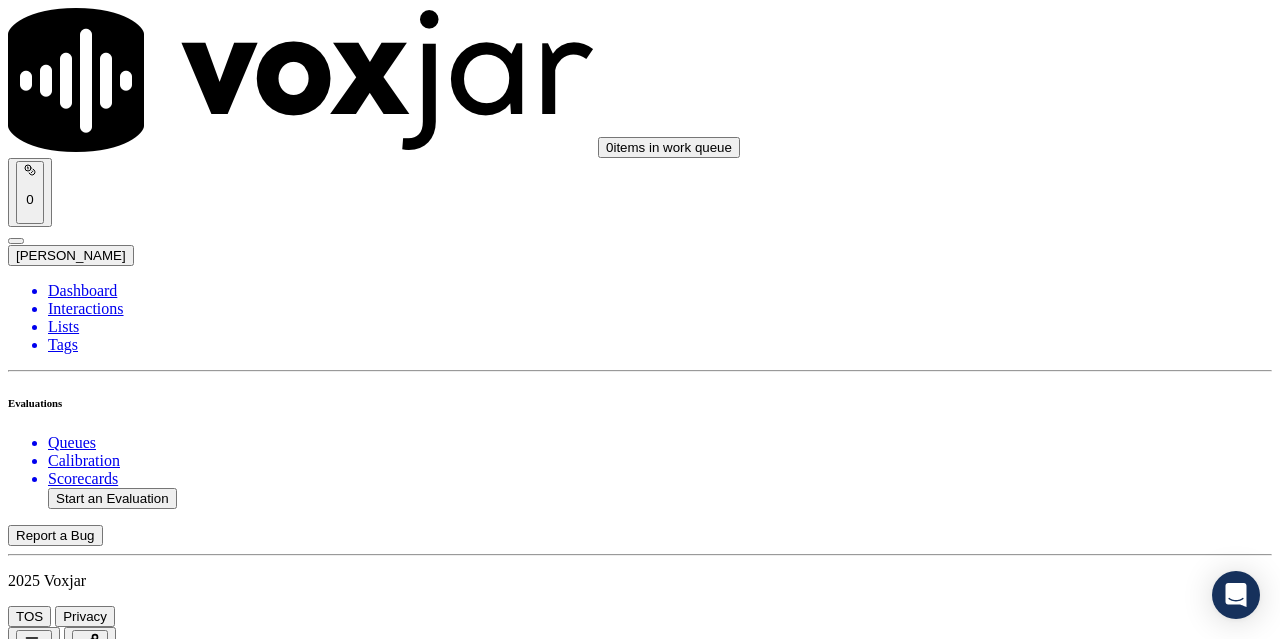 scroll, scrollTop: 0, scrollLeft: 0, axis: both 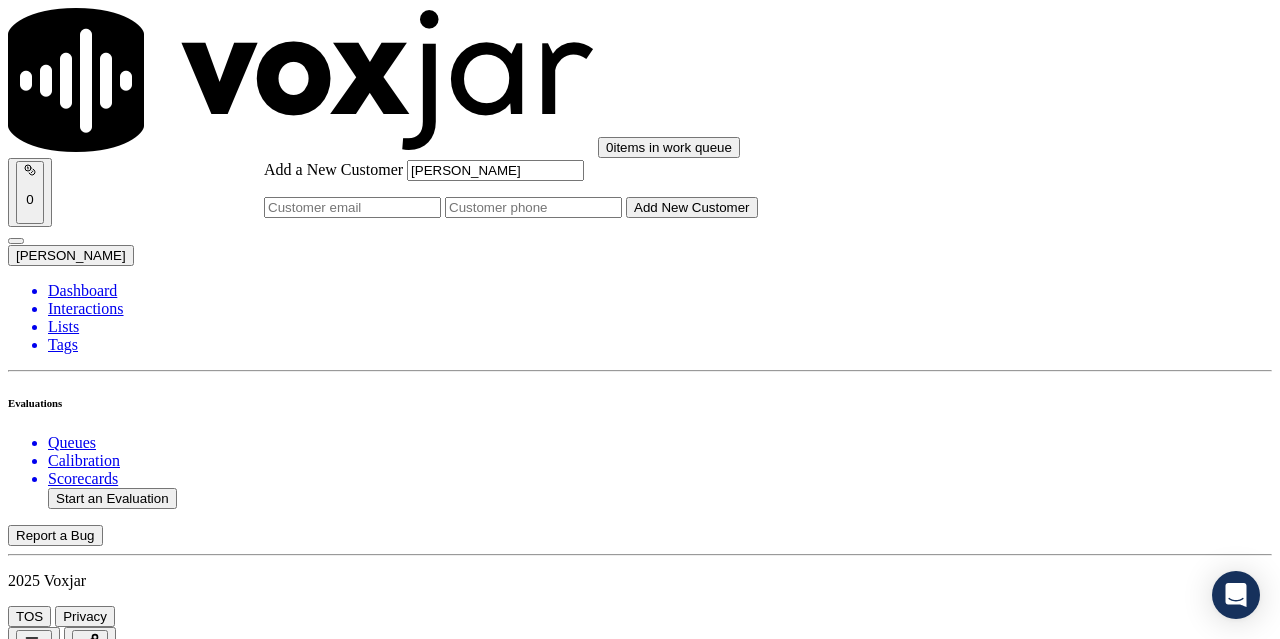 type on "[PERSON_NAME]" 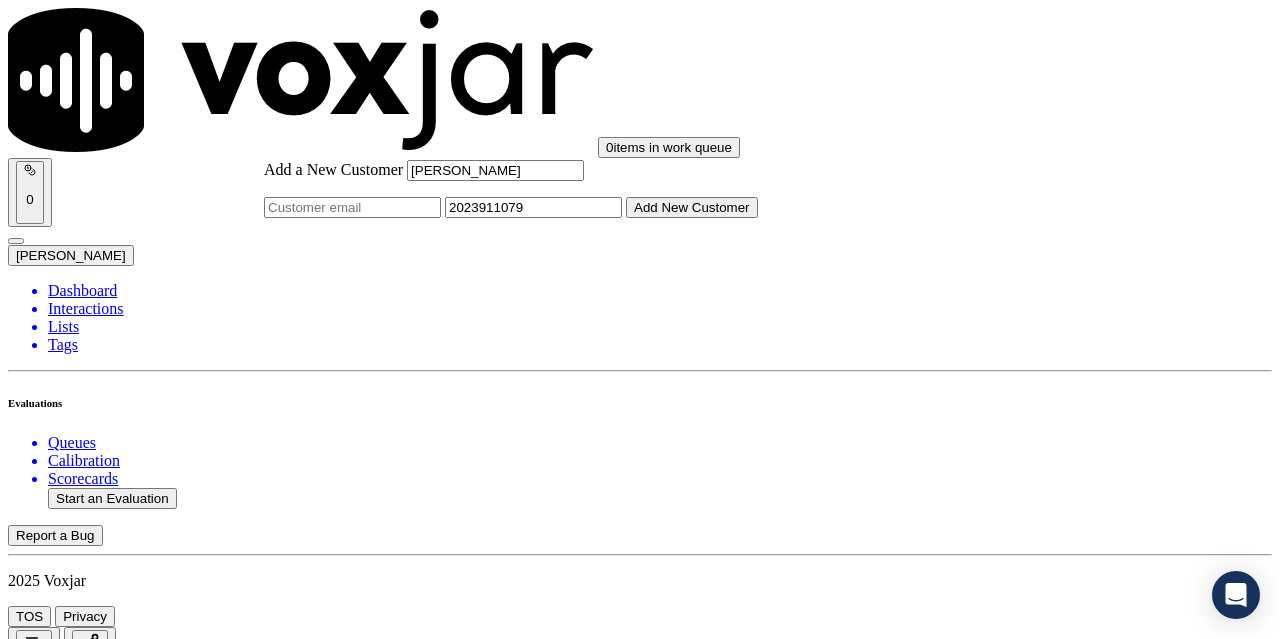 type on "2023911079" 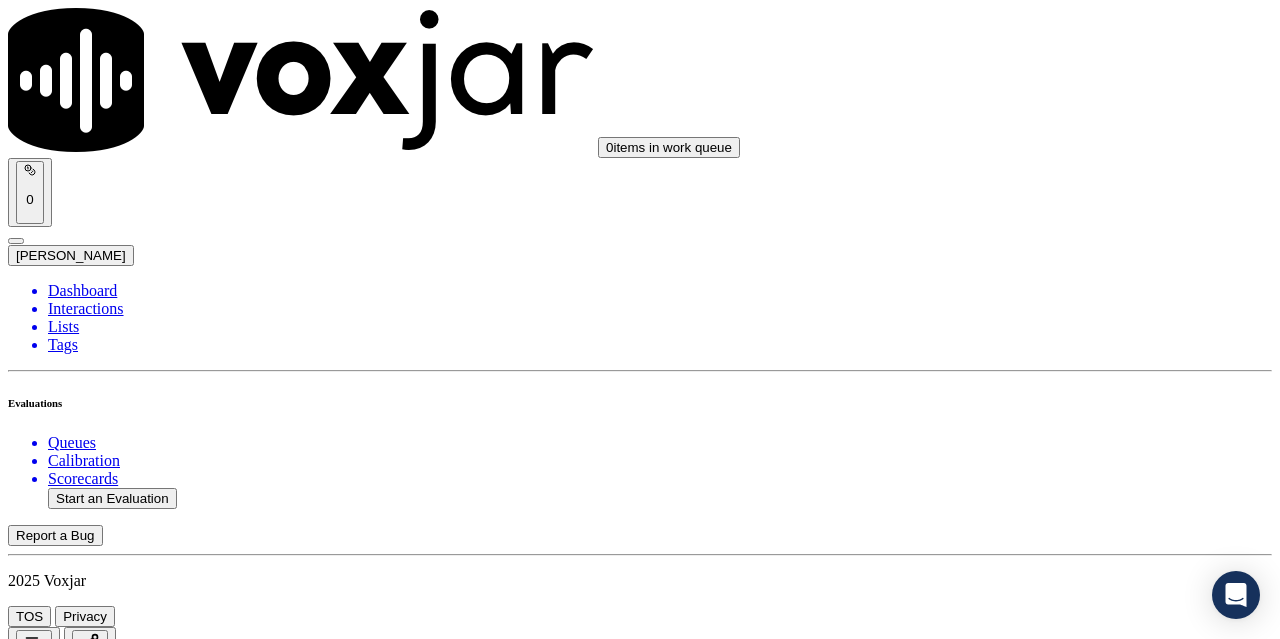 click on "[PERSON_NAME]" at bounding box center [640, 2164] 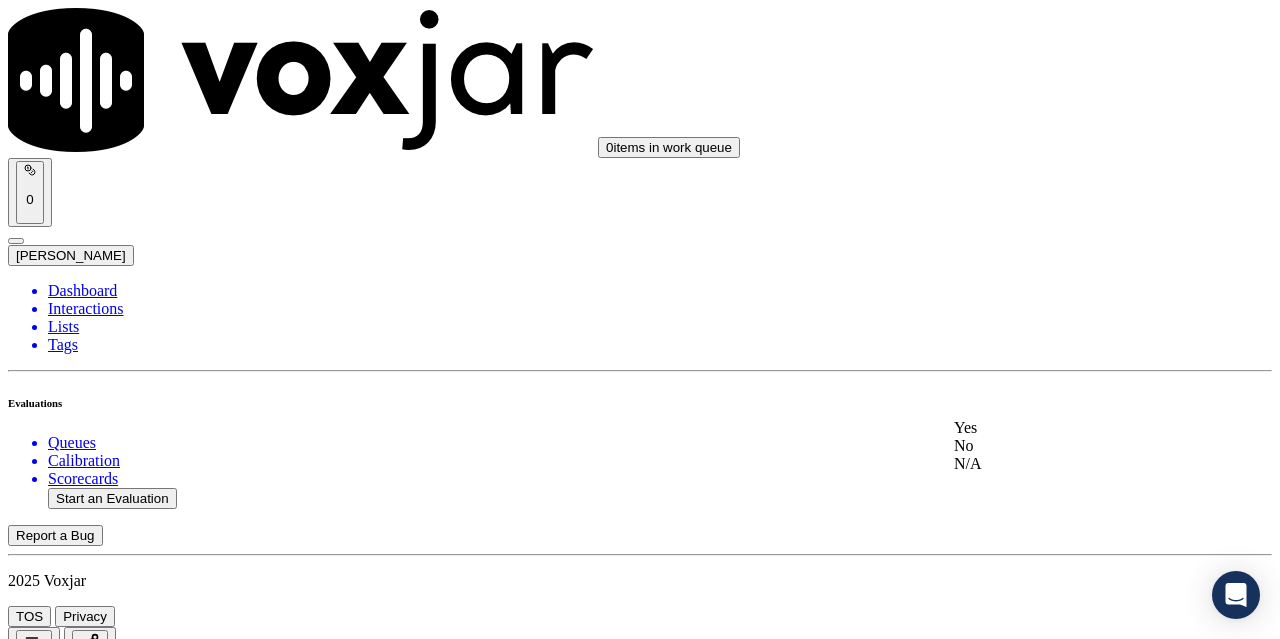 click on "Yes" at bounding box center (1067, 428) 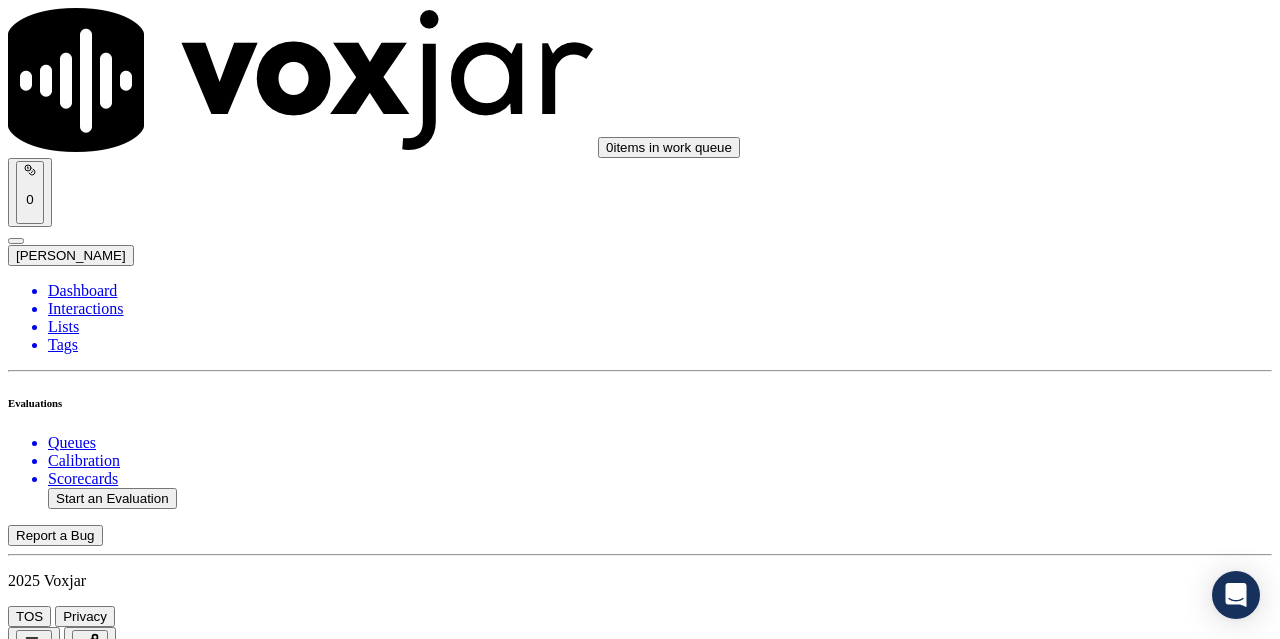 scroll, scrollTop: 400, scrollLeft: 0, axis: vertical 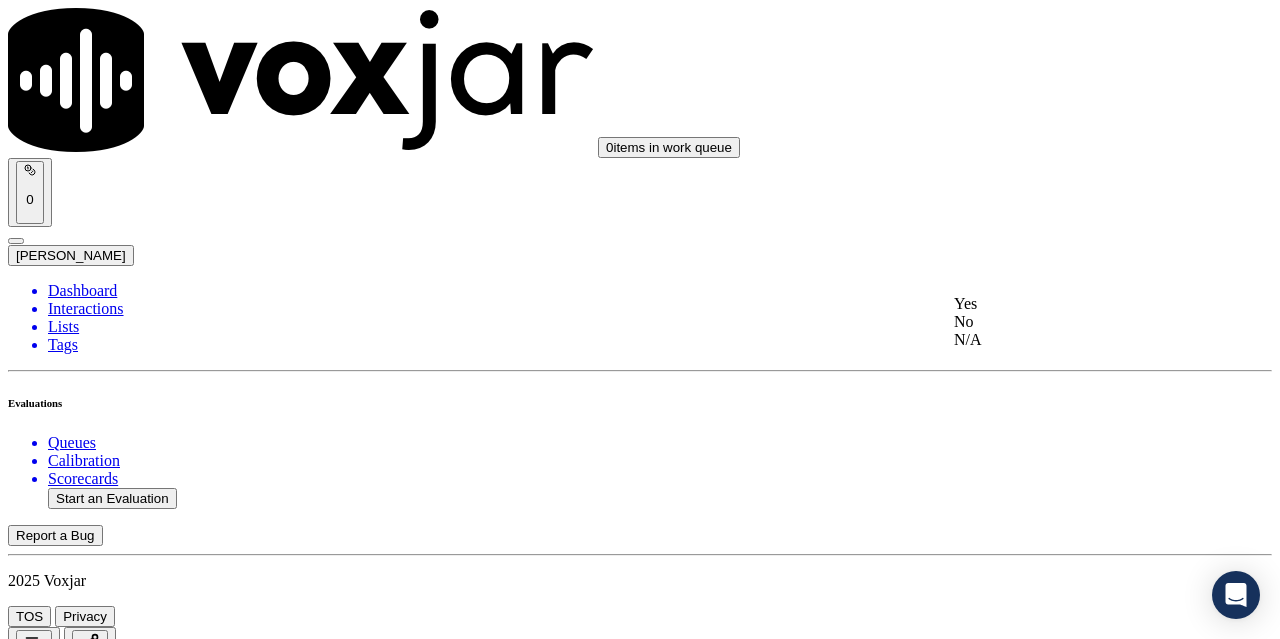 click on "Yes" at bounding box center [1067, 304] 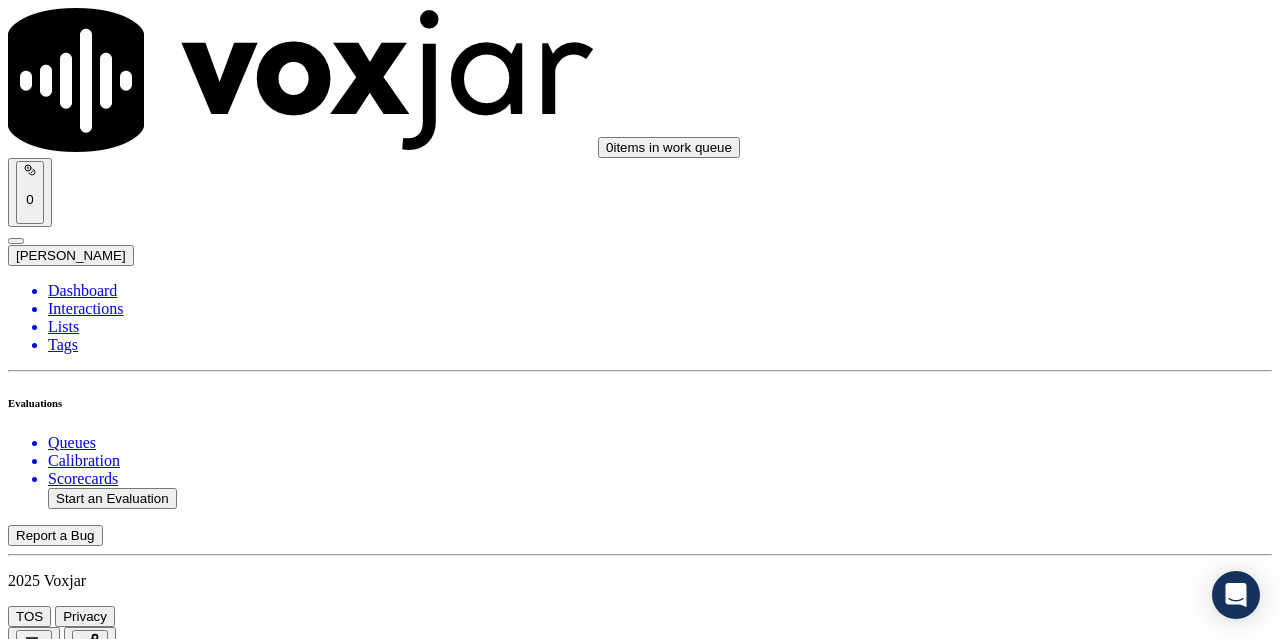 scroll, scrollTop: 600, scrollLeft: 0, axis: vertical 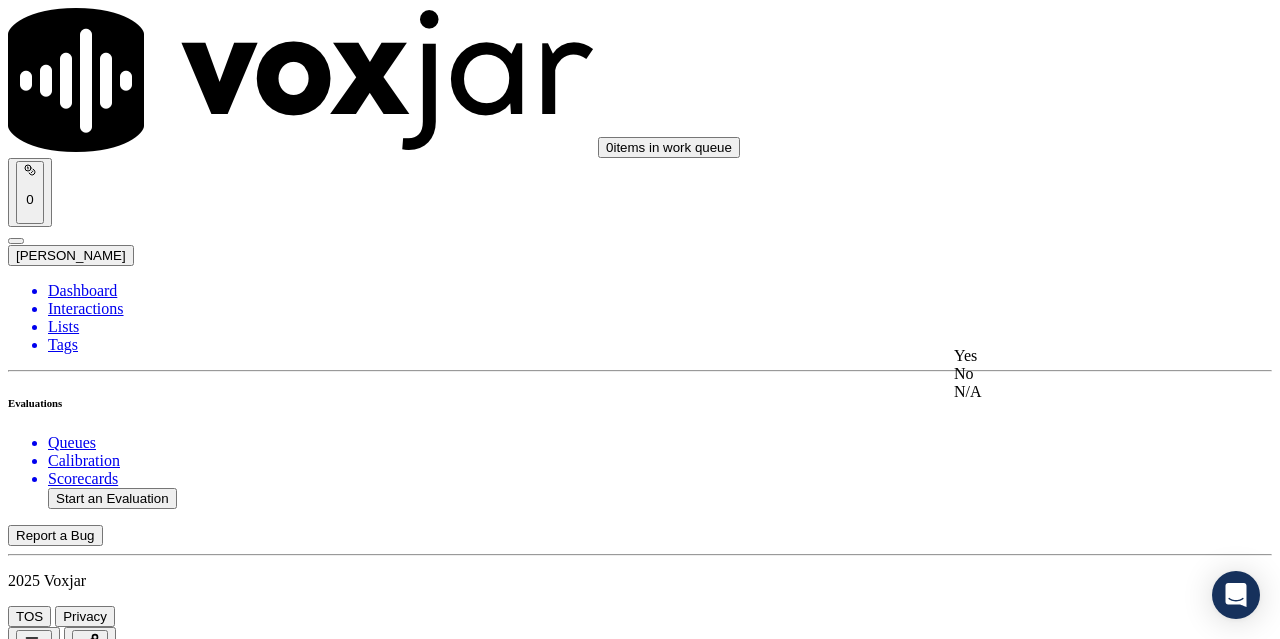 click on "Yes" at bounding box center [1067, 356] 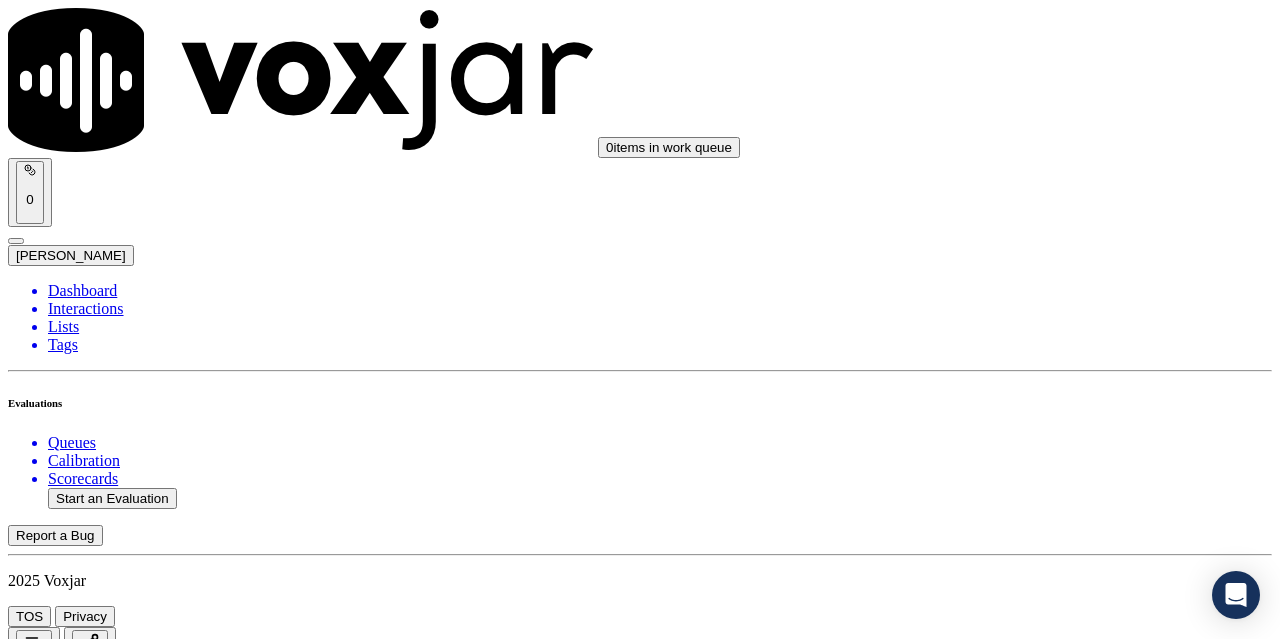 scroll, scrollTop: 900, scrollLeft: 0, axis: vertical 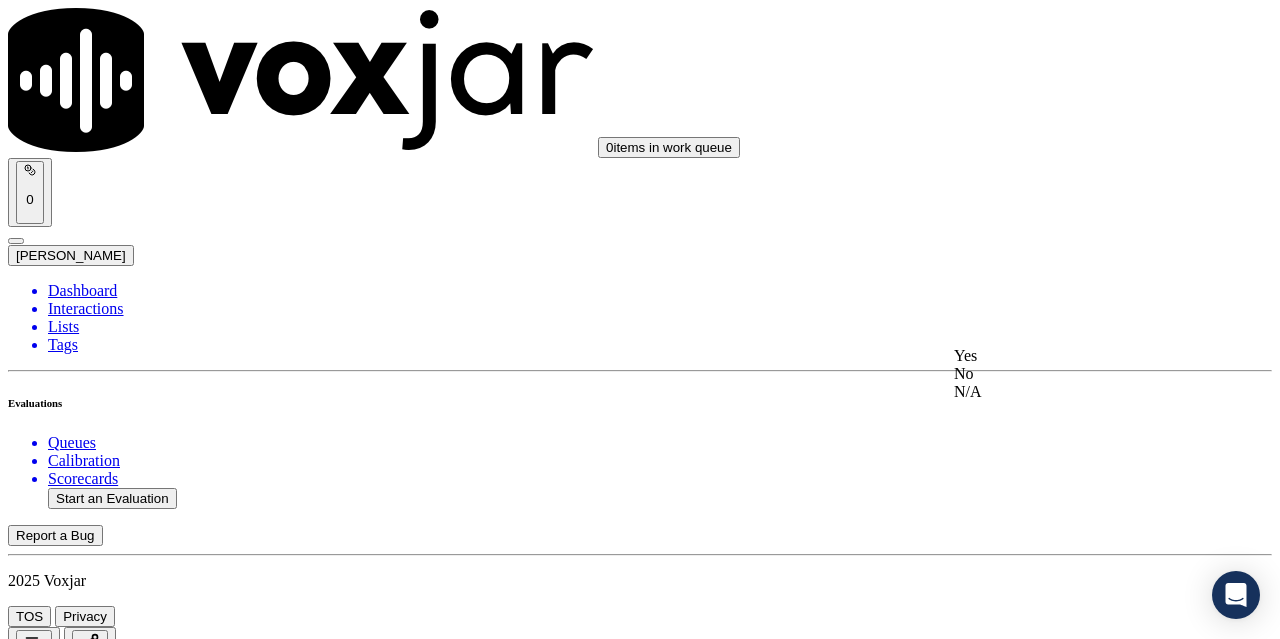 click on "N/A" 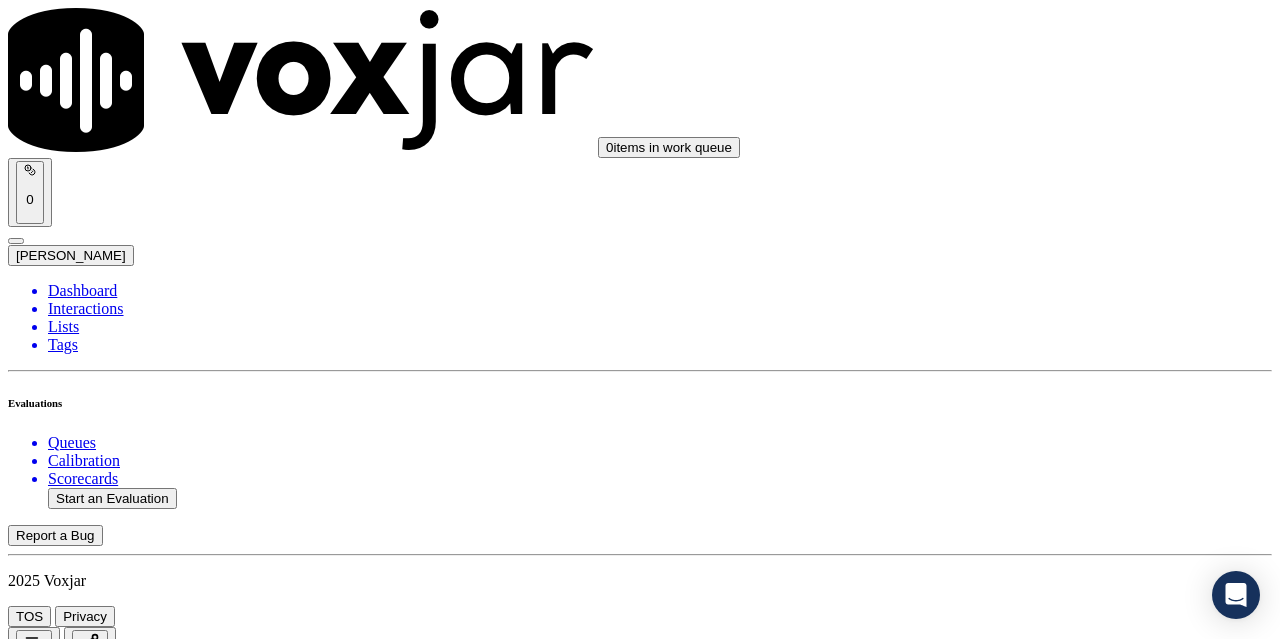 scroll, scrollTop: 1300, scrollLeft: 0, axis: vertical 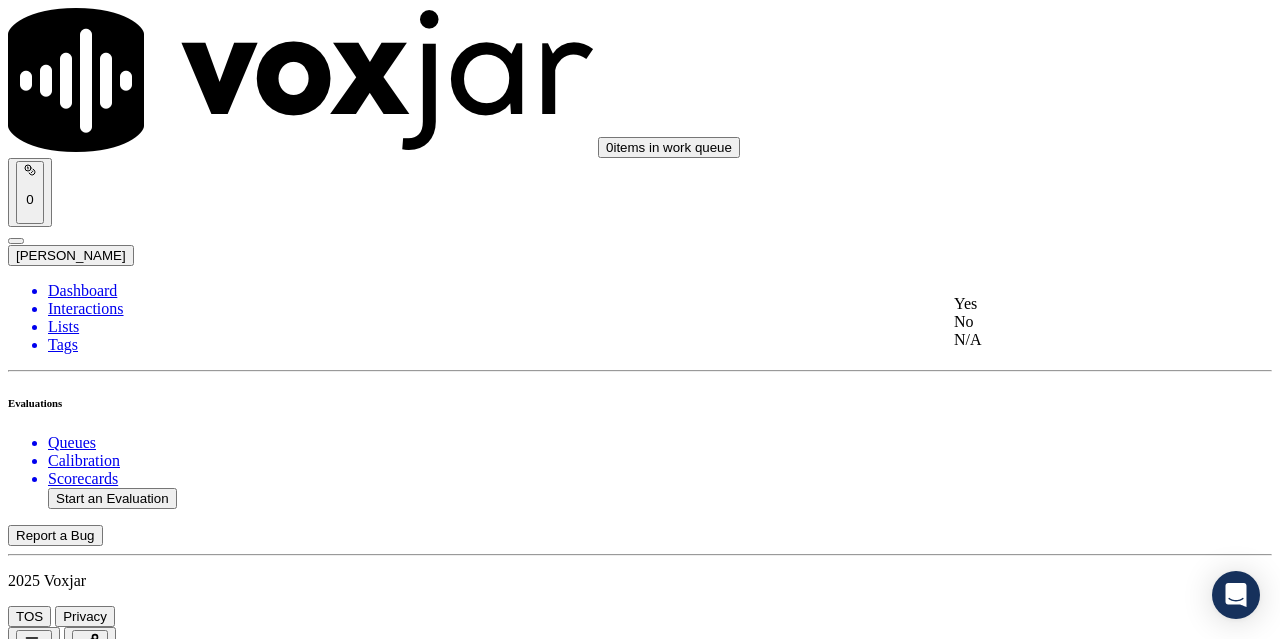 click on "N/A" 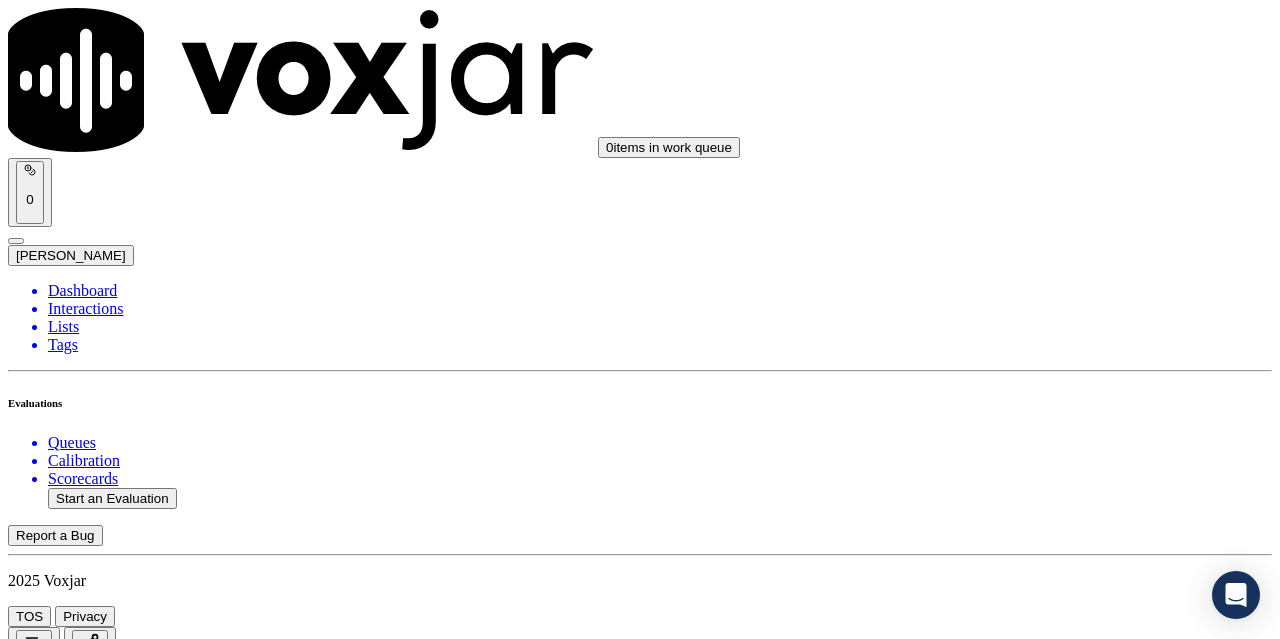 scroll, scrollTop: 1600, scrollLeft: 0, axis: vertical 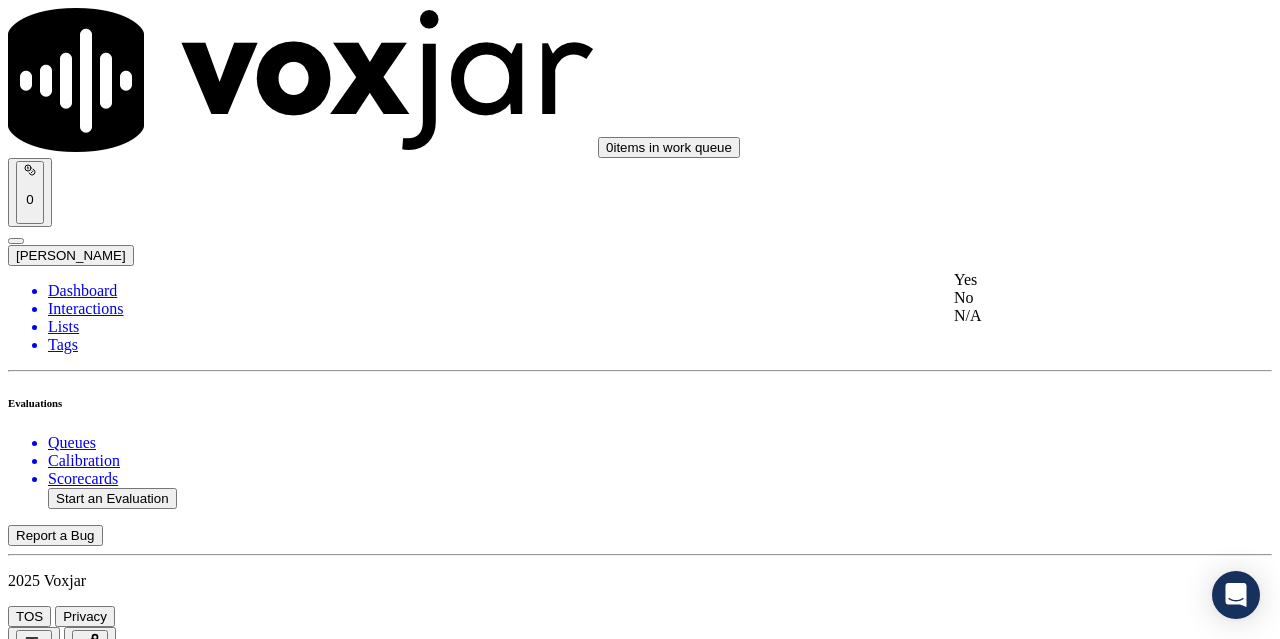 click on "No" 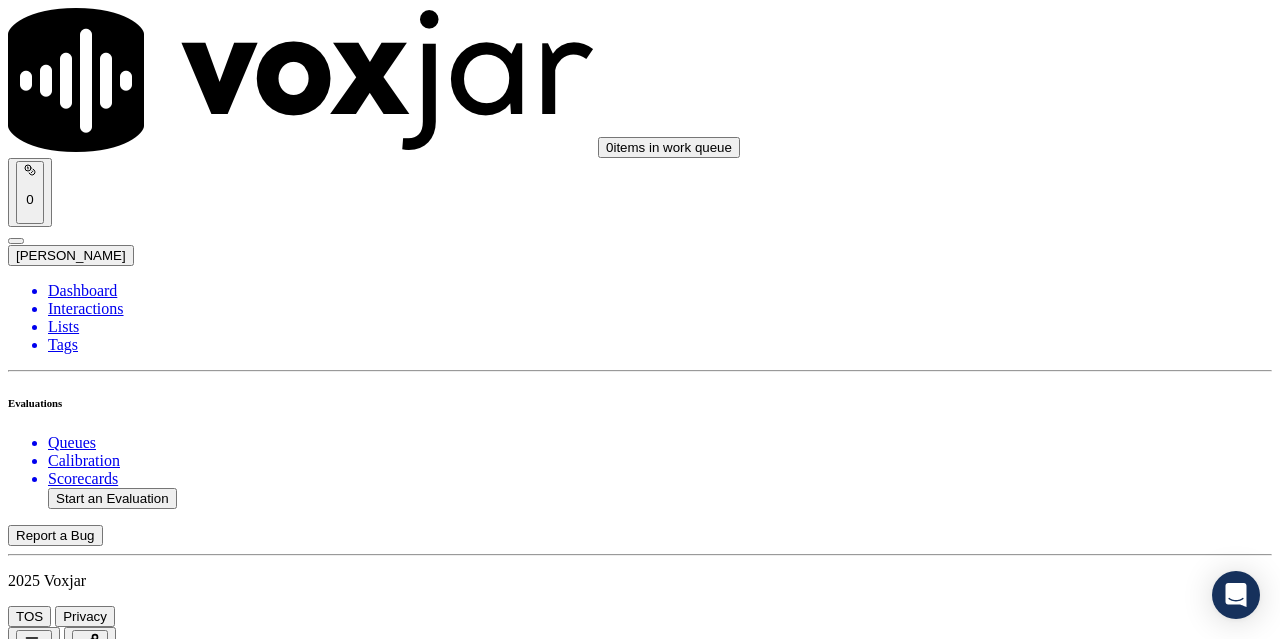 click on "Add Note" at bounding box center [52, 3621] 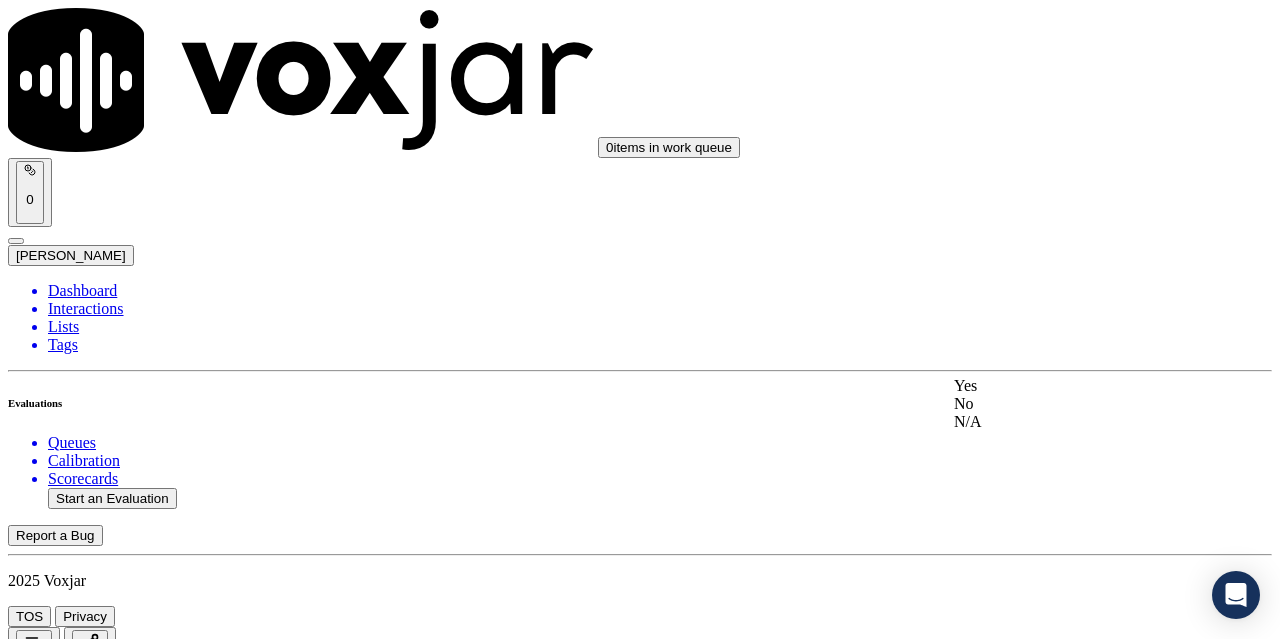 click on "Yes" at bounding box center (1067, 386) 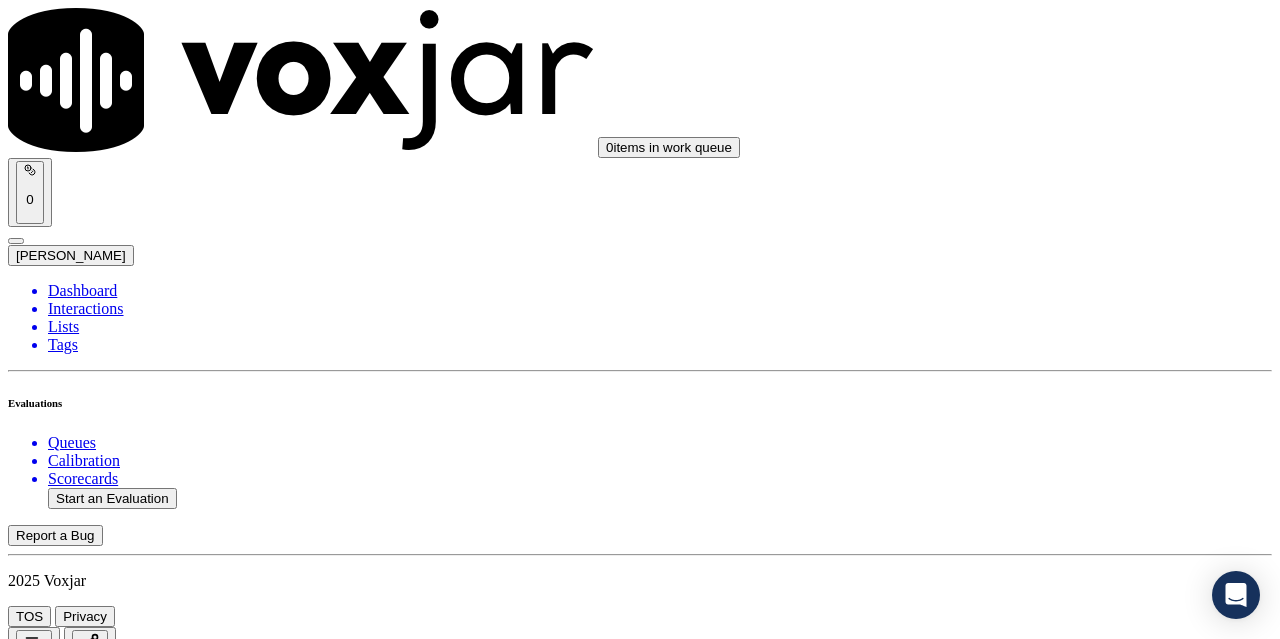 scroll, scrollTop: 2300, scrollLeft: 0, axis: vertical 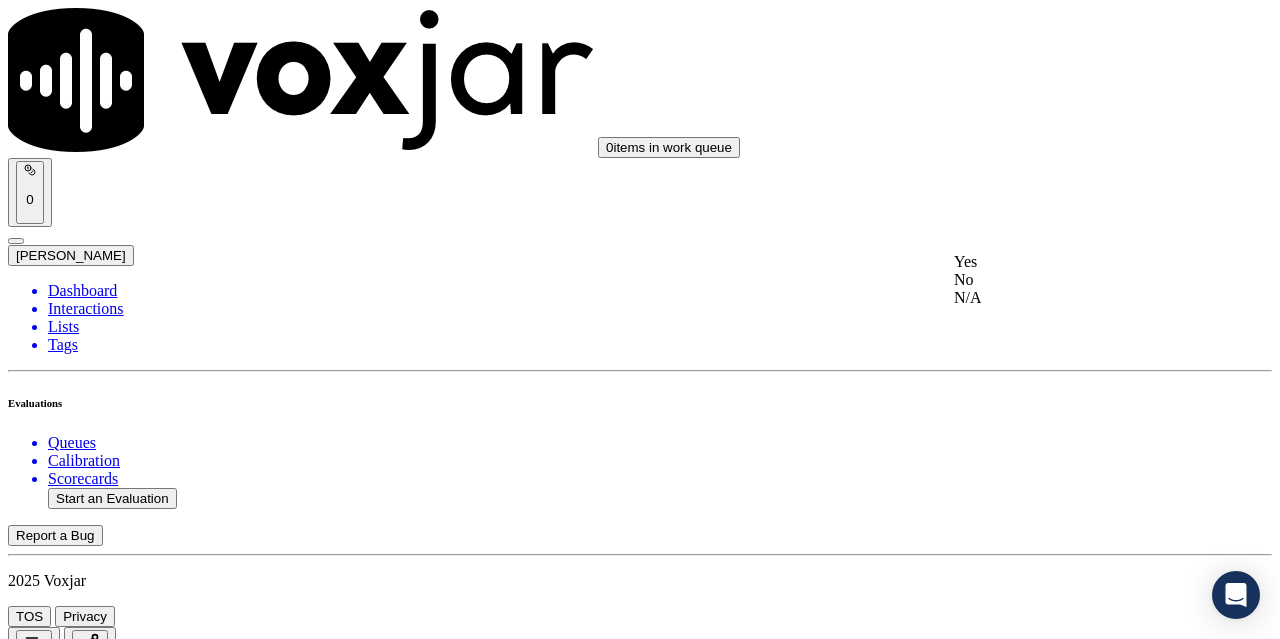 click on "No" 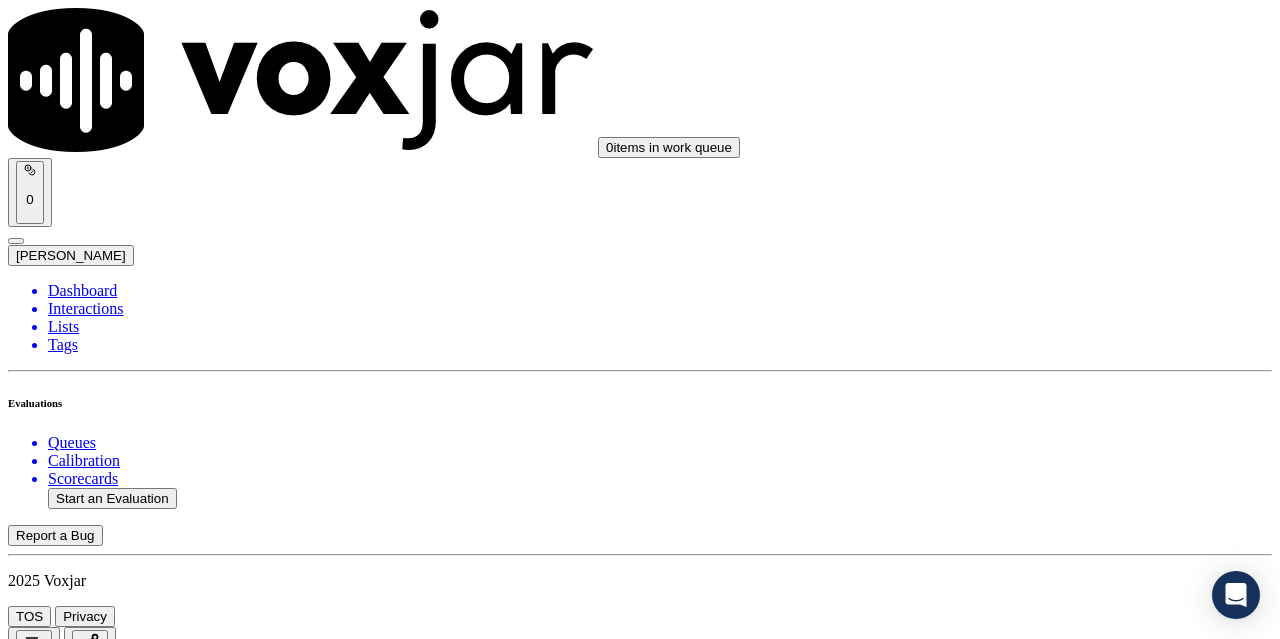 click on "Add Note" at bounding box center [52, 4217] 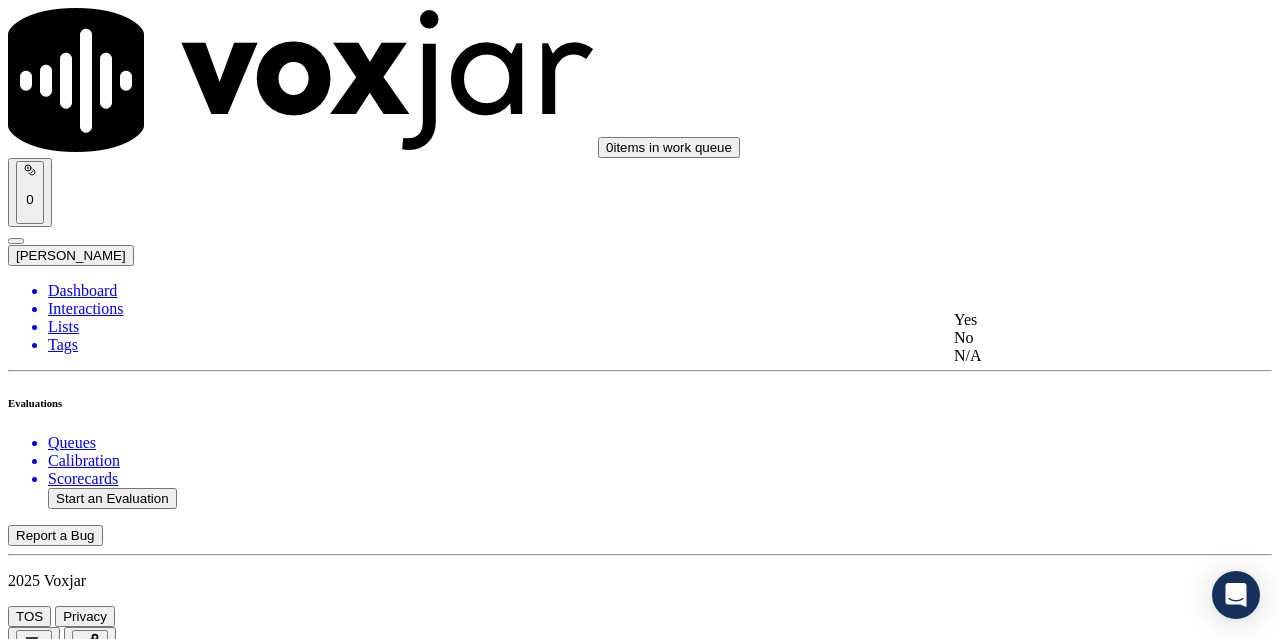 click on "Yes" at bounding box center [1067, 320] 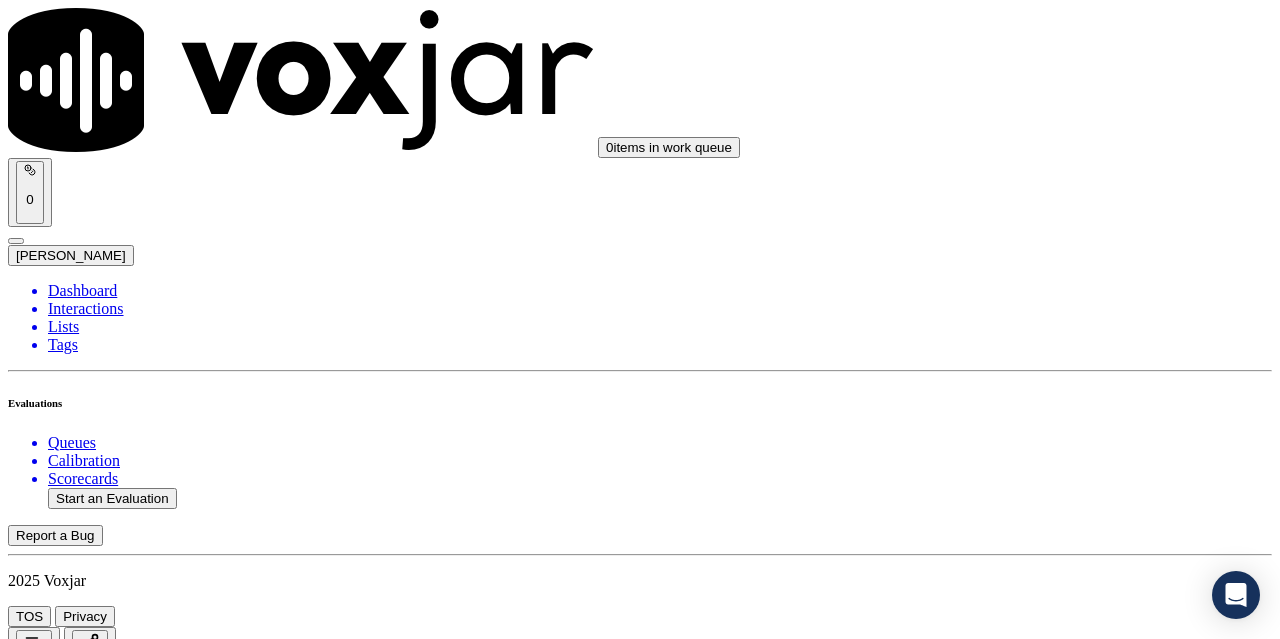 scroll, scrollTop: 2900, scrollLeft: 0, axis: vertical 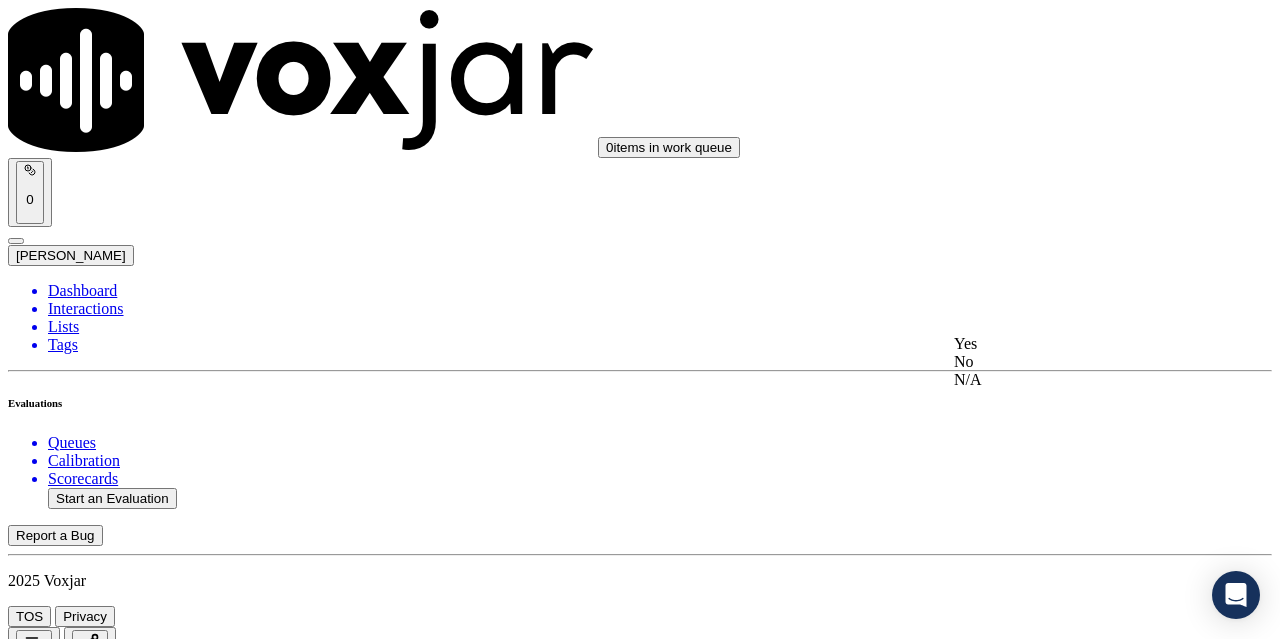 click on "Yes" at bounding box center [1067, 344] 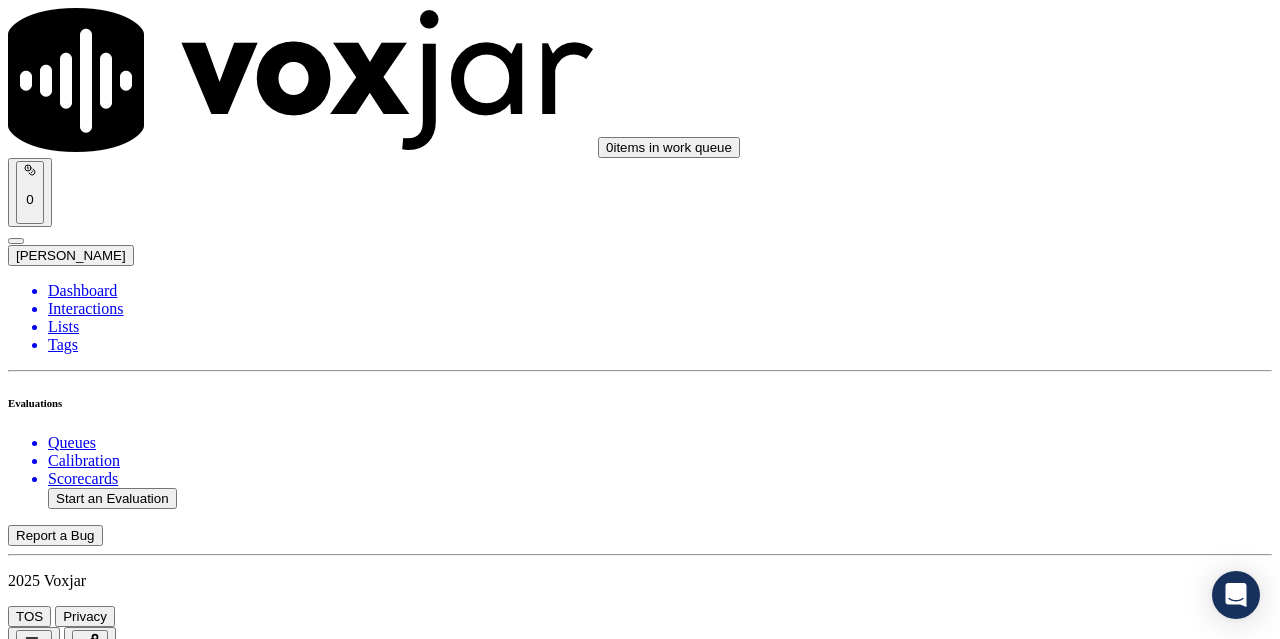 scroll, scrollTop: 3200, scrollLeft: 0, axis: vertical 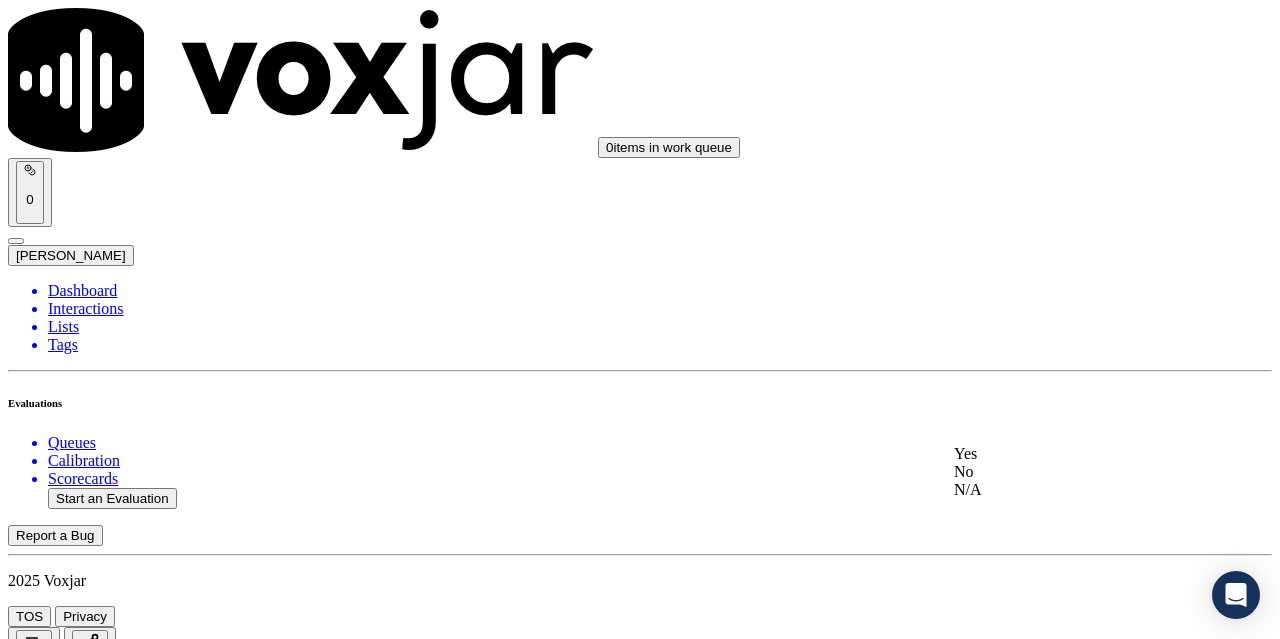 click on "Yes" at bounding box center [1067, 454] 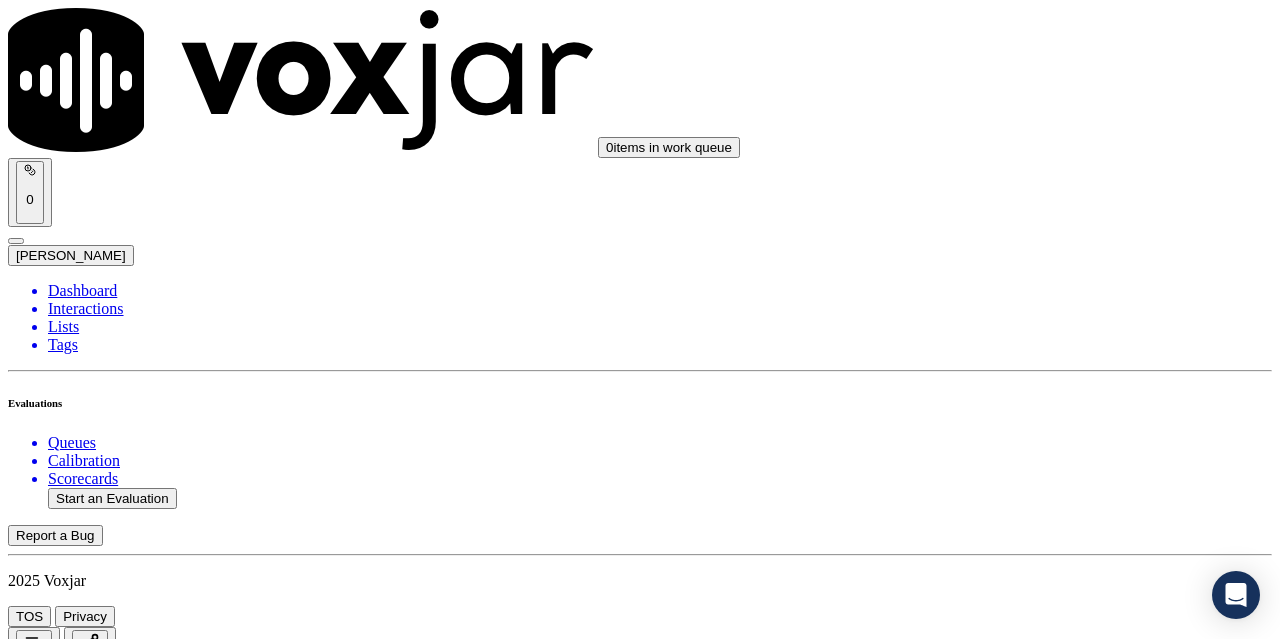 scroll, scrollTop: 3700, scrollLeft: 0, axis: vertical 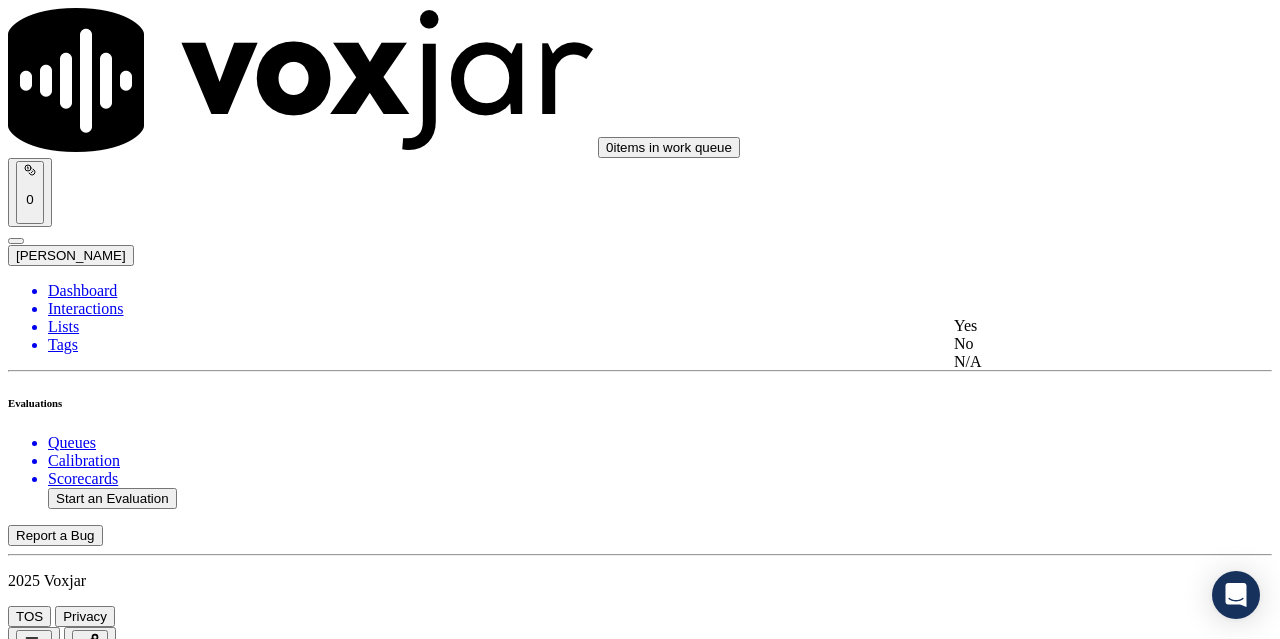 click on "Yes" at bounding box center (1067, 326) 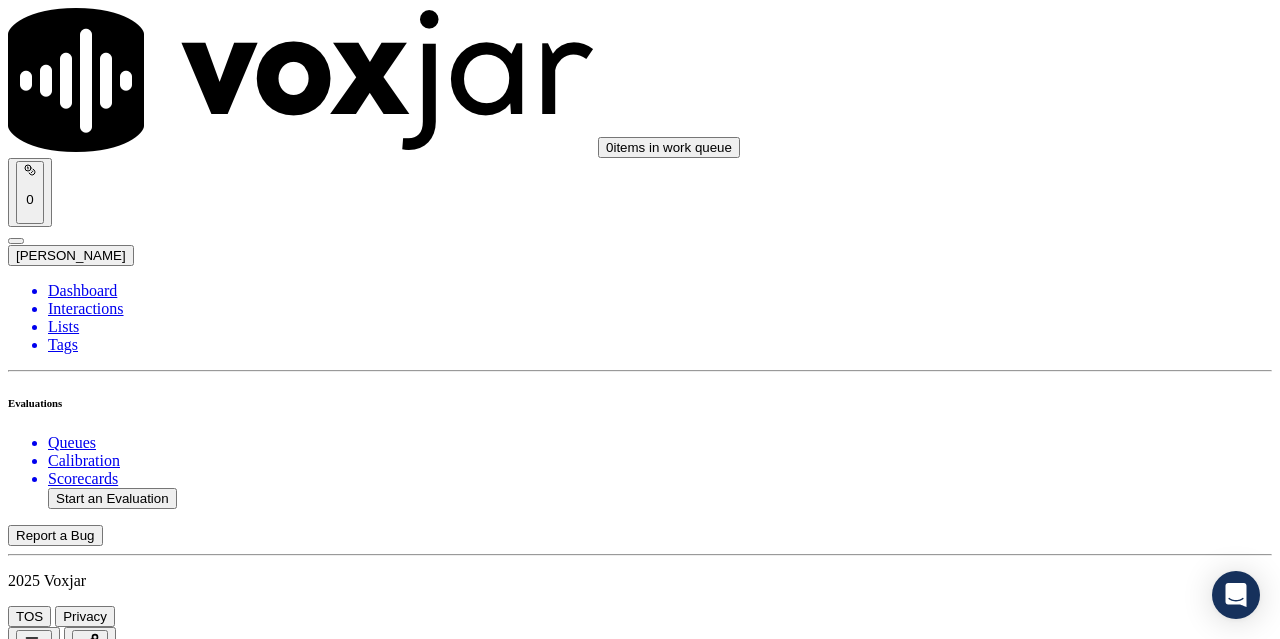 scroll, scrollTop: 3900, scrollLeft: 0, axis: vertical 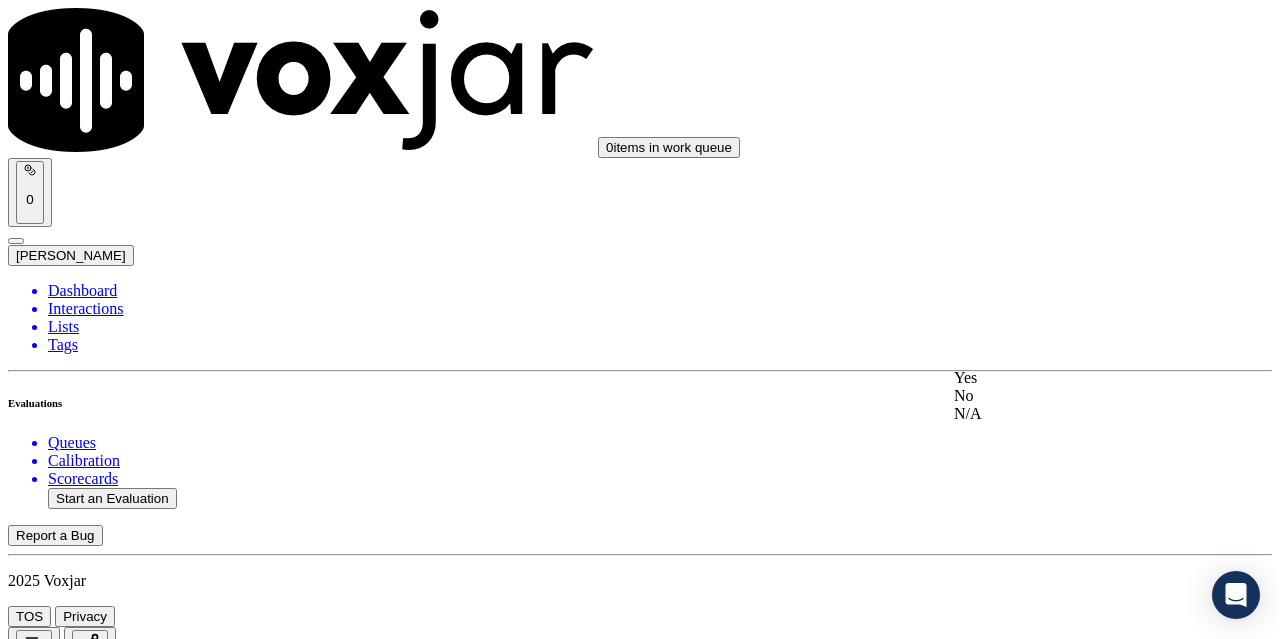 click on "Yes" at bounding box center (1067, 378) 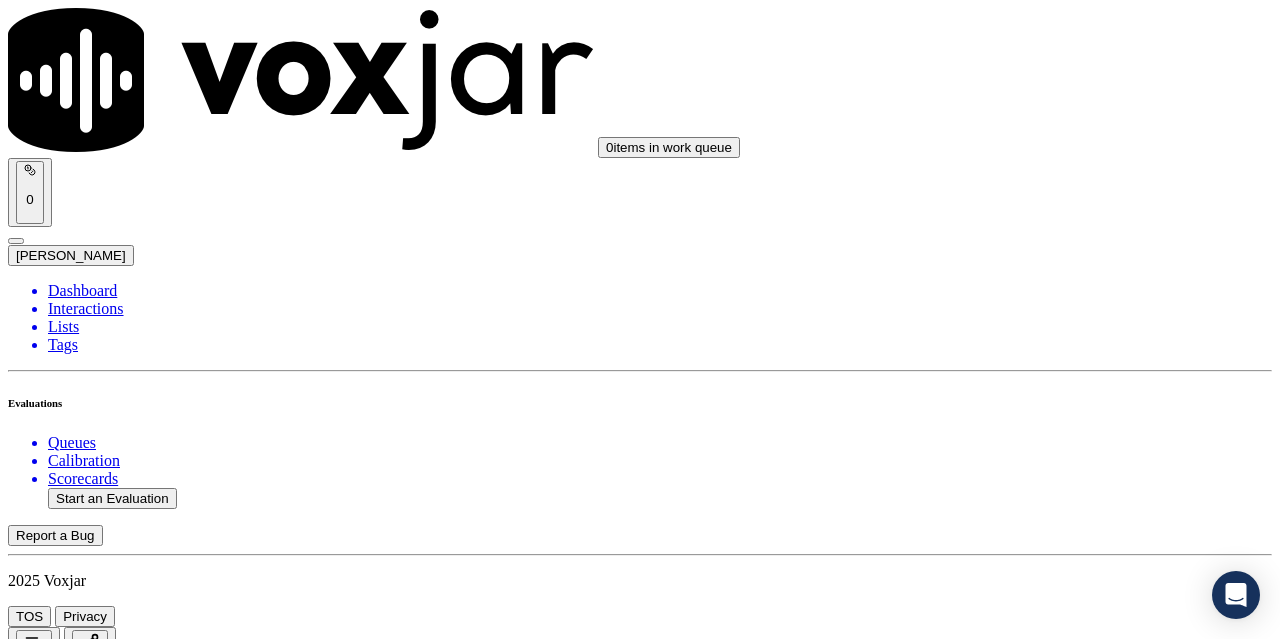 scroll, scrollTop: 4200, scrollLeft: 0, axis: vertical 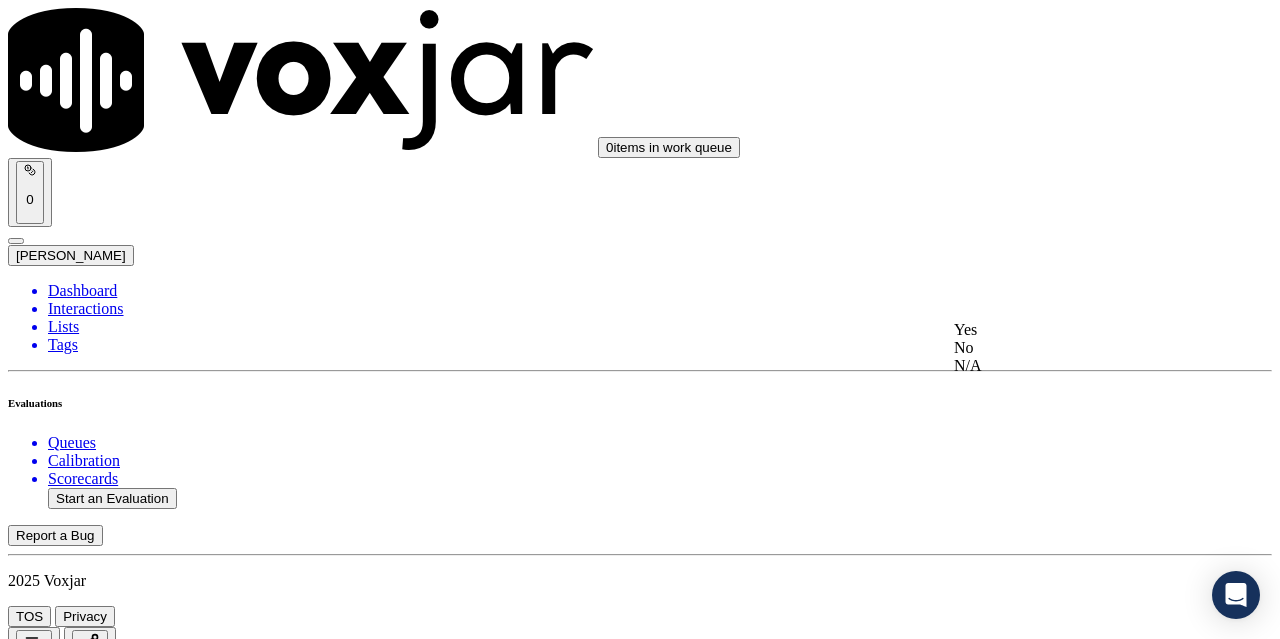 click on "Yes" at bounding box center (1067, 330) 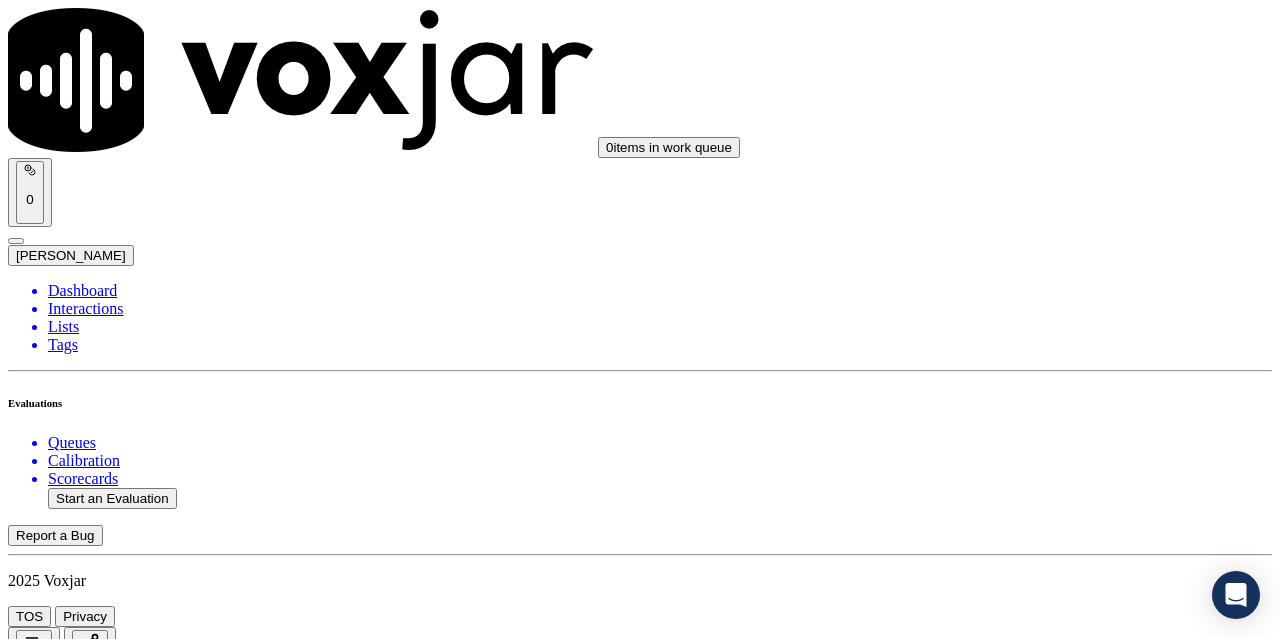 scroll, scrollTop: 4500, scrollLeft: 0, axis: vertical 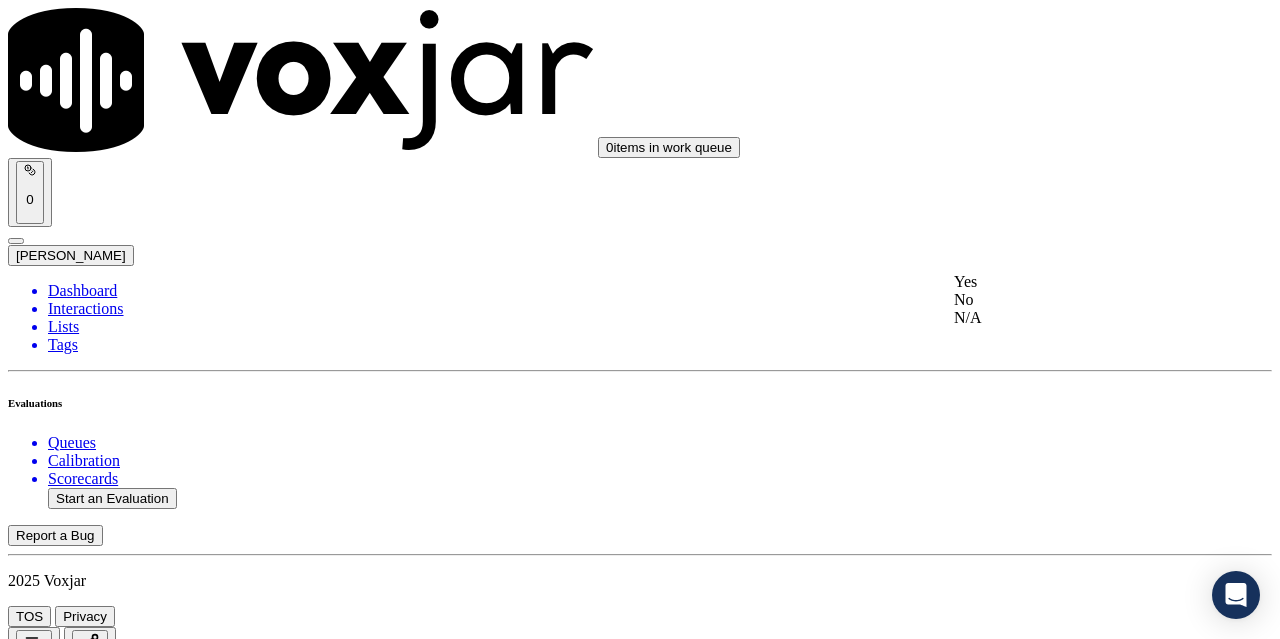 click on "No" 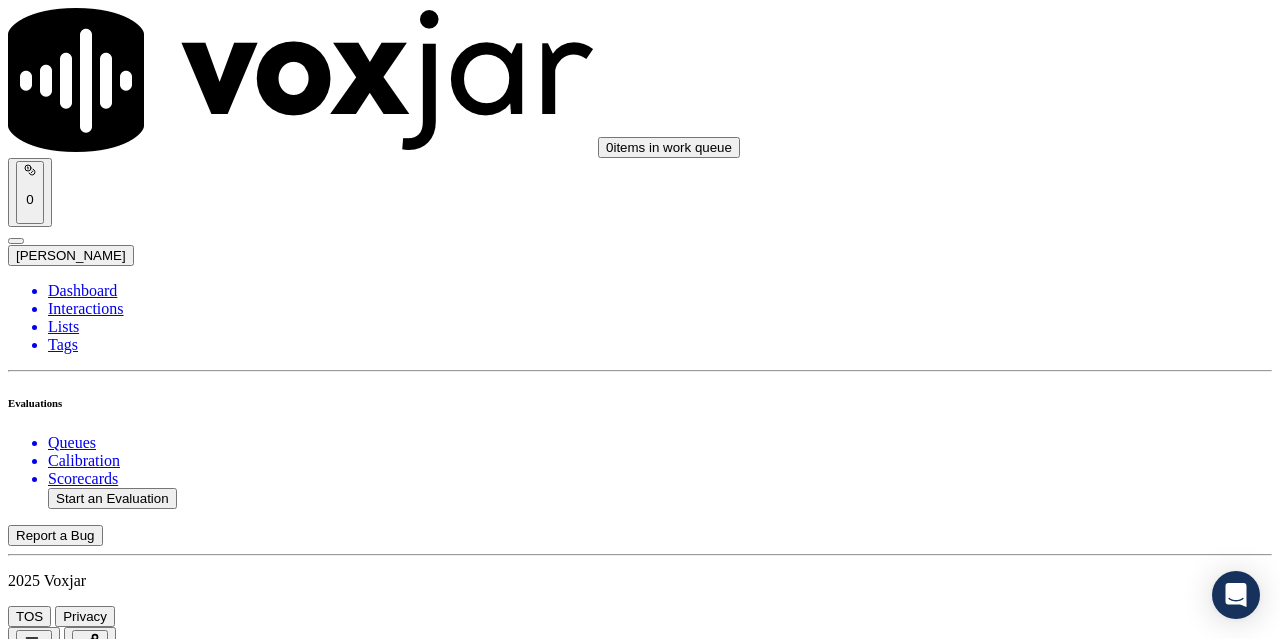 click on "Add Note" at bounding box center (52, 6031) 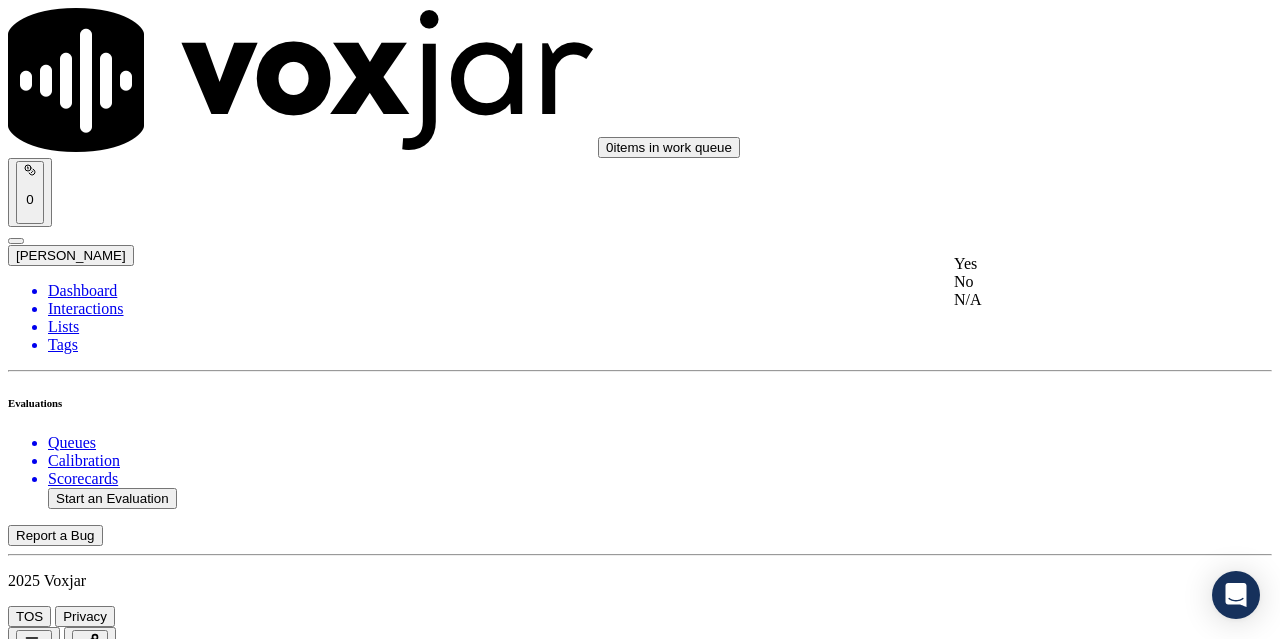 click on "Yes" at bounding box center (1067, 264) 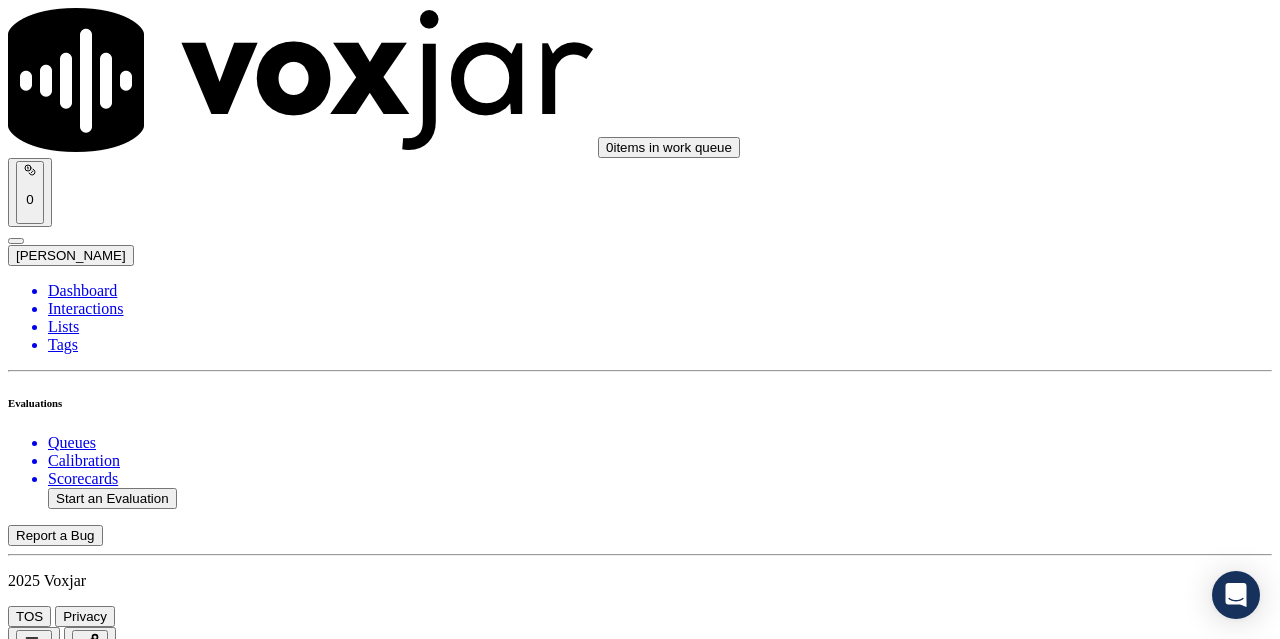 scroll, scrollTop: 2300, scrollLeft: 0, axis: vertical 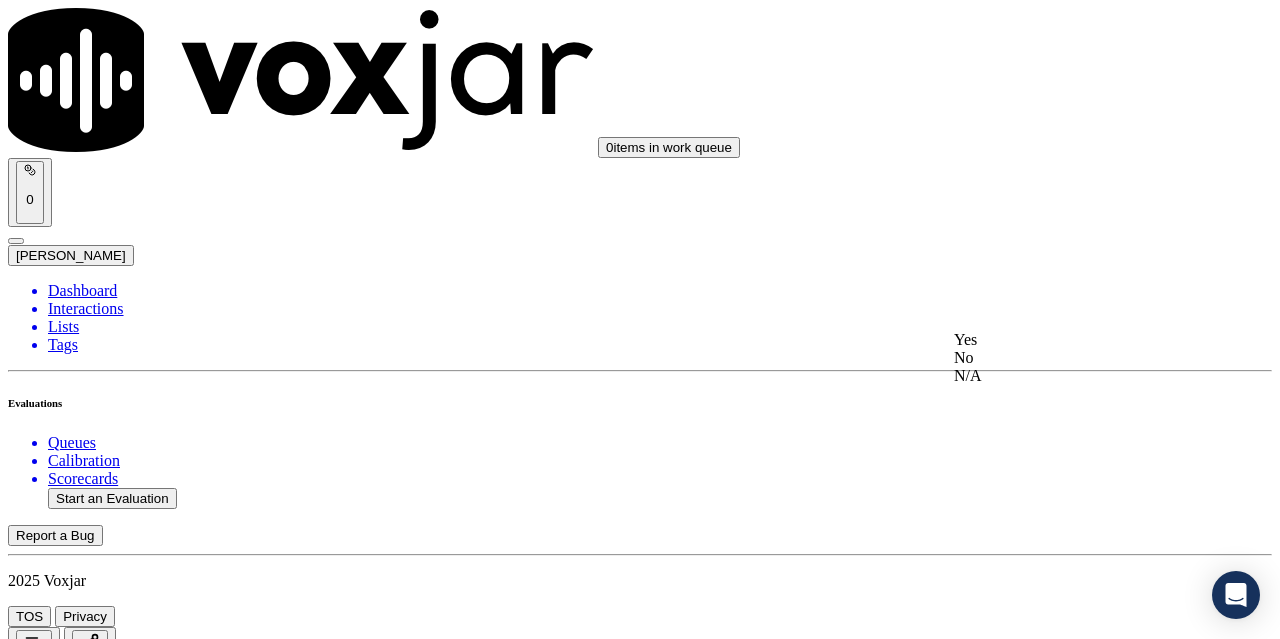 click on "Yes" at bounding box center (1067, 340) 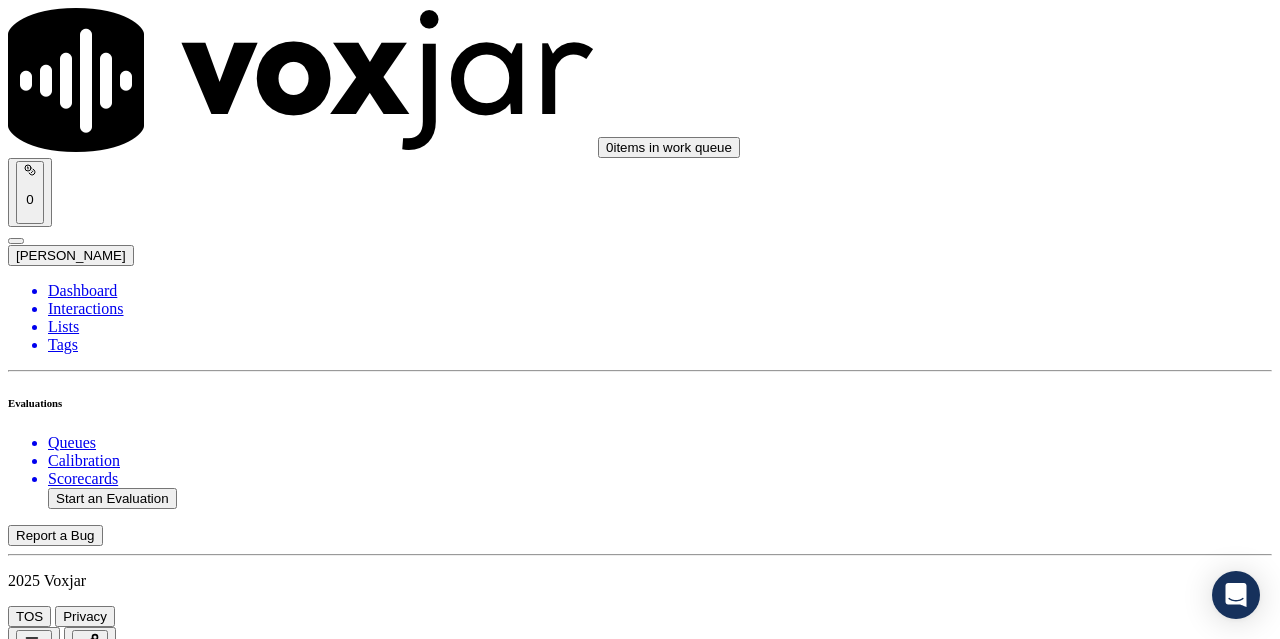 scroll, scrollTop: 5400, scrollLeft: 0, axis: vertical 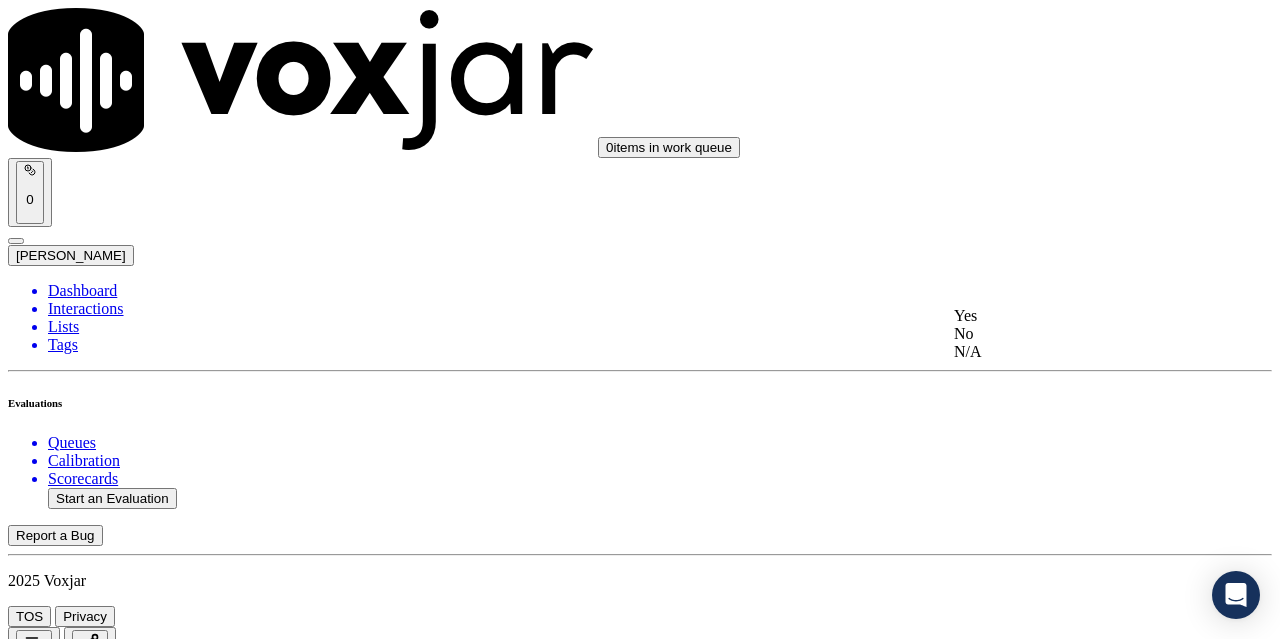 click on "Yes" at bounding box center (1067, 316) 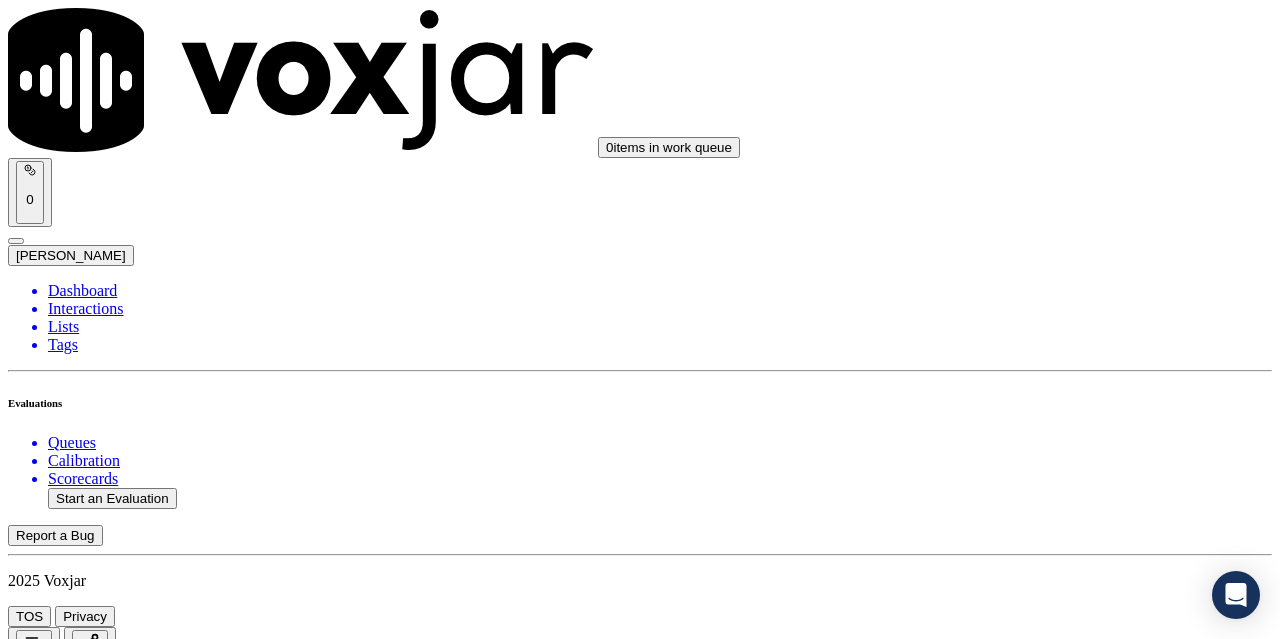 scroll, scrollTop: 5700, scrollLeft: 0, axis: vertical 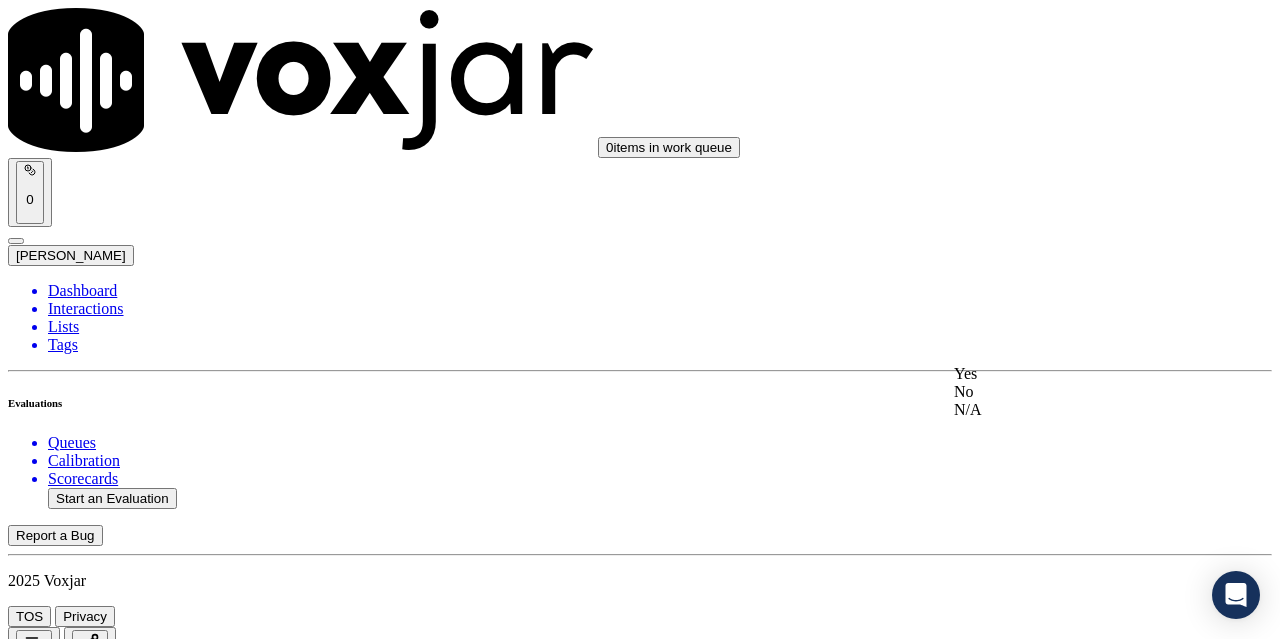 click on "Yes" at bounding box center [1067, 374] 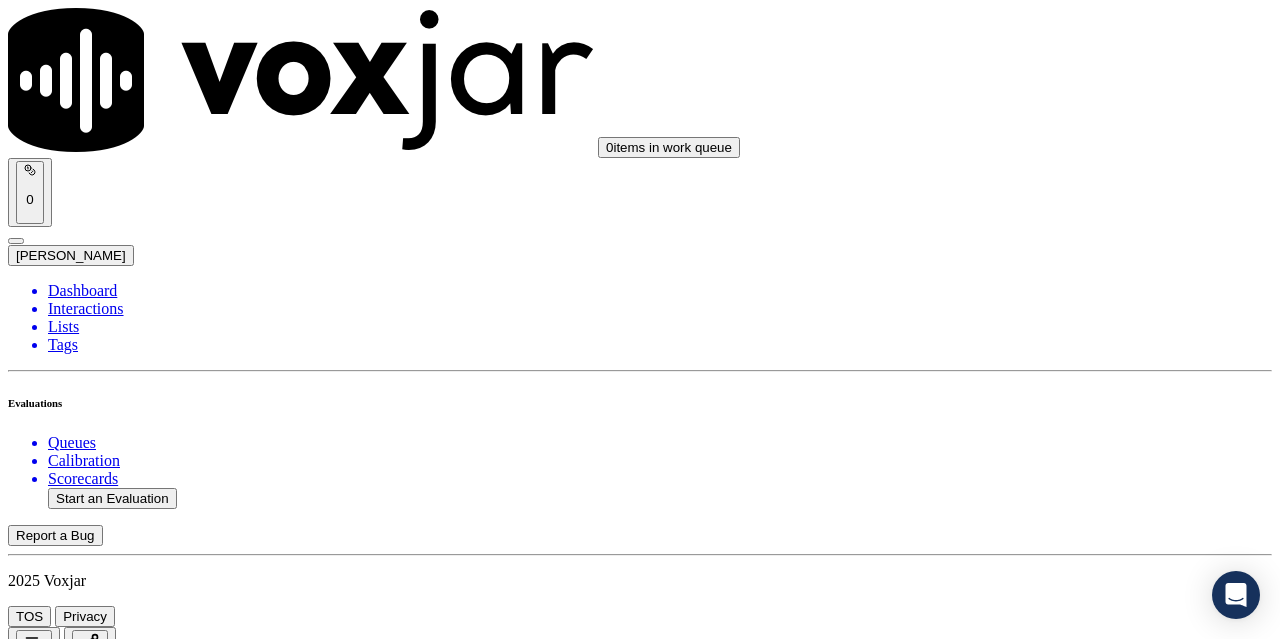scroll, scrollTop: 5900, scrollLeft: 0, axis: vertical 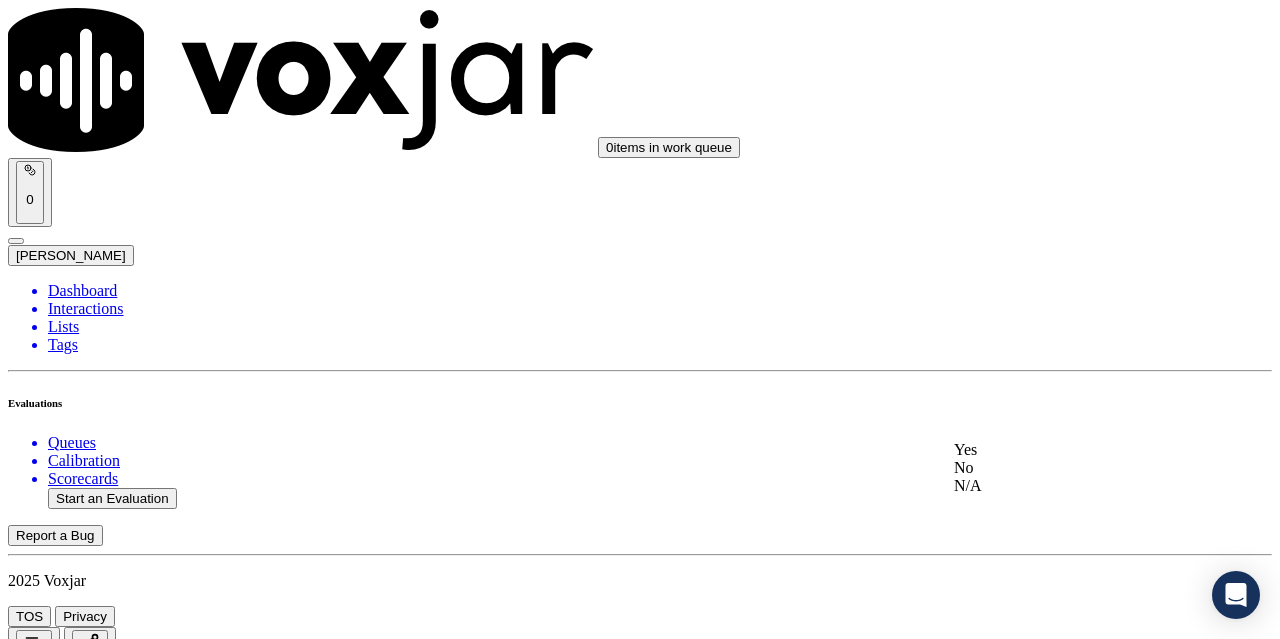 click on "Yes" at bounding box center [1067, 450] 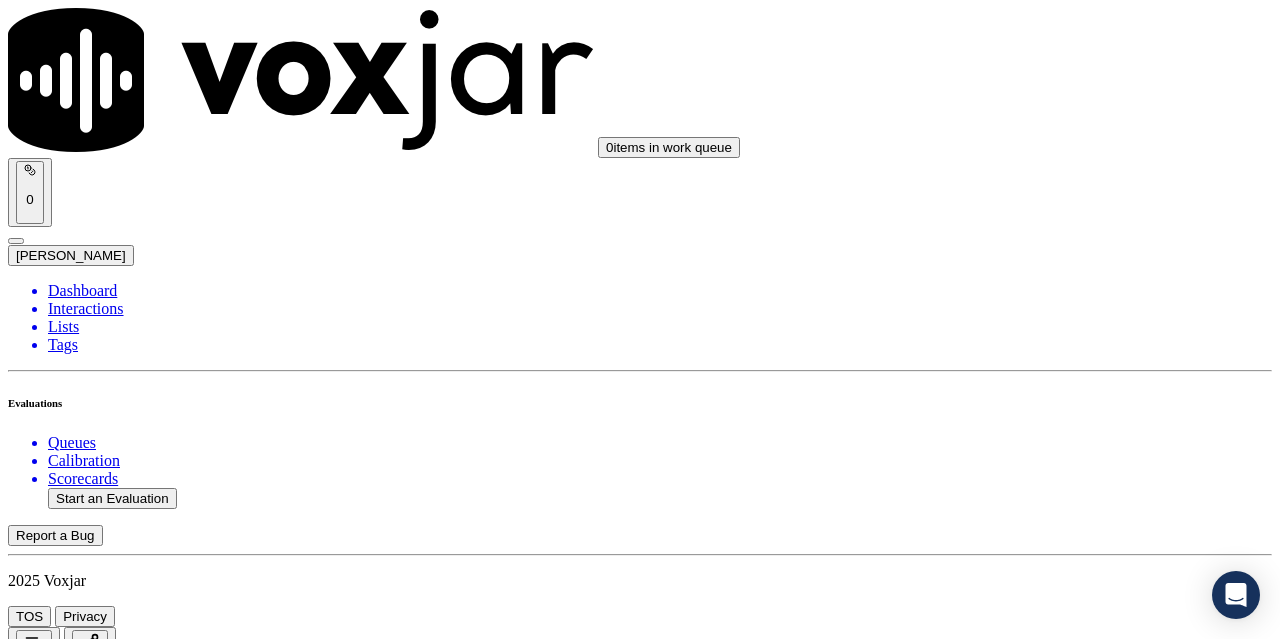 scroll, scrollTop: 6214, scrollLeft: 0, axis: vertical 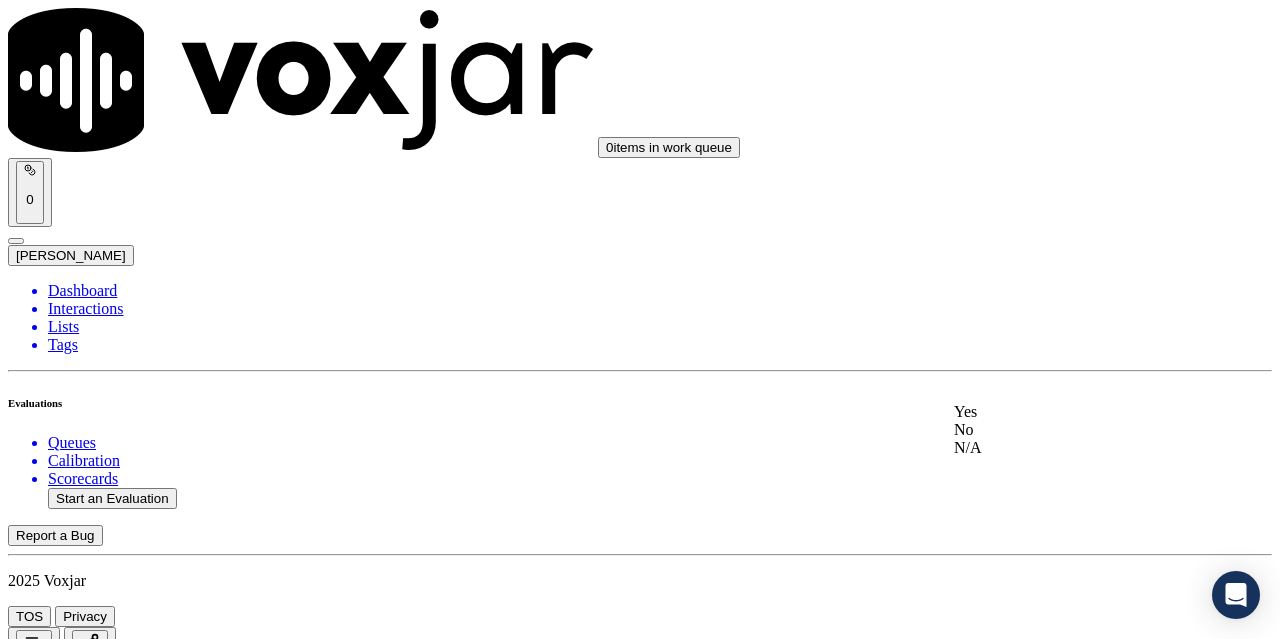 click on "Yes" at bounding box center [1067, 412] 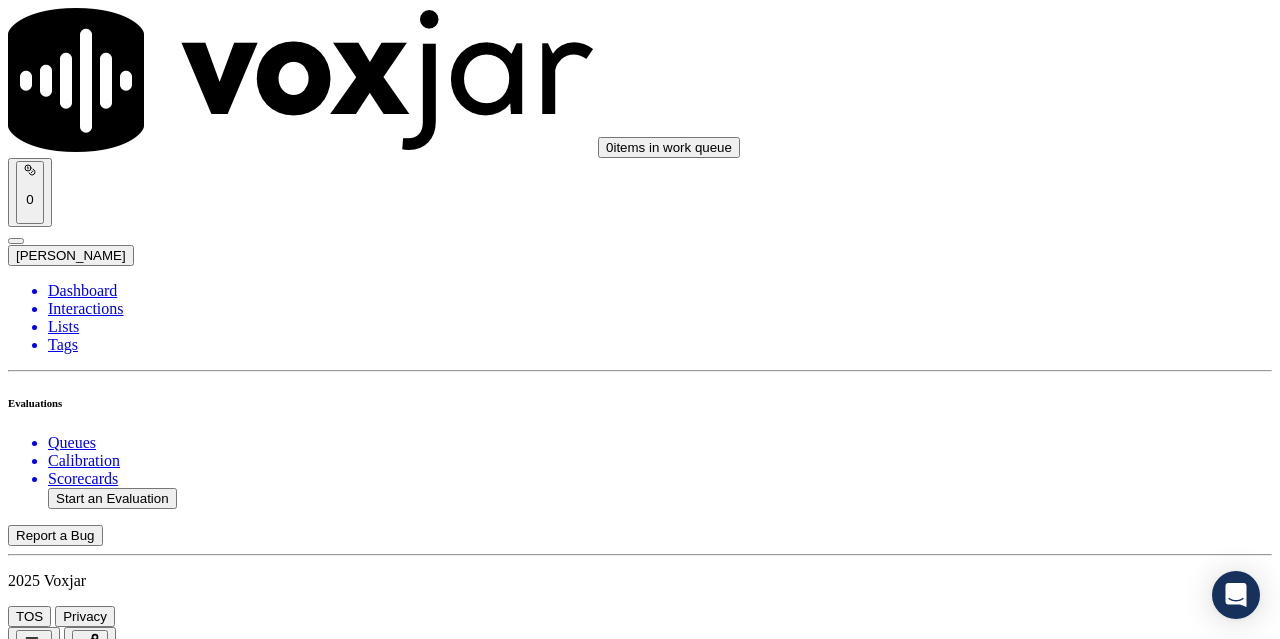 click on "Submit Scores" at bounding box center [59, 7632] 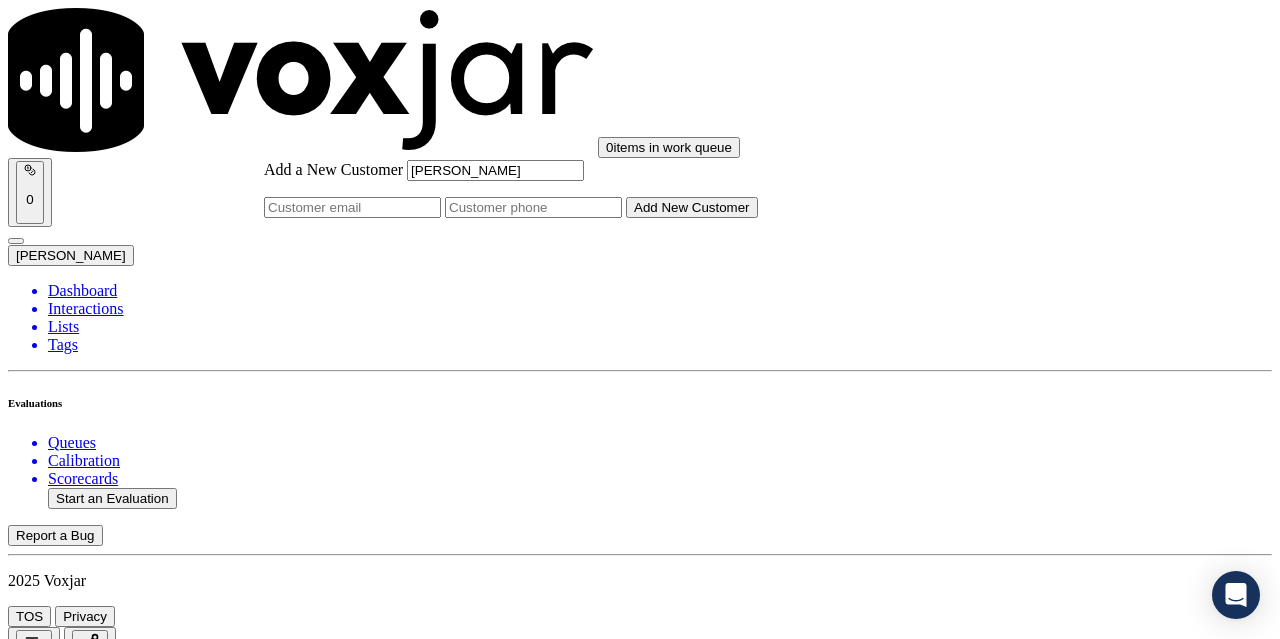 type on "[PERSON_NAME]" 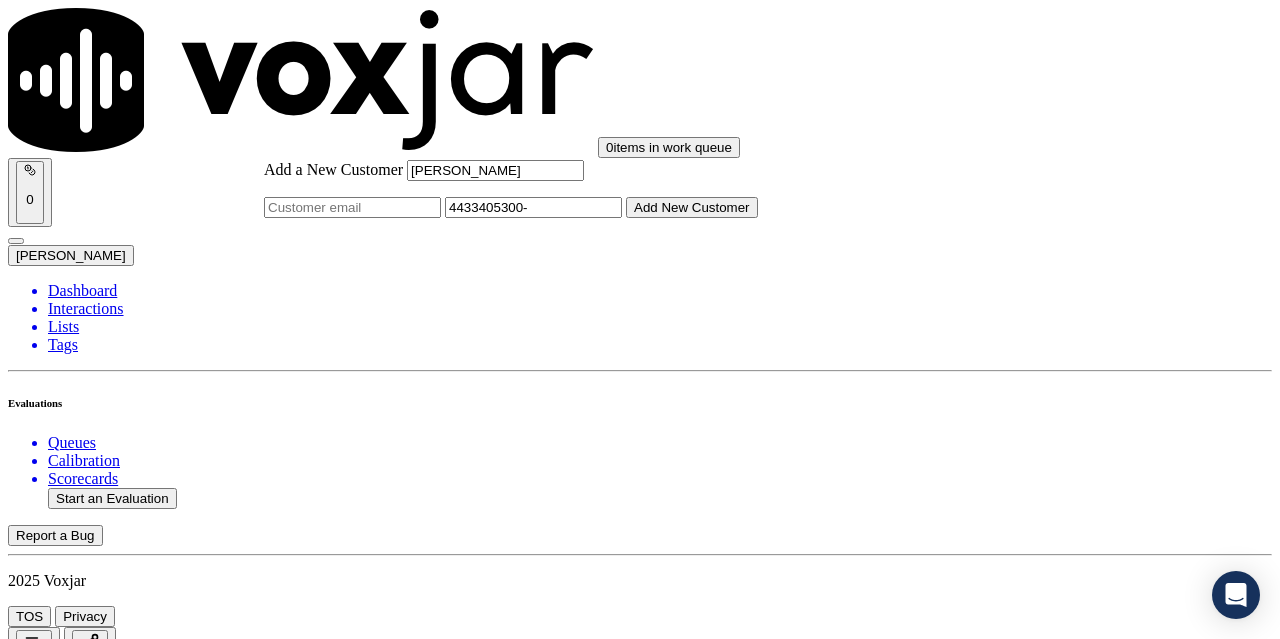 paste on "4433405301" 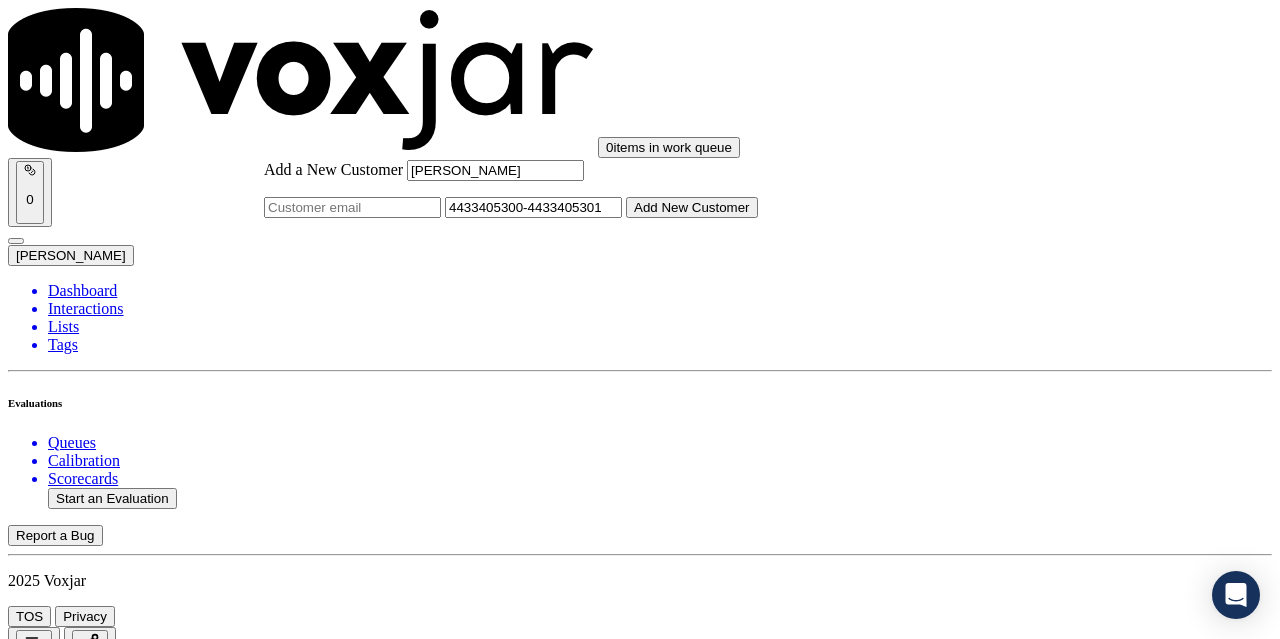 type on "4433405300-4433405301" 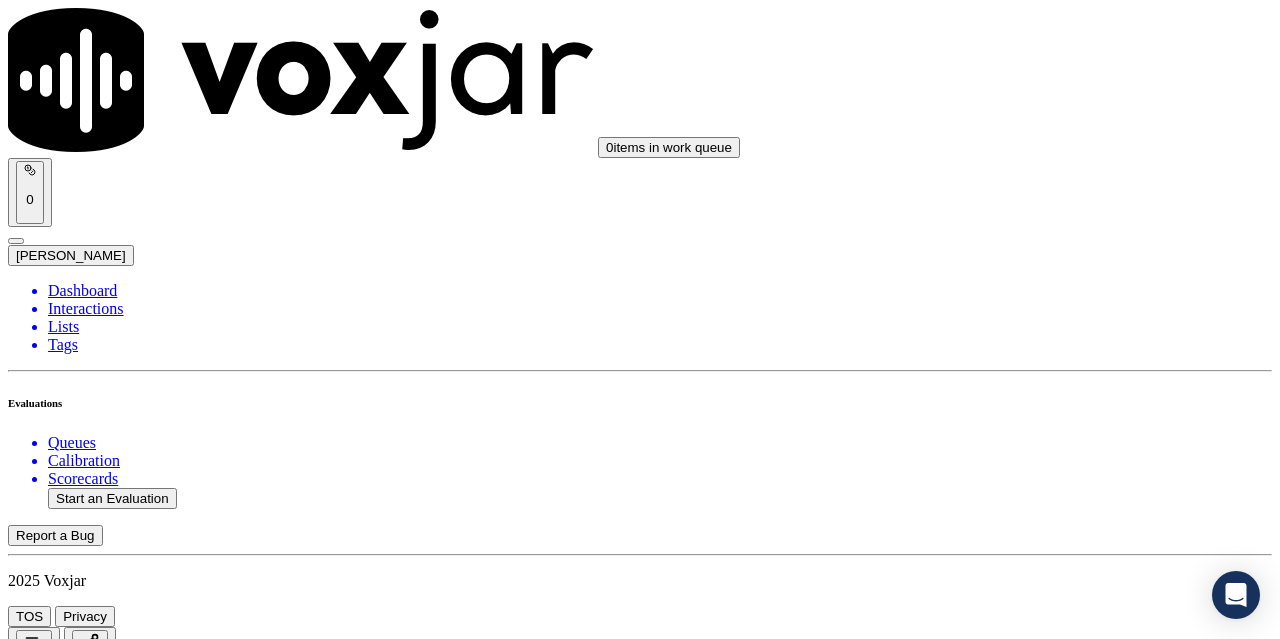 click on "[PERSON_NAME]" at bounding box center (640, 2164) 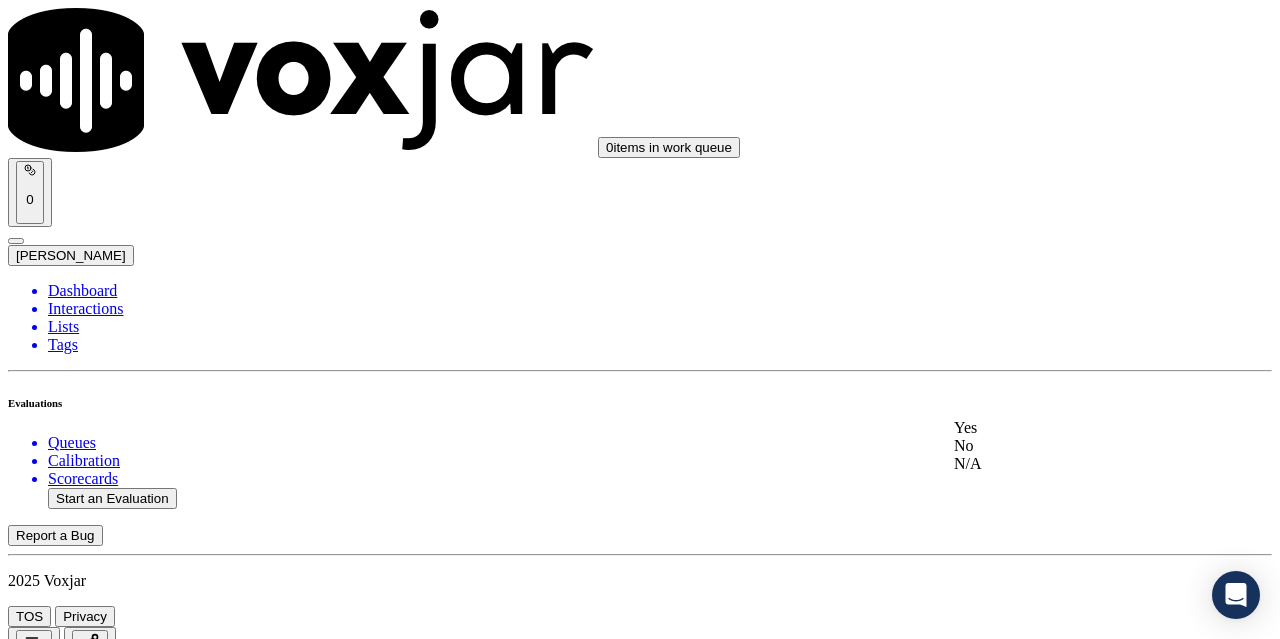 click on "Yes" at bounding box center (1067, 428) 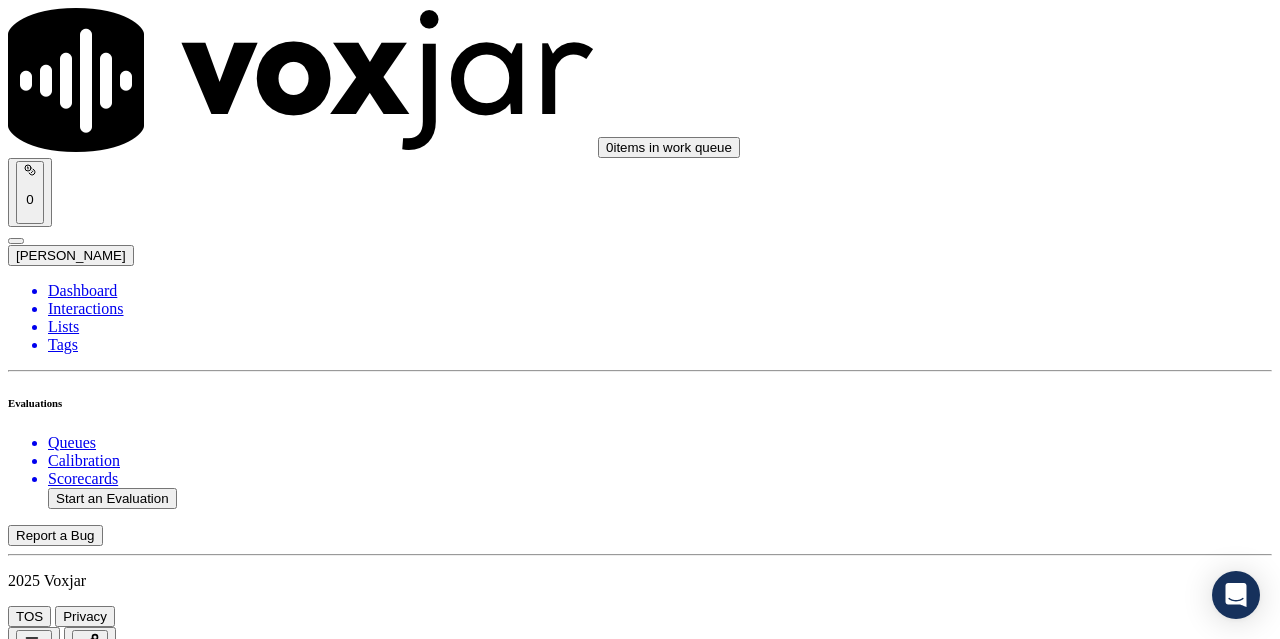 scroll, scrollTop: 300, scrollLeft: 0, axis: vertical 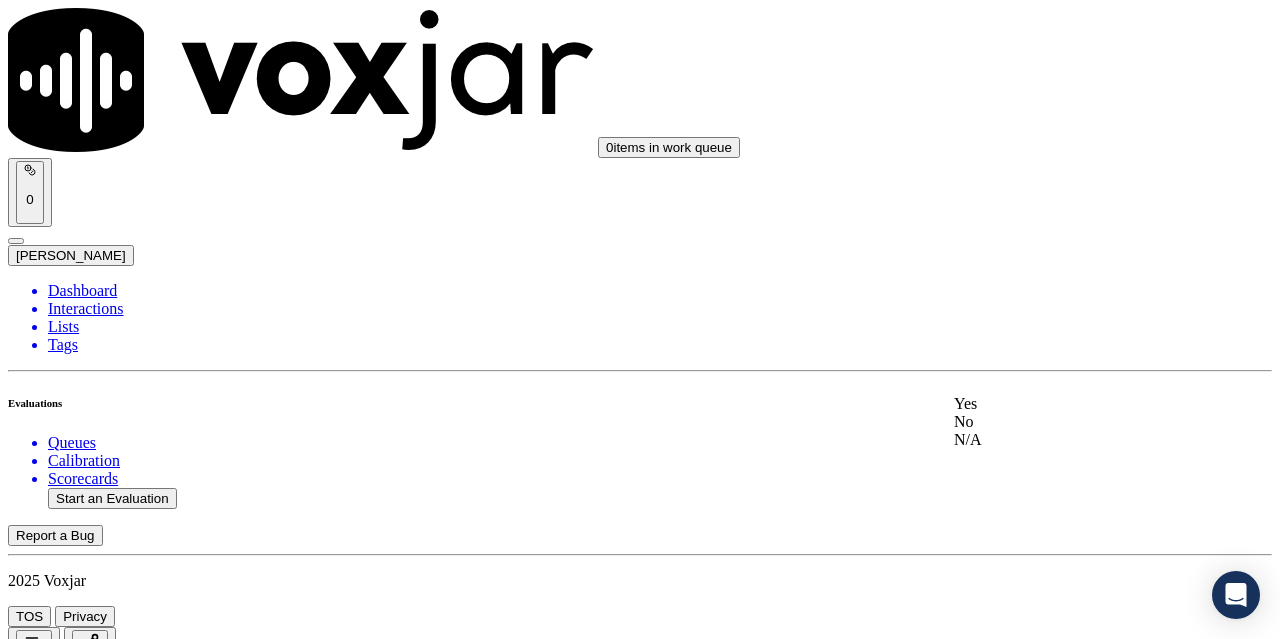 click on "Yes" at bounding box center (1067, 404) 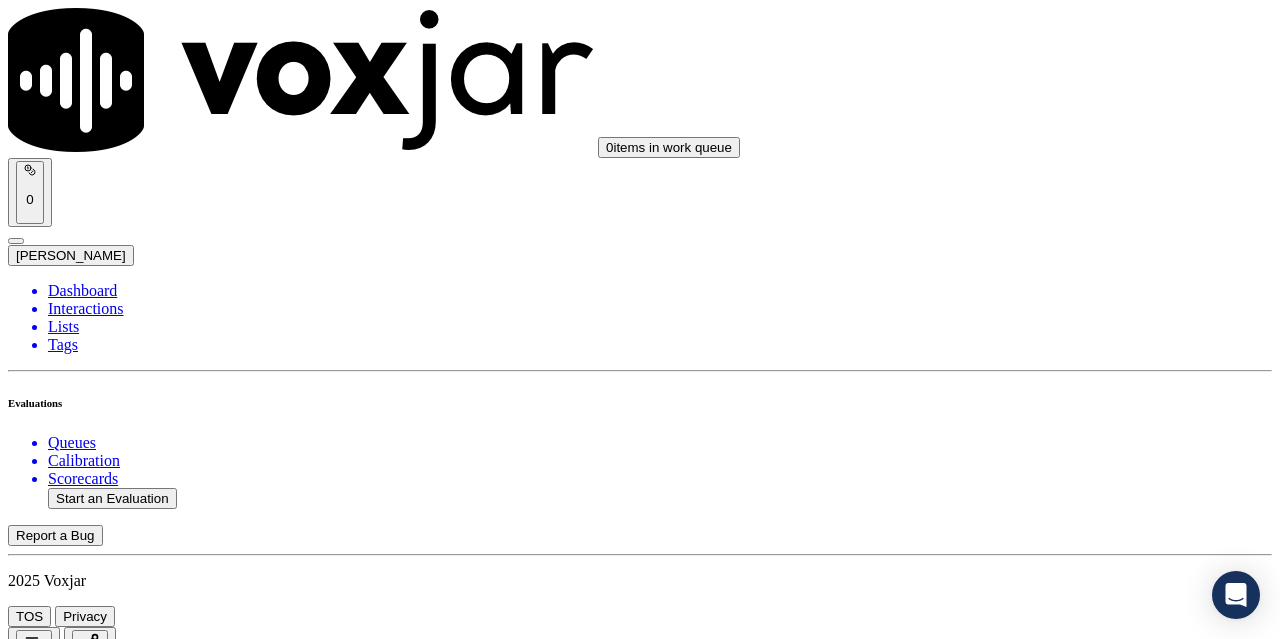 scroll, scrollTop: 700, scrollLeft: 0, axis: vertical 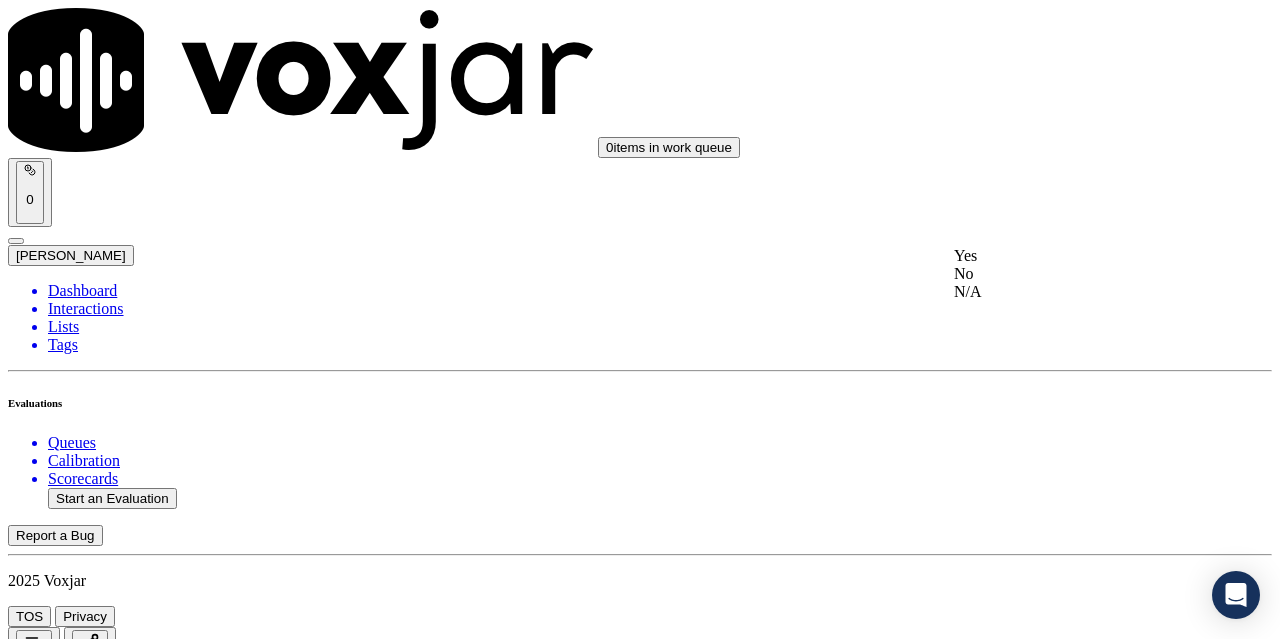 click on "Yes" at bounding box center (1067, 256) 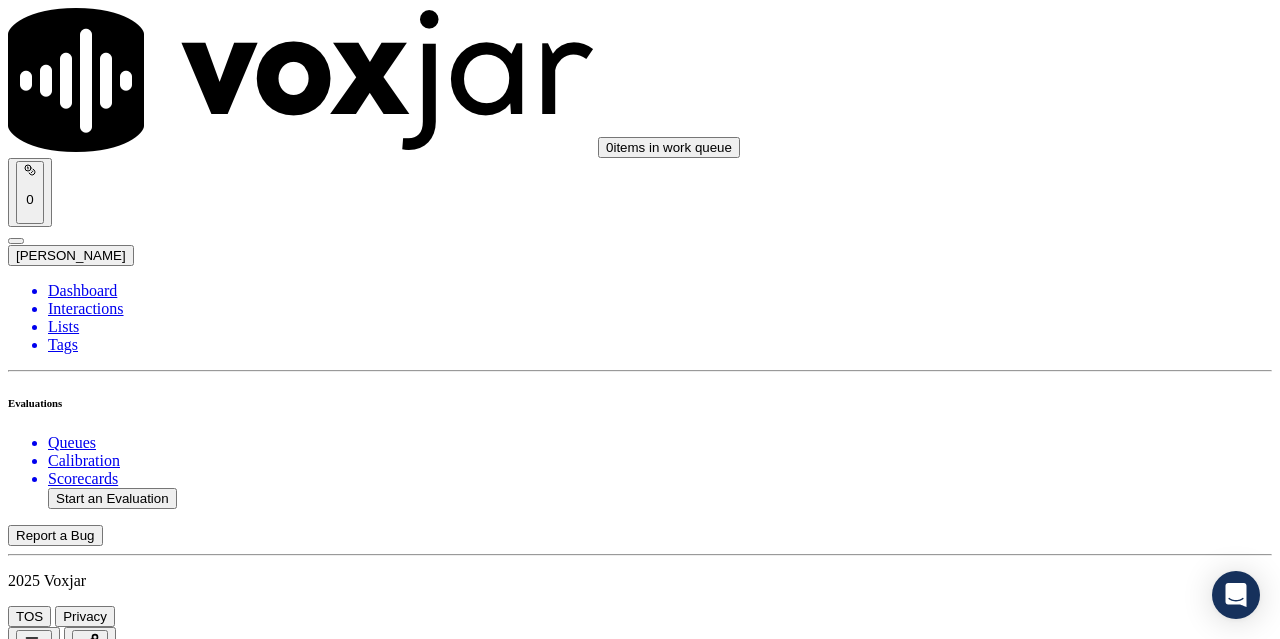 scroll, scrollTop: 1000, scrollLeft: 0, axis: vertical 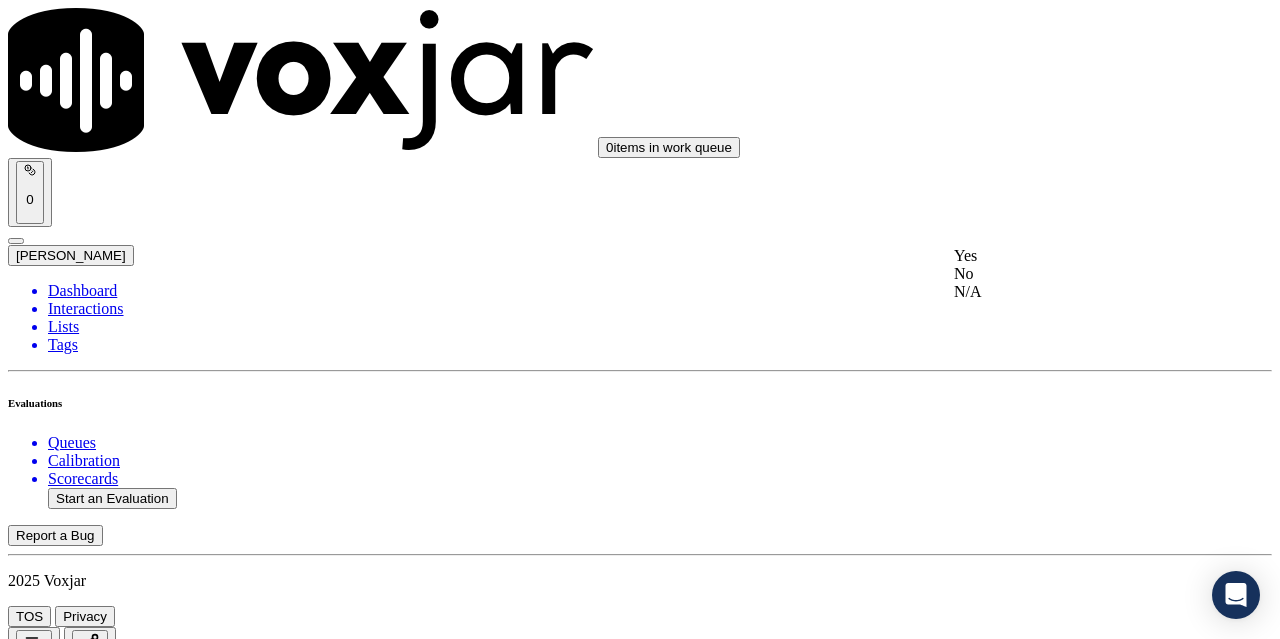 click on "N/A" 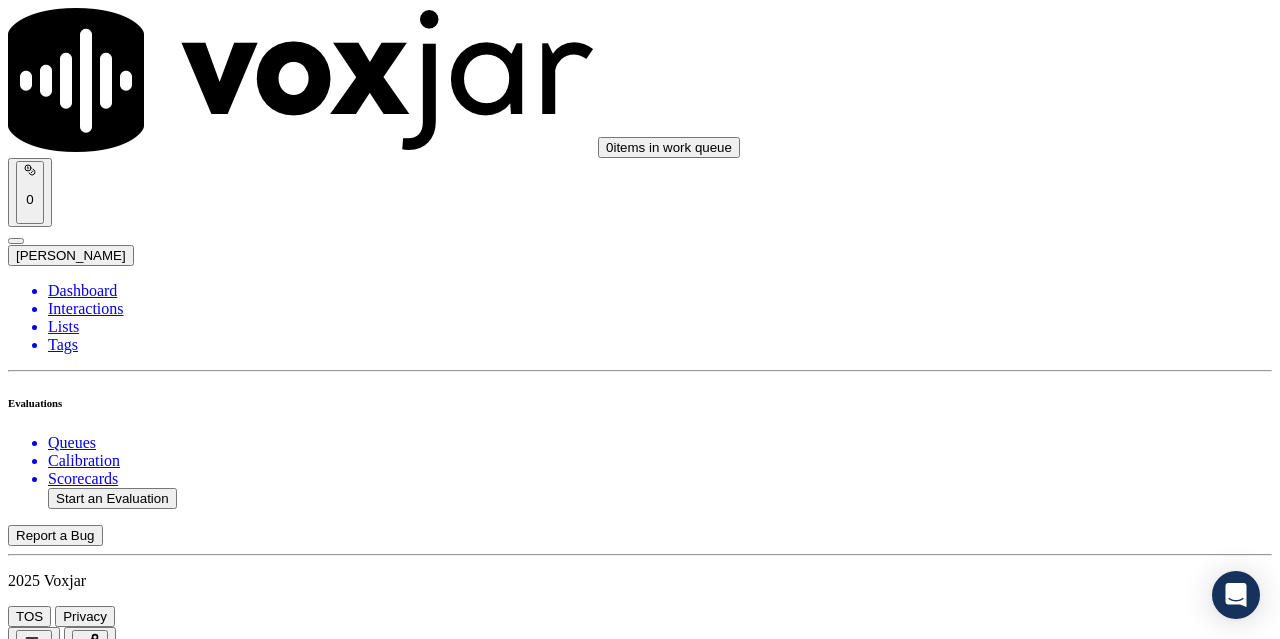 scroll, scrollTop: 1200, scrollLeft: 0, axis: vertical 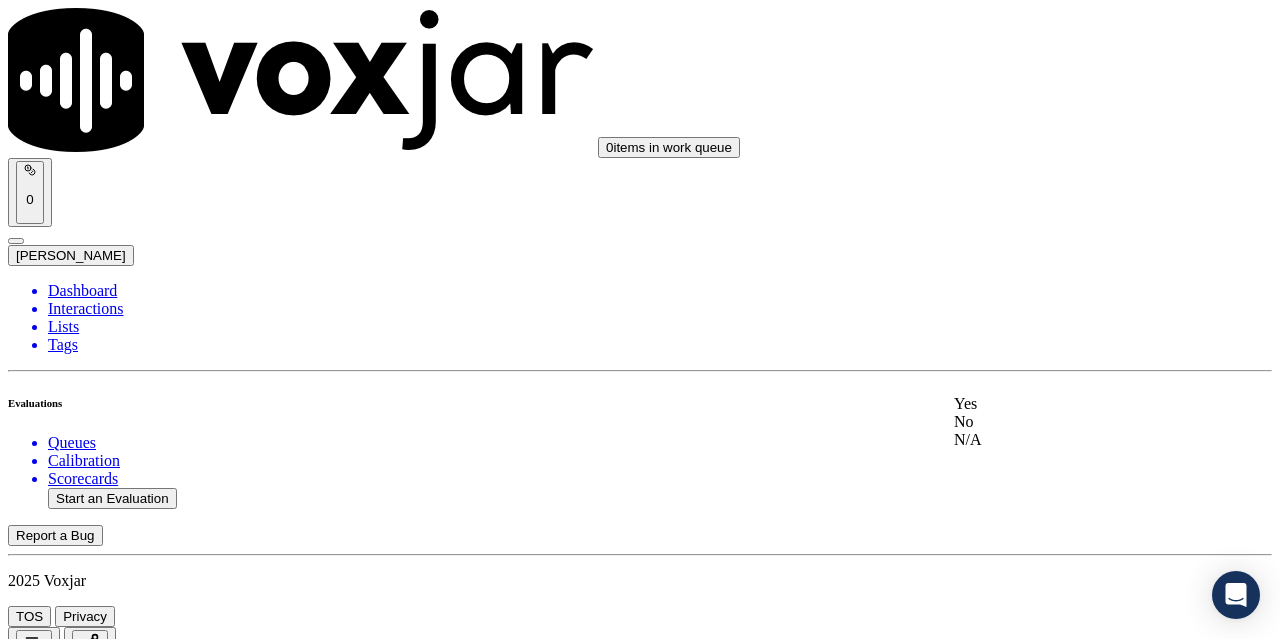 click on "N/A" 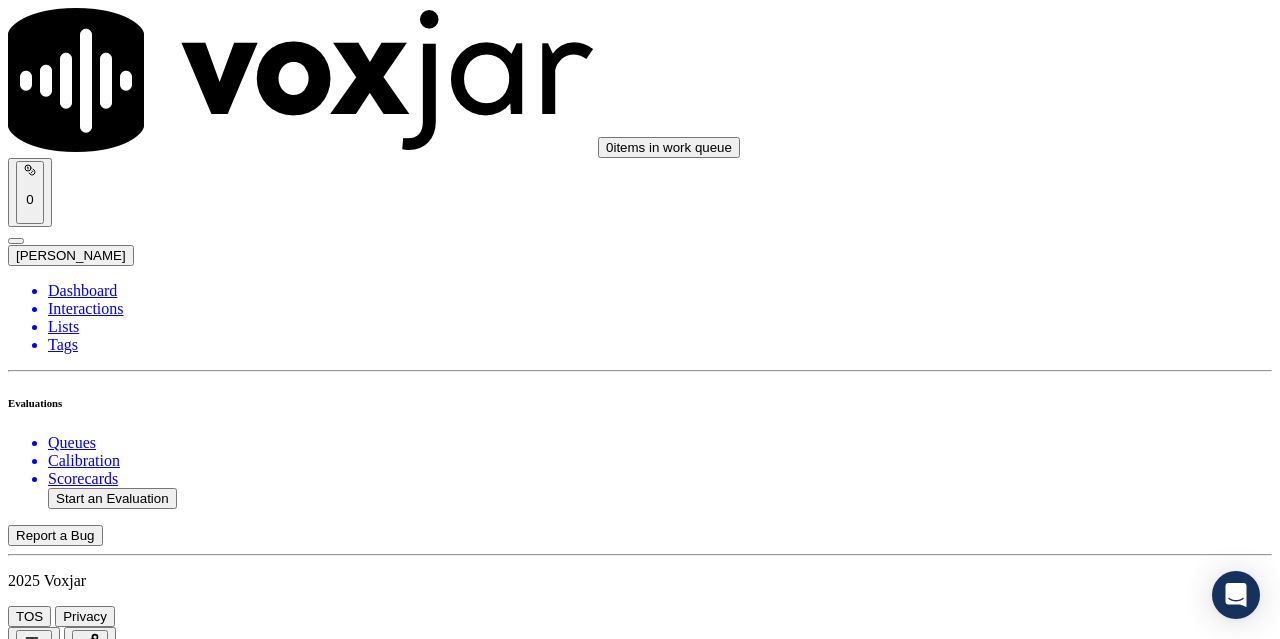 scroll, scrollTop: 1700, scrollLeft: 0, axis: vertical 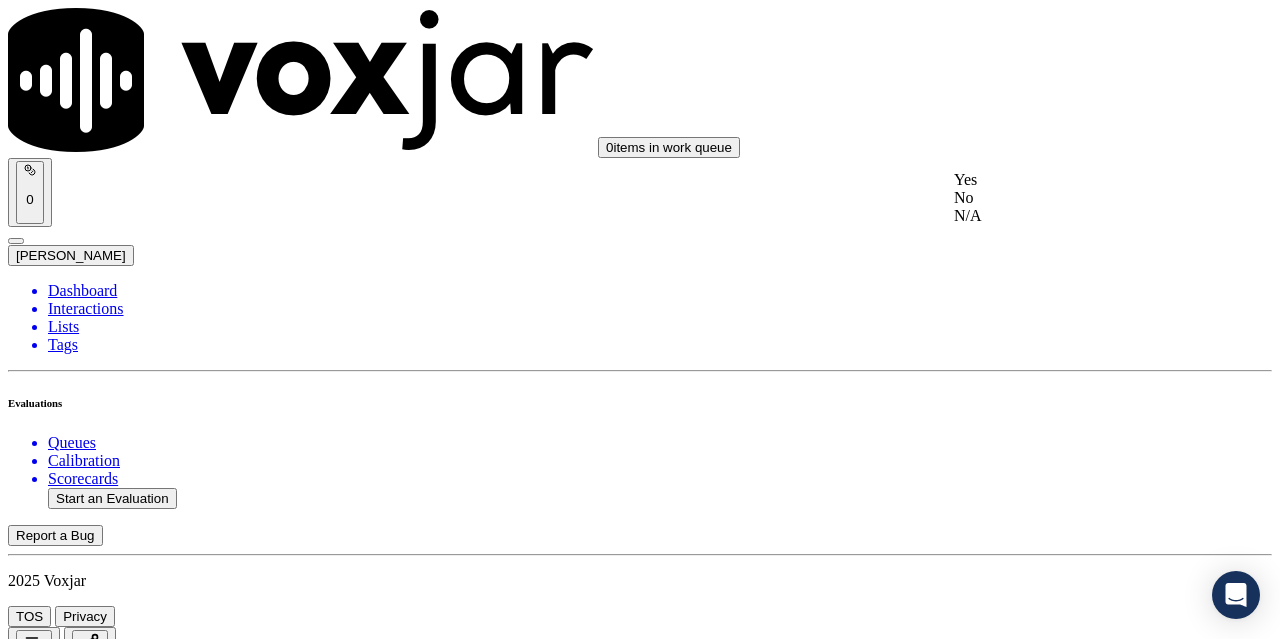 click on "Yes" at bounding box center [1067, 180] 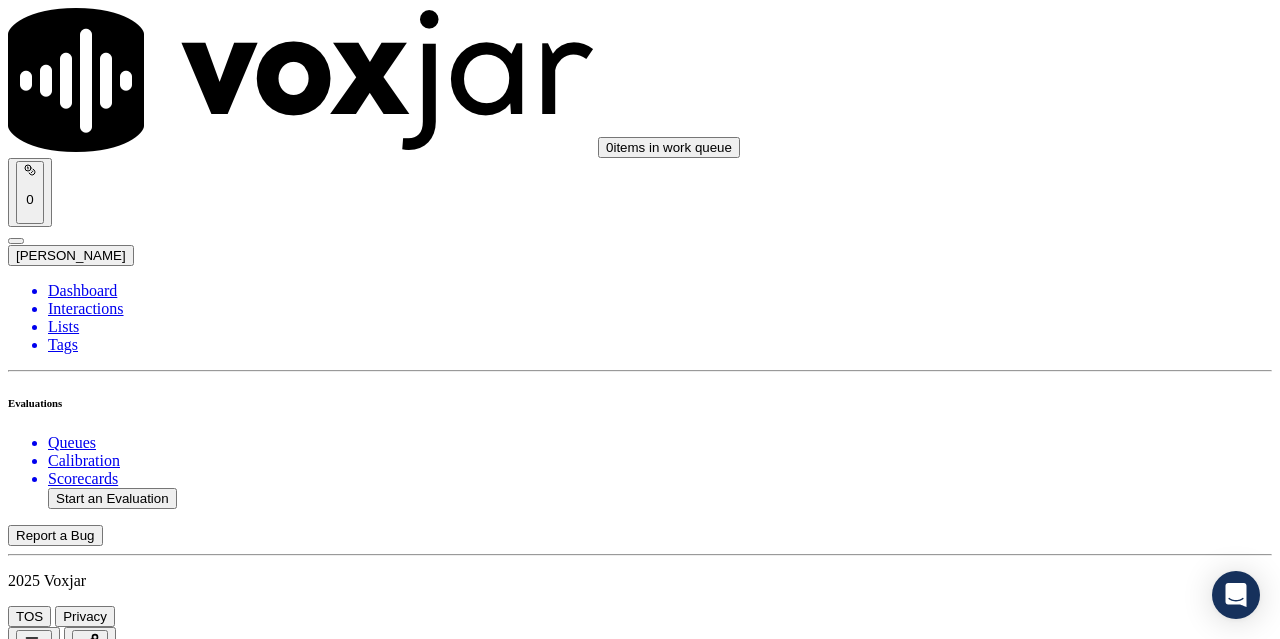 scroll, scrollTop: 1900, scrollLeft: 0, axis: vertical 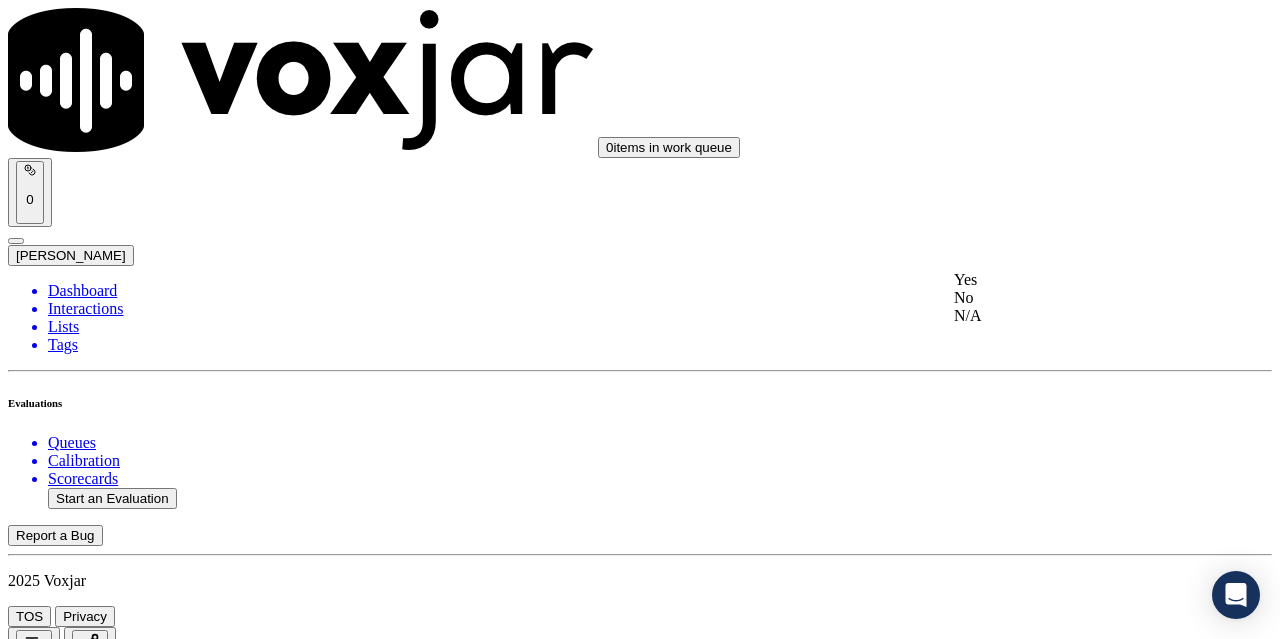 click on "Yes" at bounding box center (1067, 280) 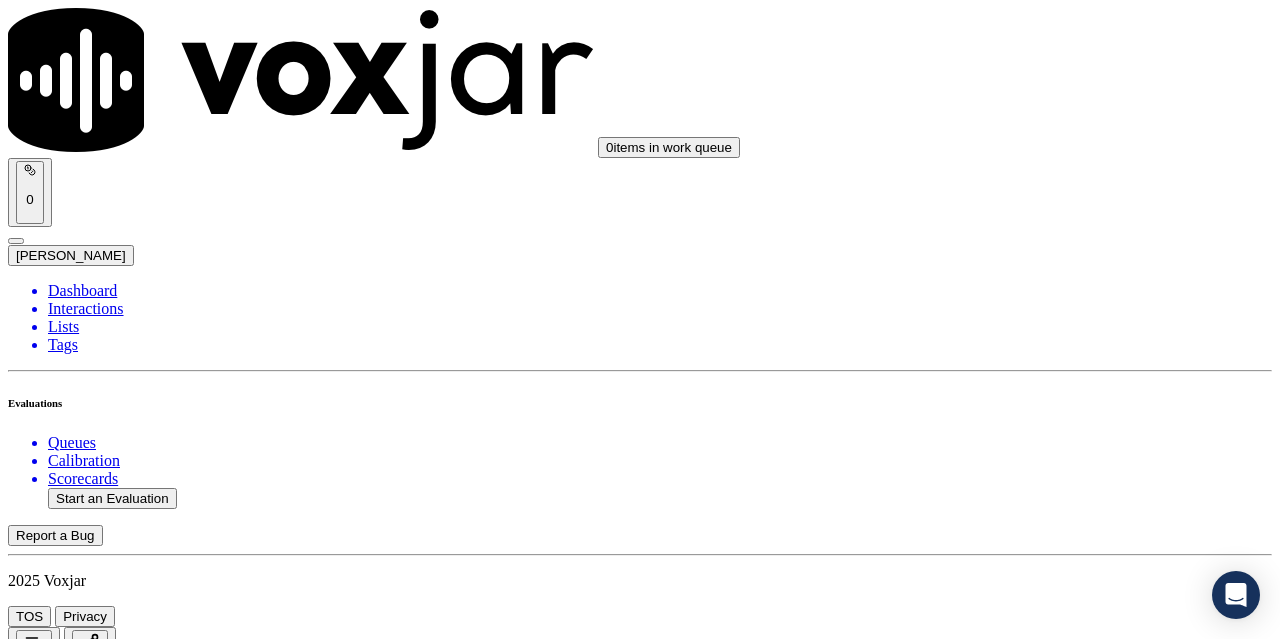 scroll, scrollTop: 2200, scrollLeft: 0, axis: vertical 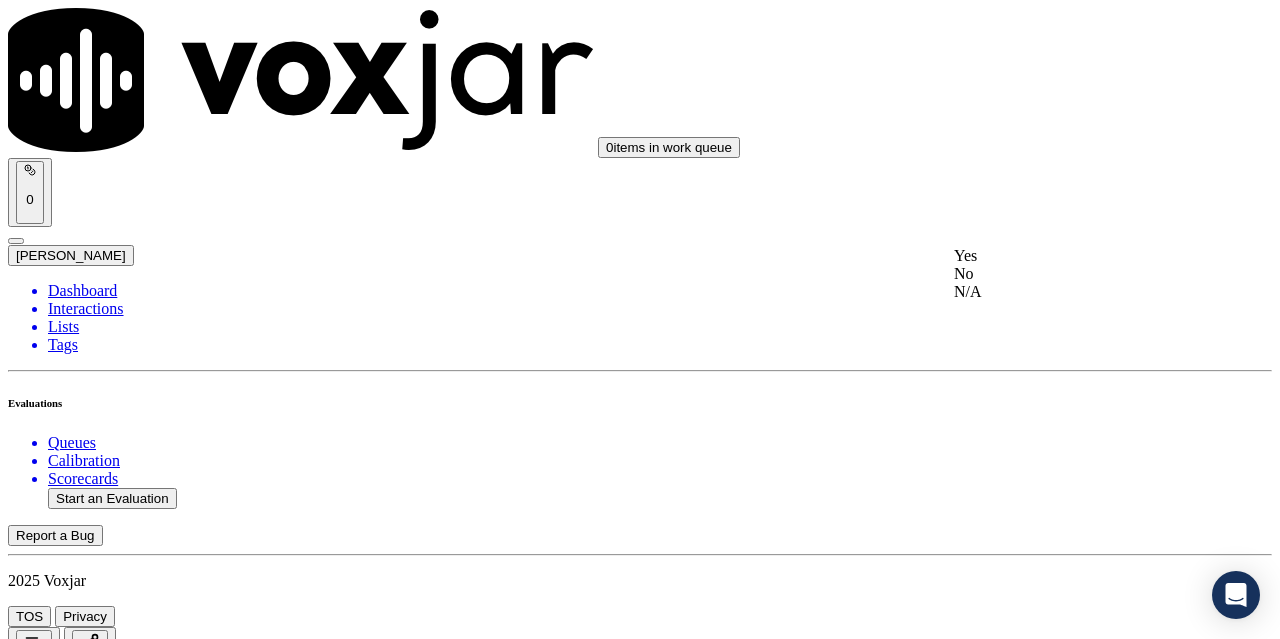 click on "Yes" at bounding box center (1067, 256) 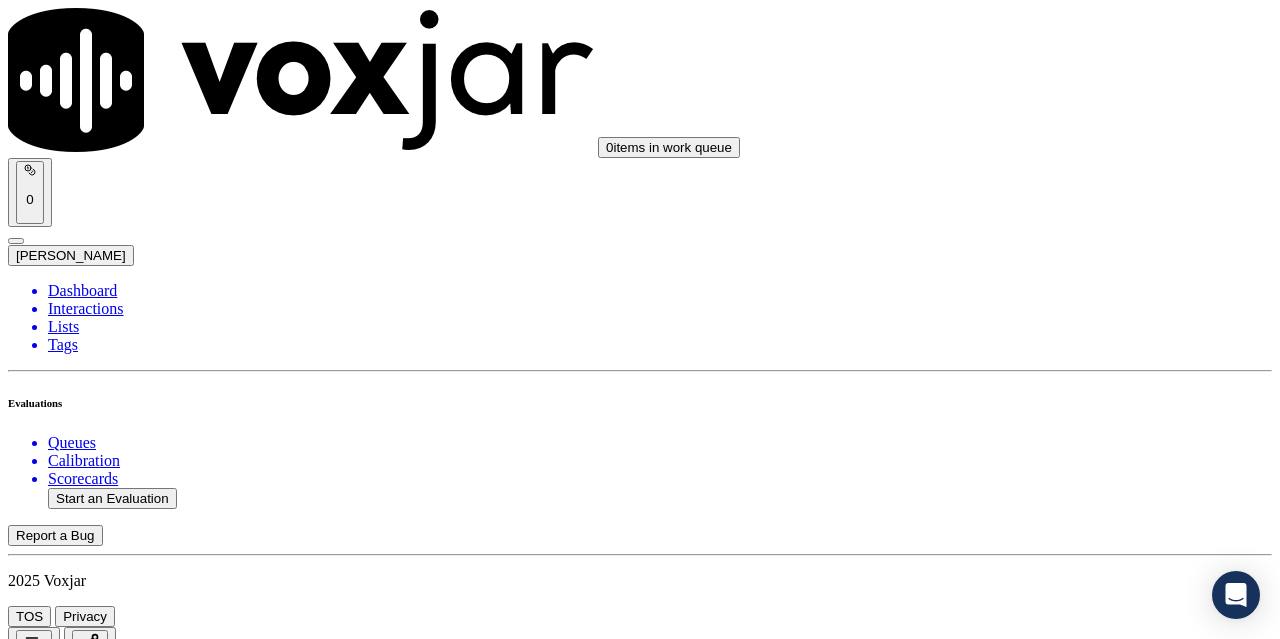 scroll, scrollTop: 2400, scrollLeft: 0, axis: vertical 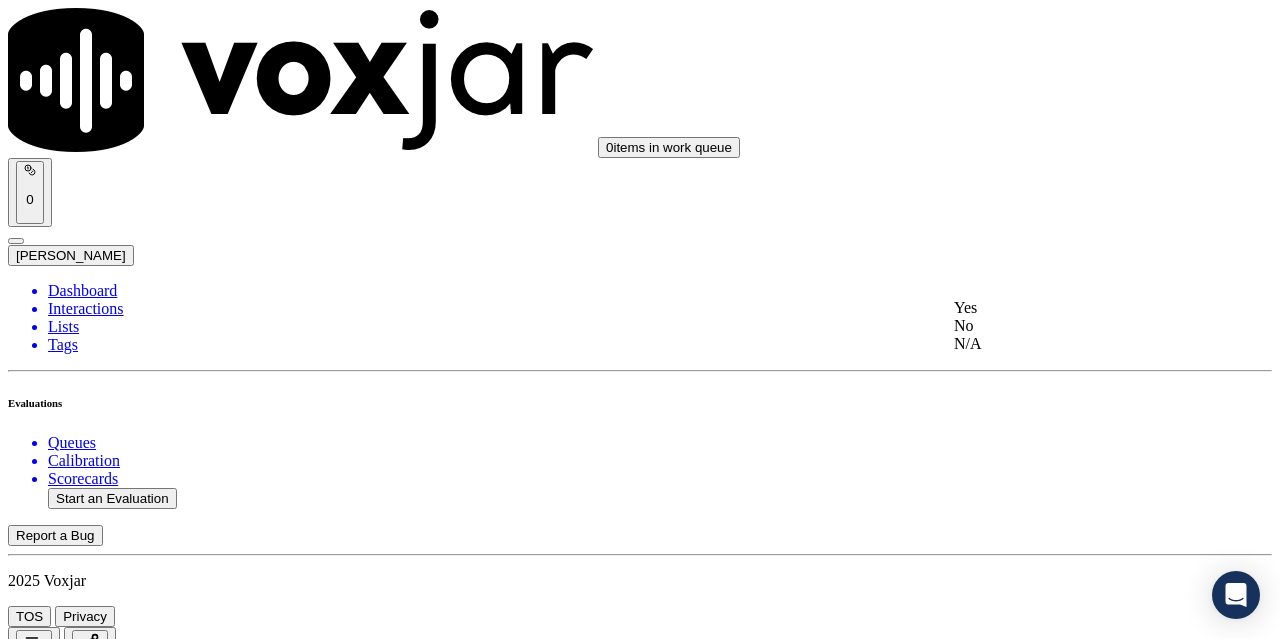 click on "Yes" at bounding box center [1067, 308] 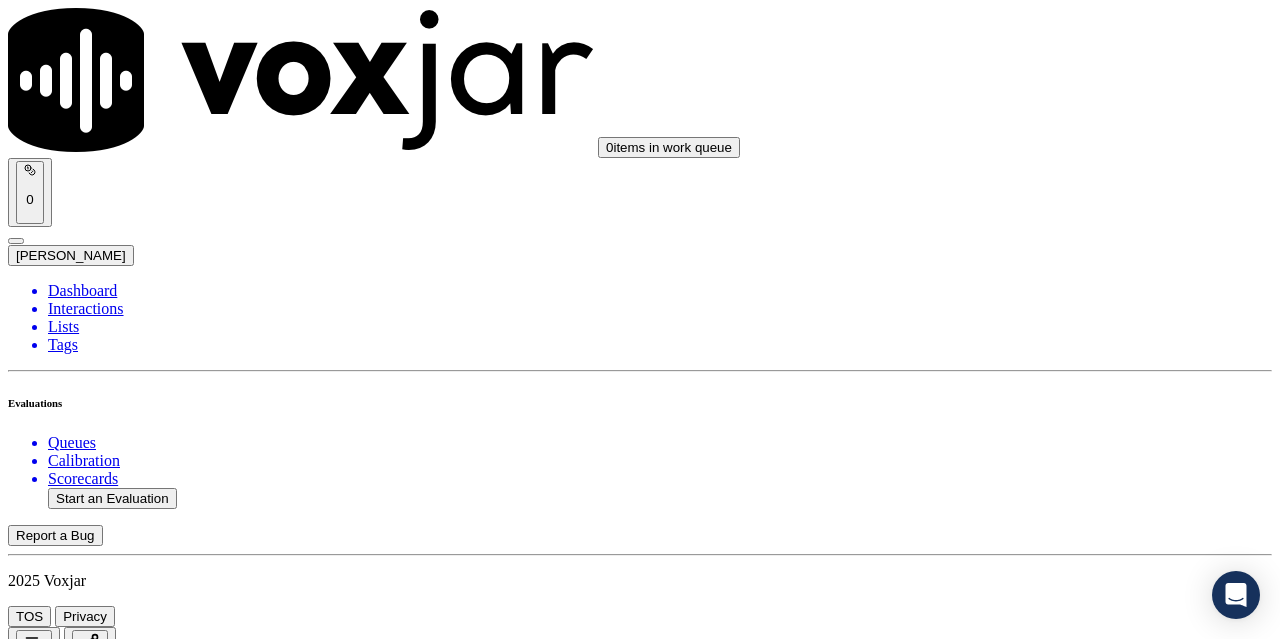 scroll, scrollTop: 2700, scrollLeft: 0, axis: vertical 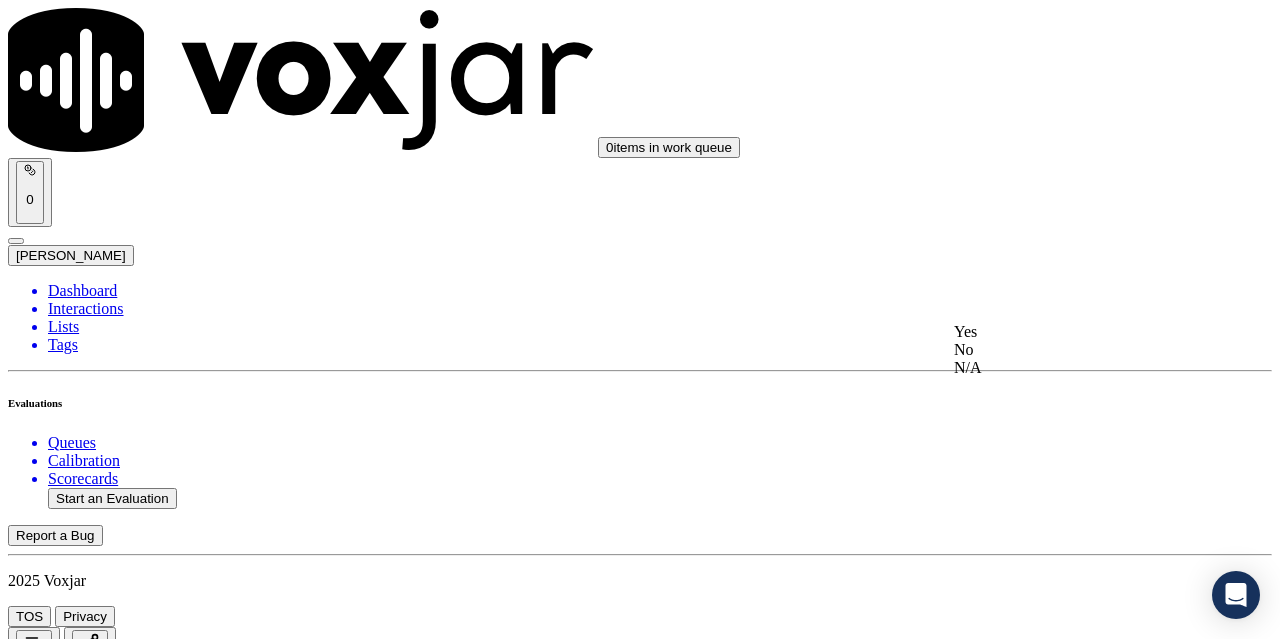 click on "Yes" at bounding box center (1067, 332) 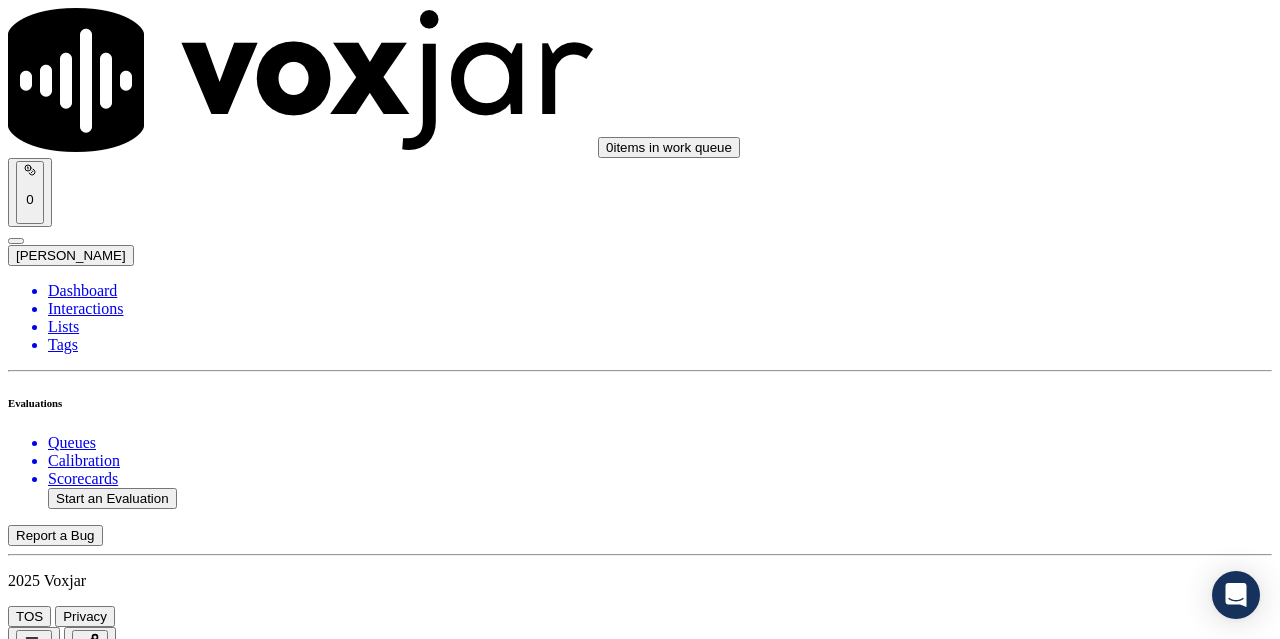 scroll, scrollTop: 3100, scrollLeft: 0, axis: vertical 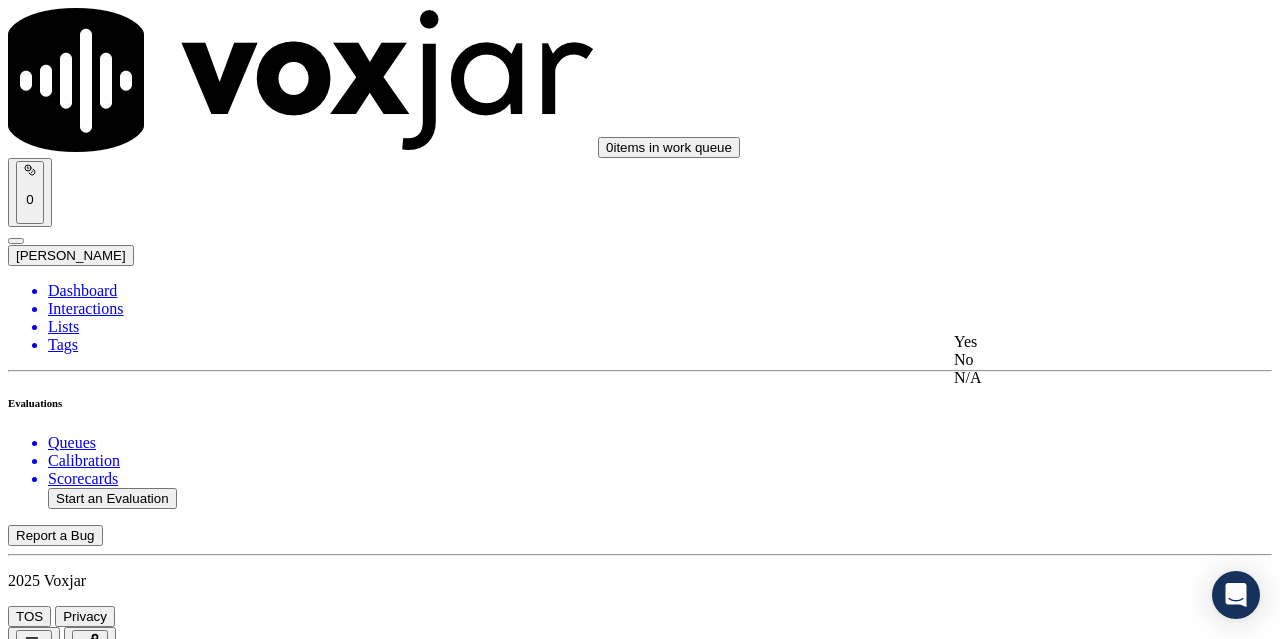 click on "Yes" at bounding box center (1067, 342) 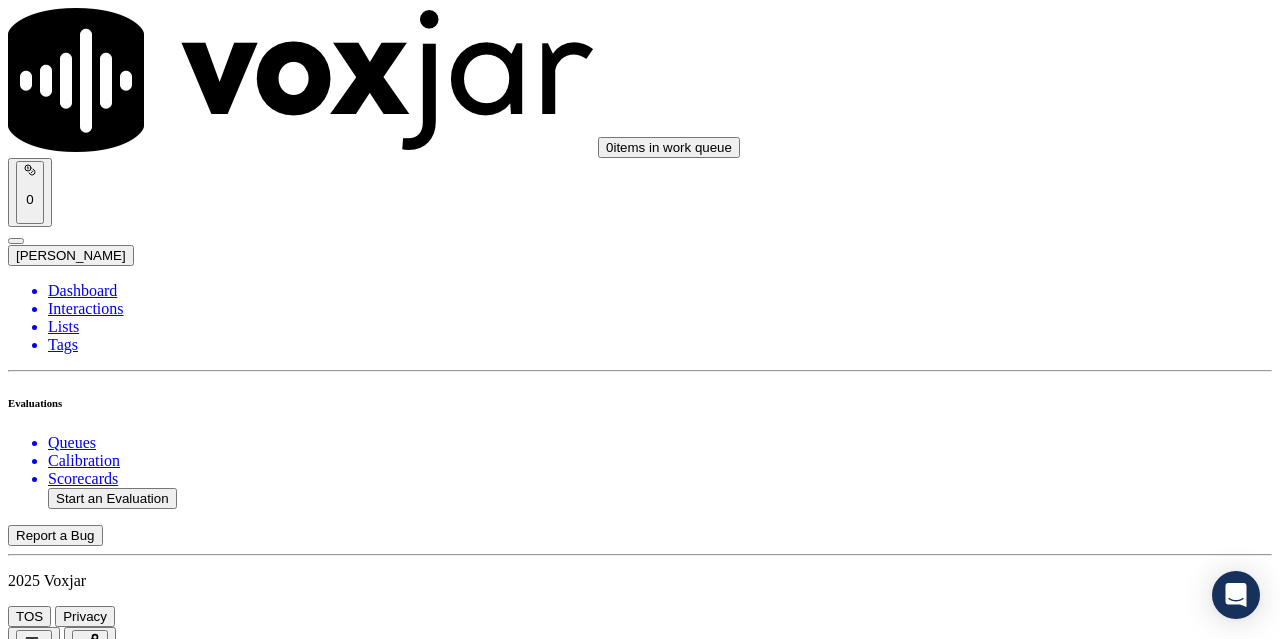 scroll, scrollTop: 3400, scrollLeft: 0, axis: vertical 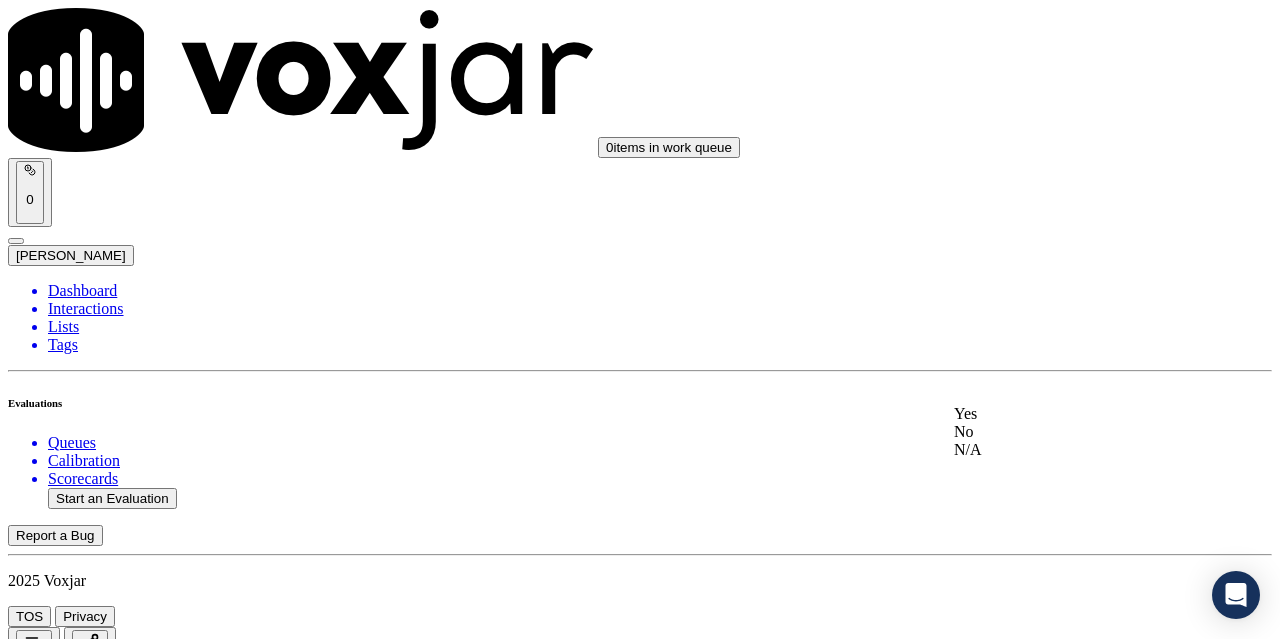 click on "Yes" at bounding box center [1067, 414] 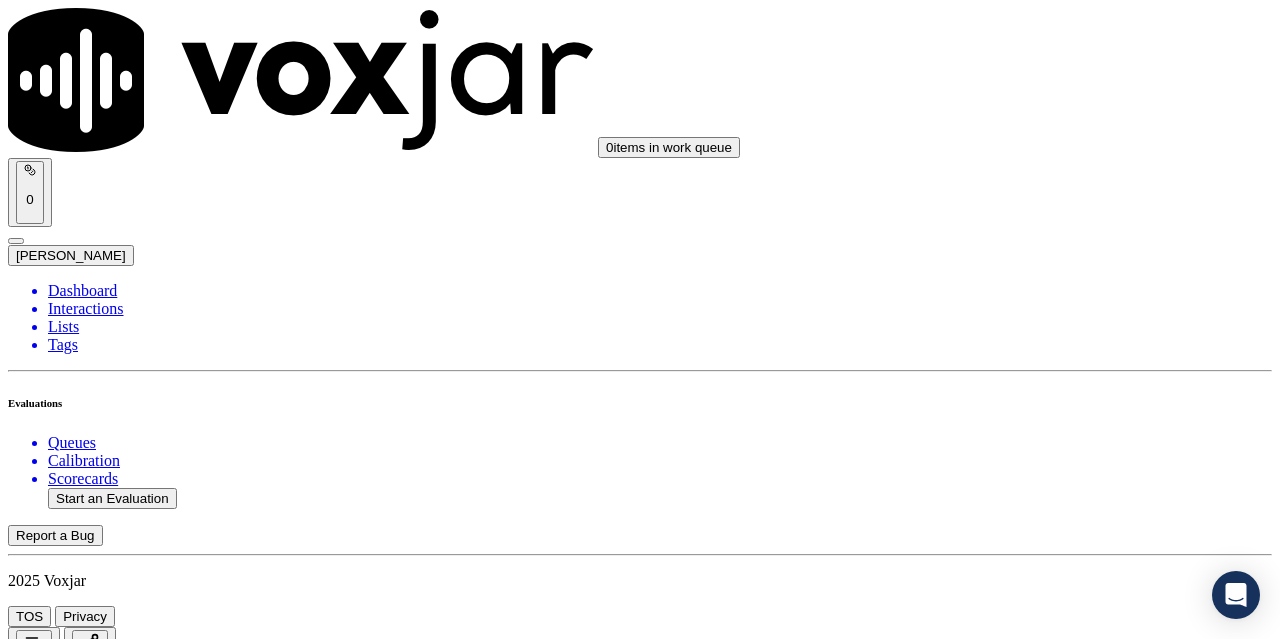 scroll, scrollTop: 3800, scrollLeft: 0, axis: vertical 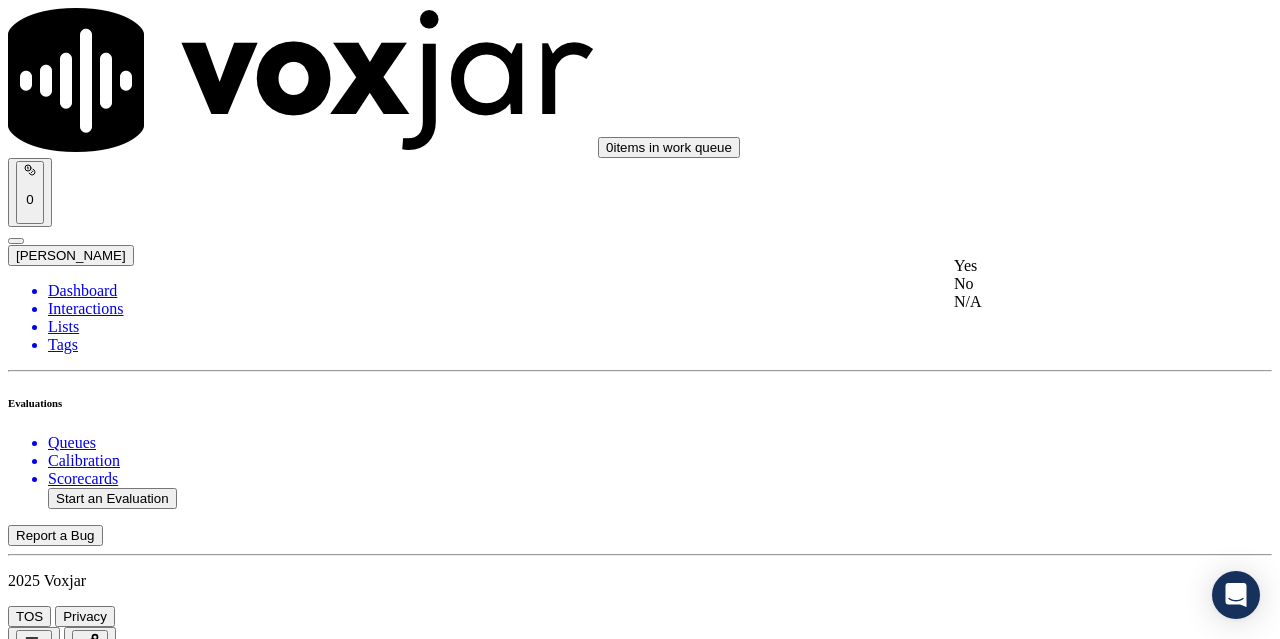 click on "Yes" at bounding box center (1067, 266) 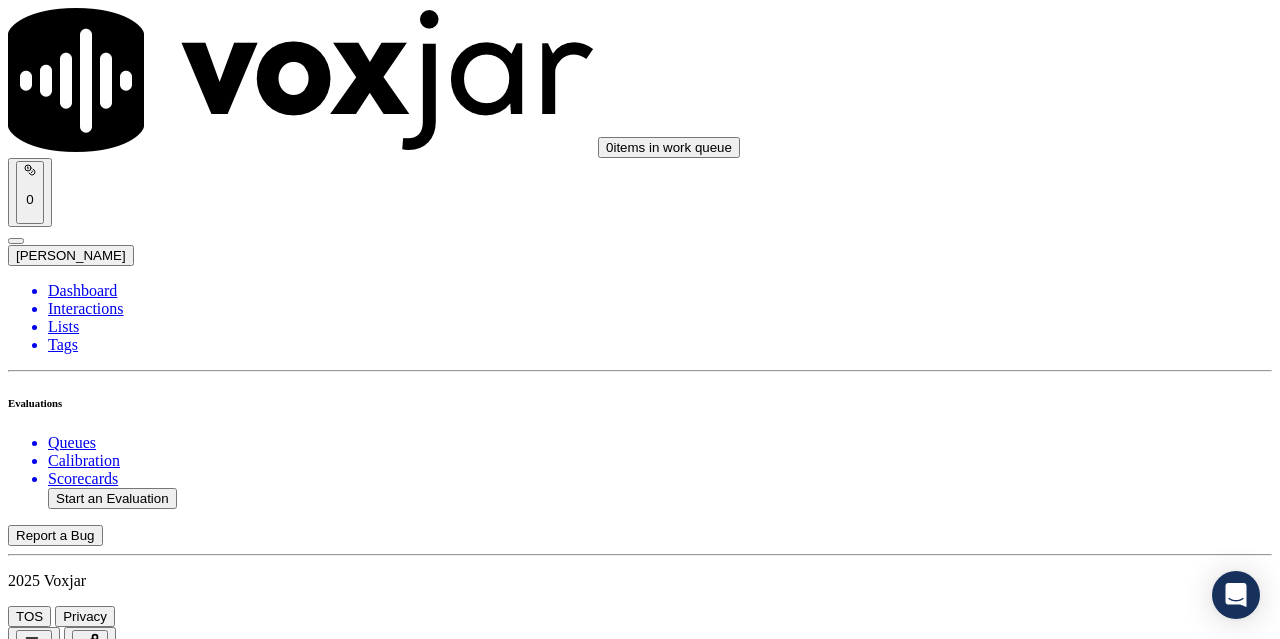 scroll, scrollTop: 4100, scrollLeft: 0, axis: vertical 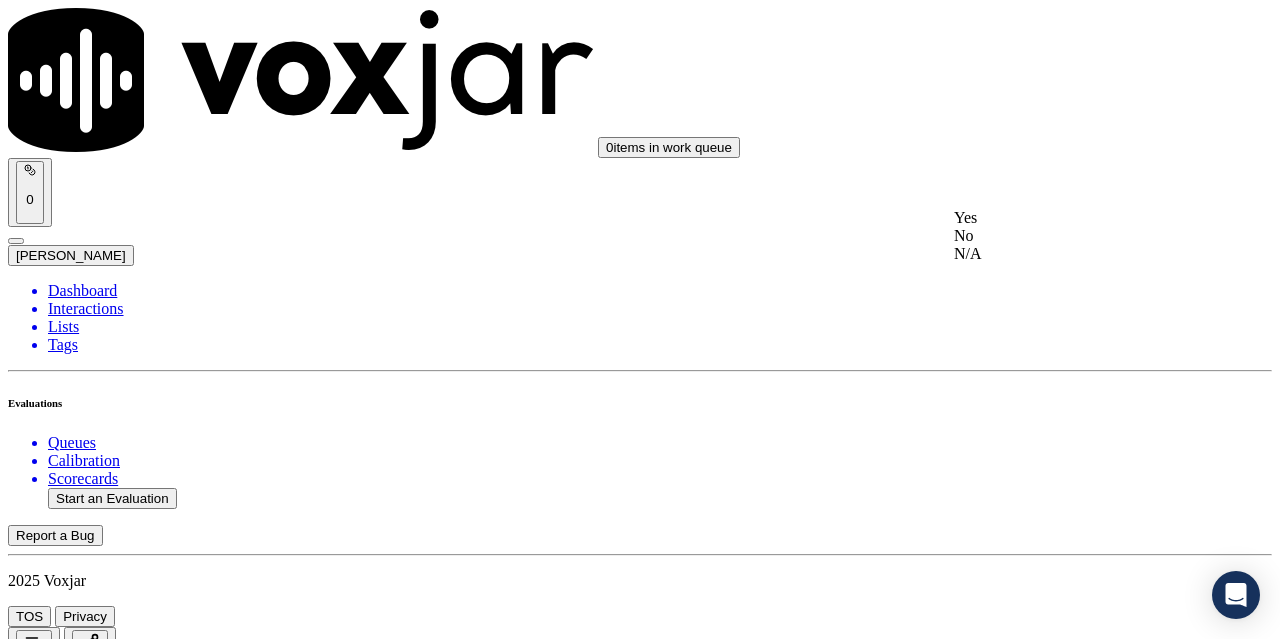 click on "Yes" at bounding box center (1067, 218) 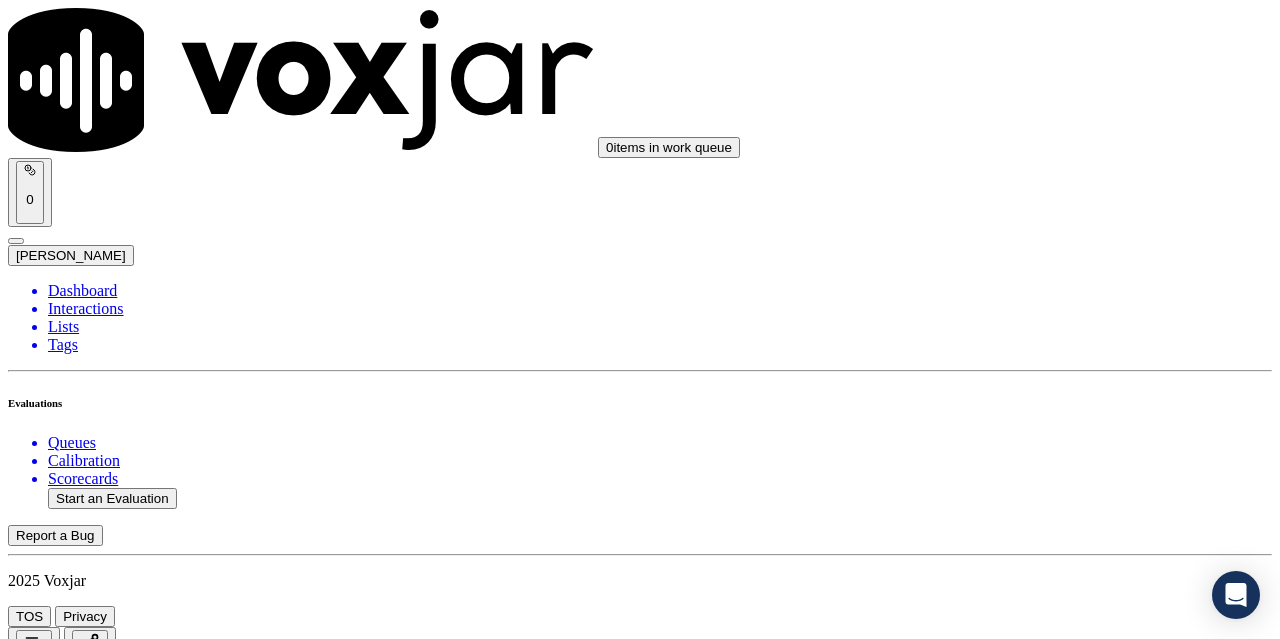 scroll, scrollTop: 4300, scrollLeft: 0, axis: vertical 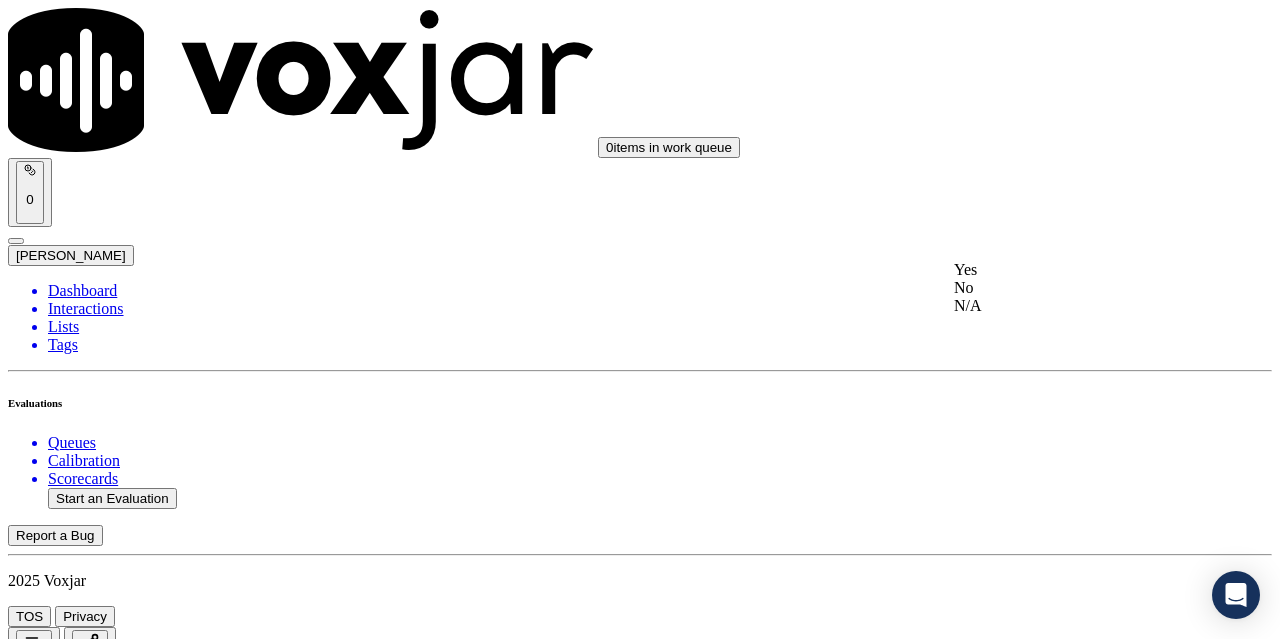 click on "Yes" at bounding box center (1067, 270) 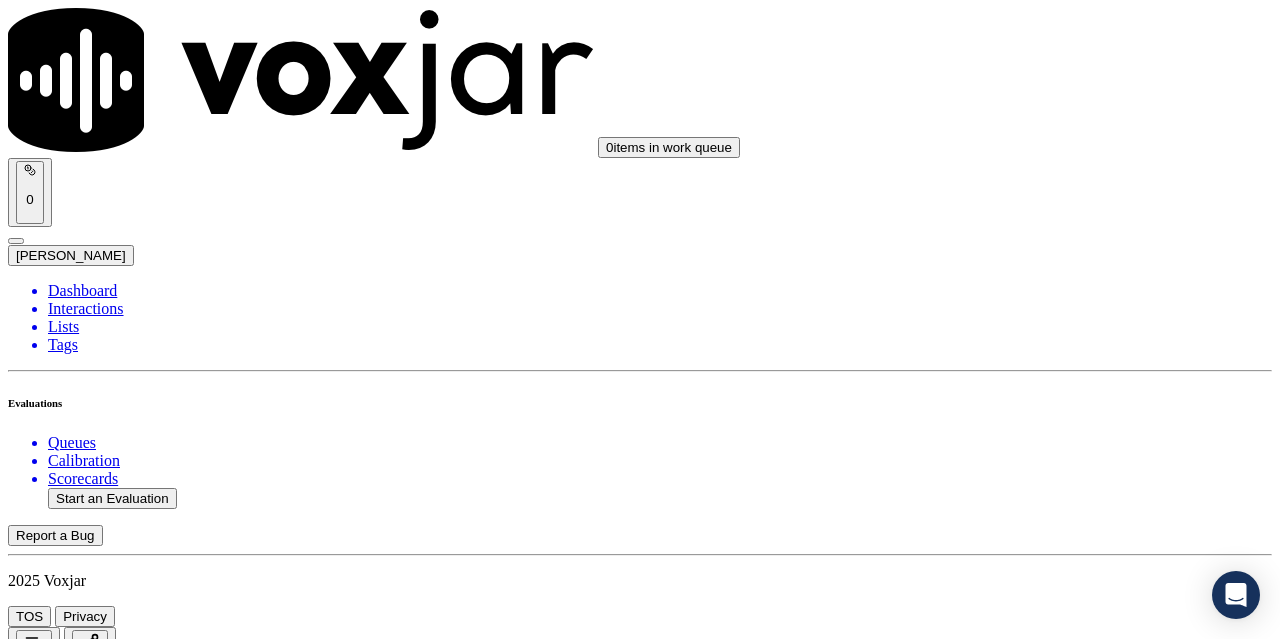 click on "Select an answer" at bounding box center [67, 6026] 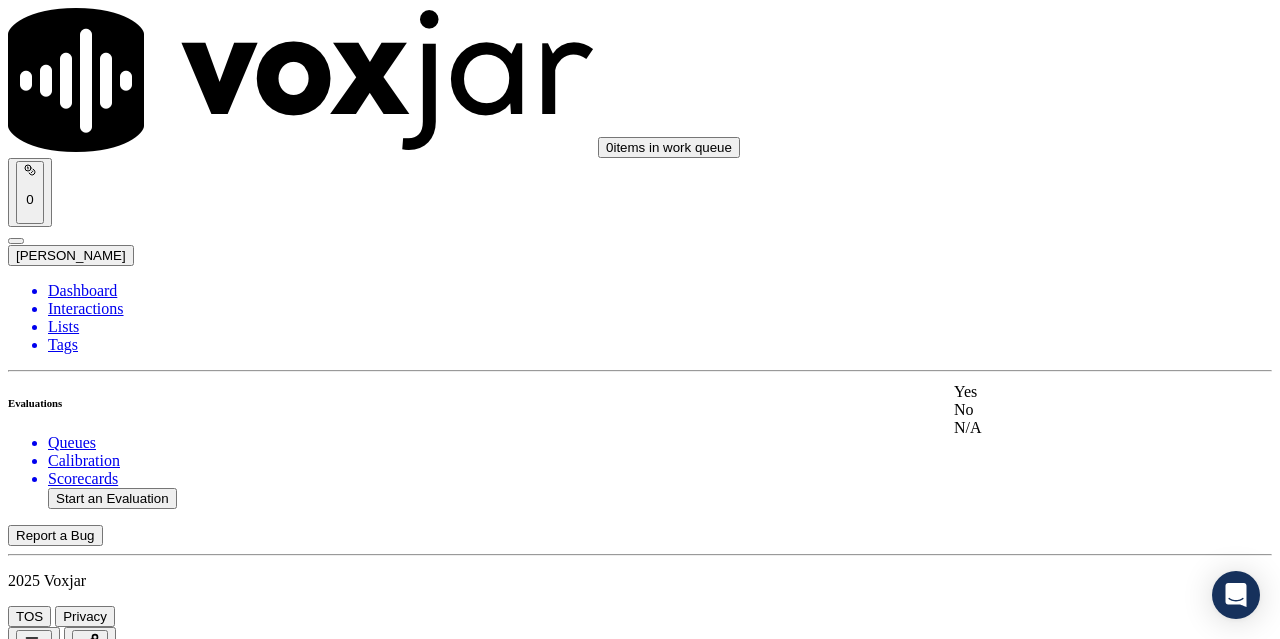 click on "Yes" at bounding box center [1067, 392] 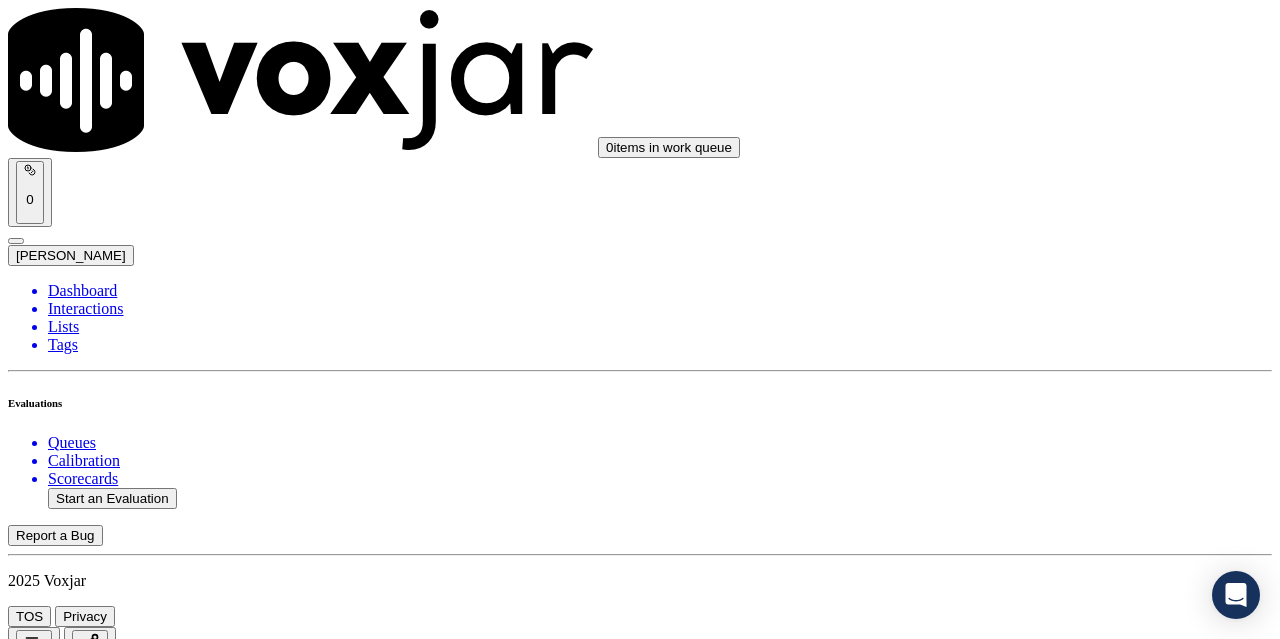 scroll, scrollTop: 4600, scrollLeft: 0, axis: vertical 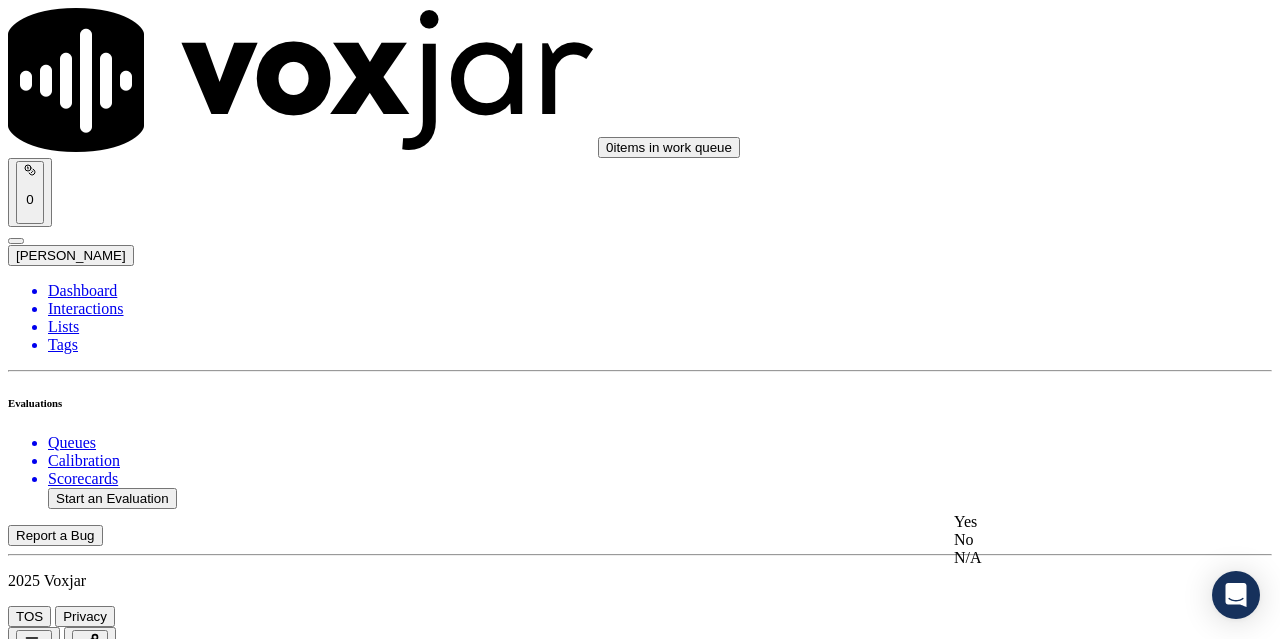 click on "Yes" at bounding box center [1067, 522] 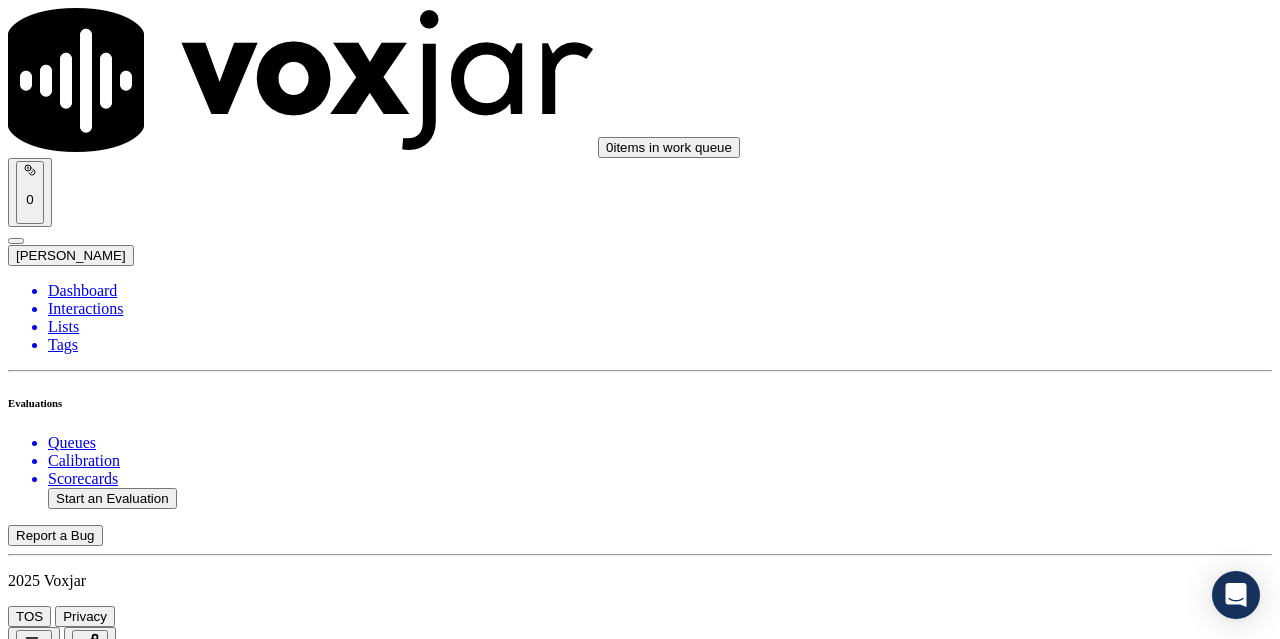 scroll, scrollTop: 5000, scrollLeft: 0, axis: vertical 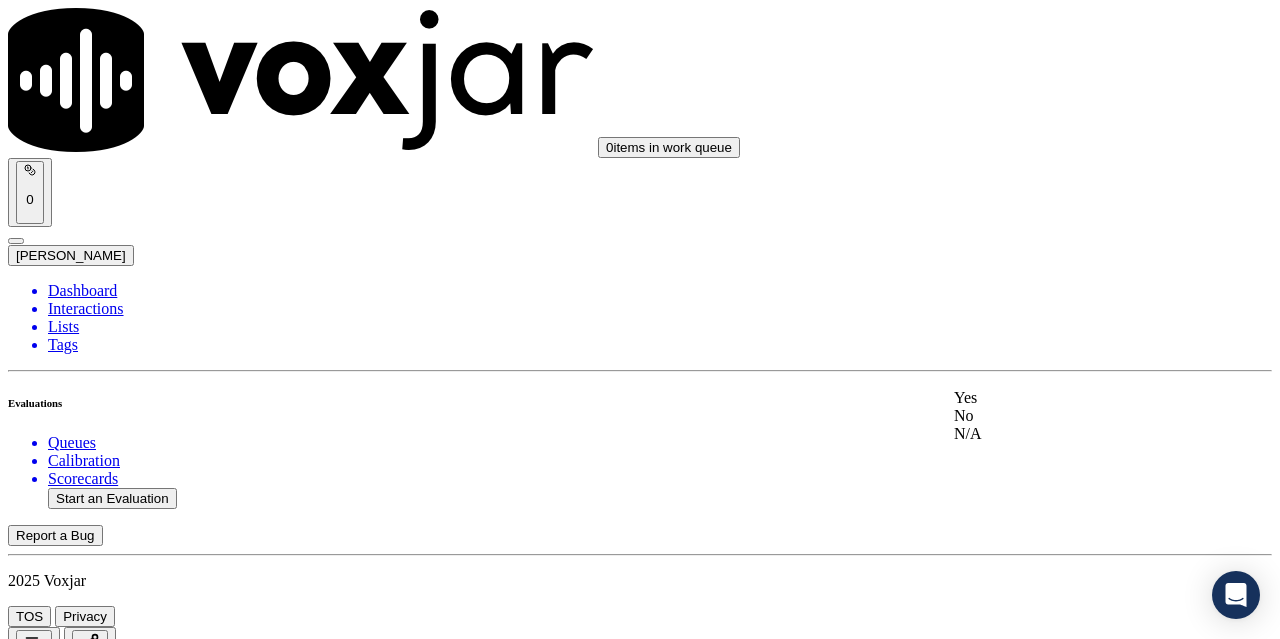 click on "Yes" at bounding box center [1067, 398] 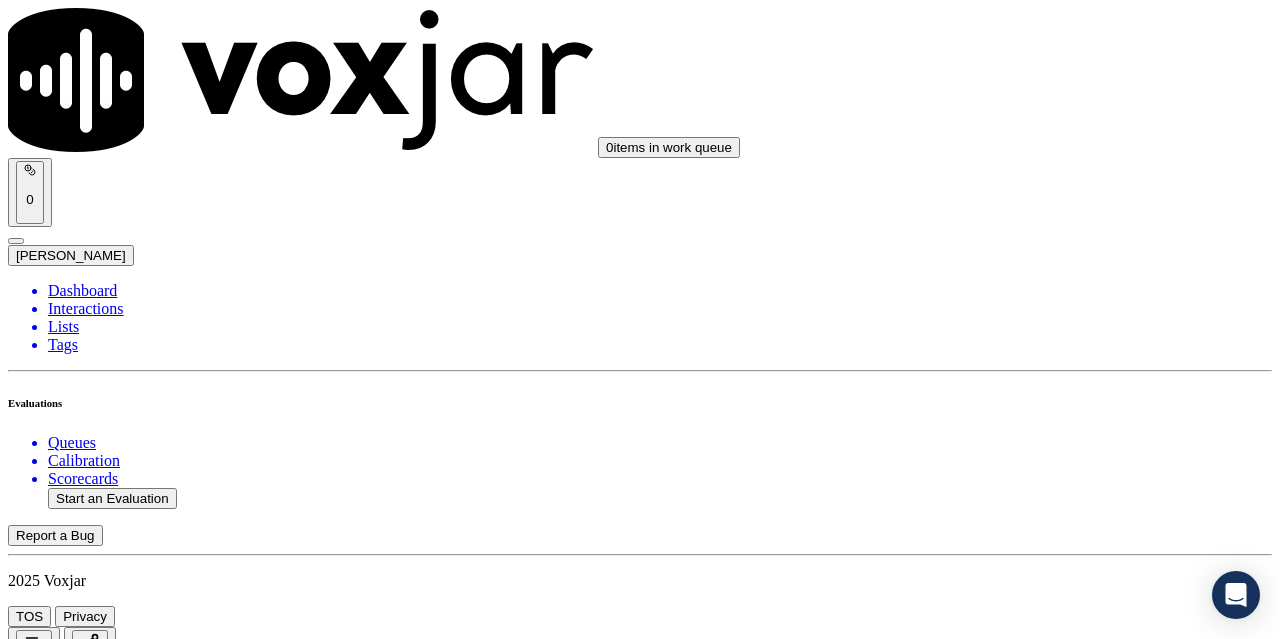 scroll, scrollTop: 5400, scrollLeft: 0, axis: vertical 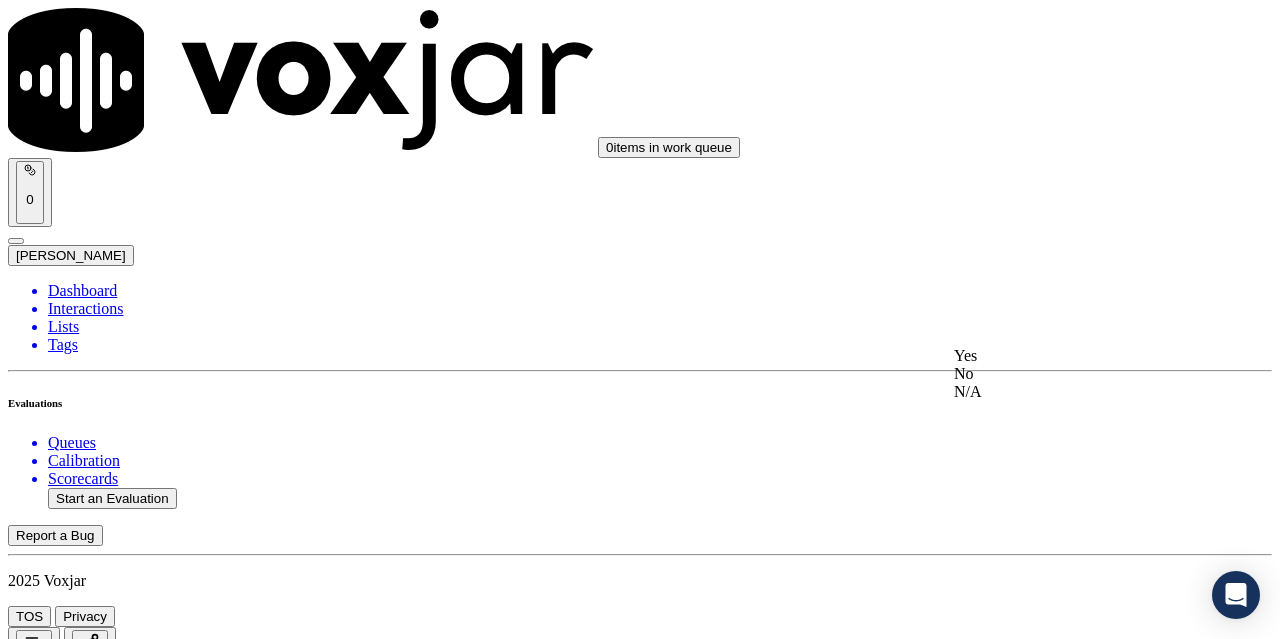 click on "Yes" at bounding box center (1067, 356) 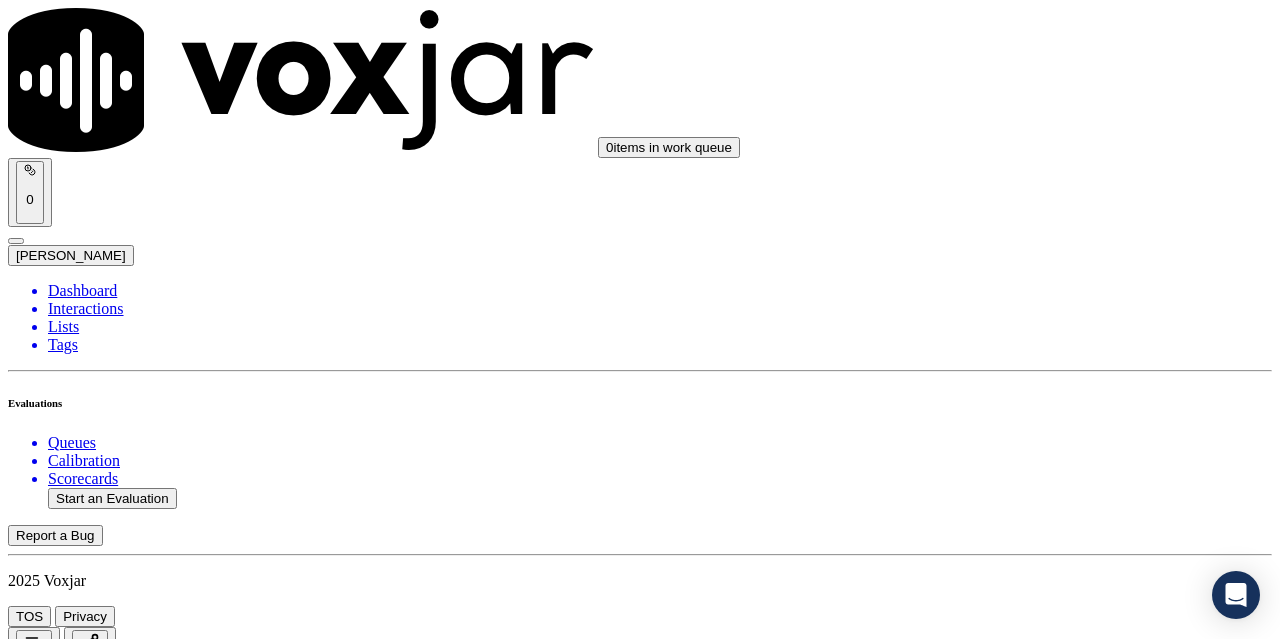 scroll, scrollTop: 5700, scrollLeft: 0, axis: vertical 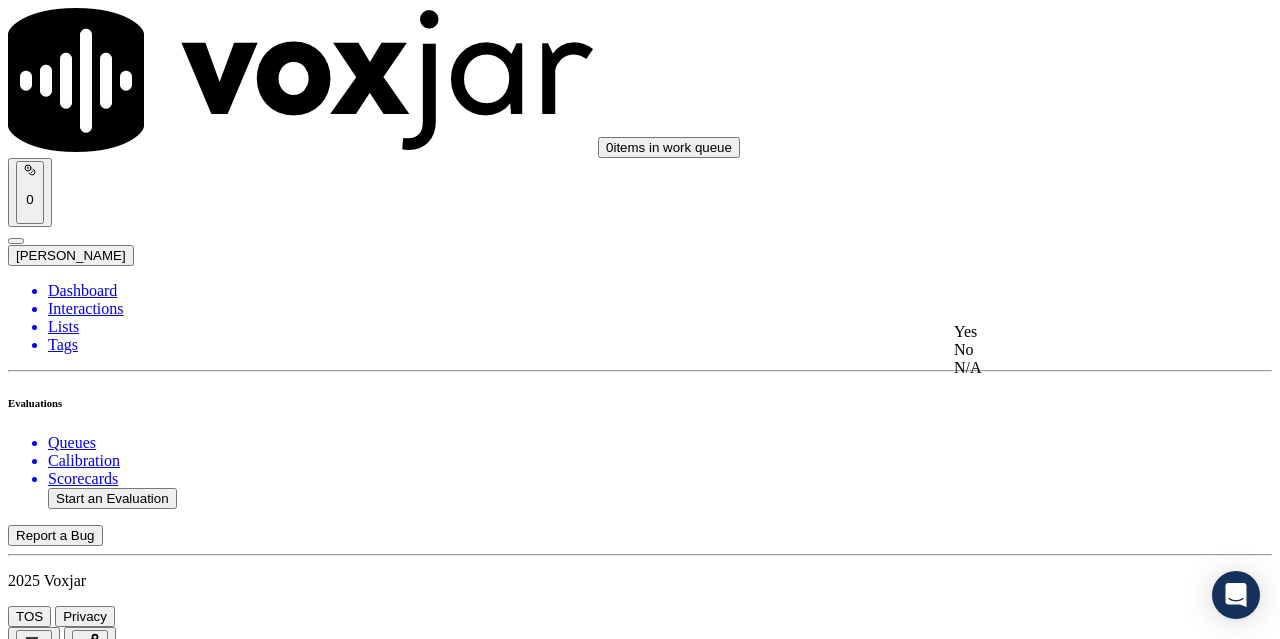 click on "Yes" at bounding box center (1067, 332) 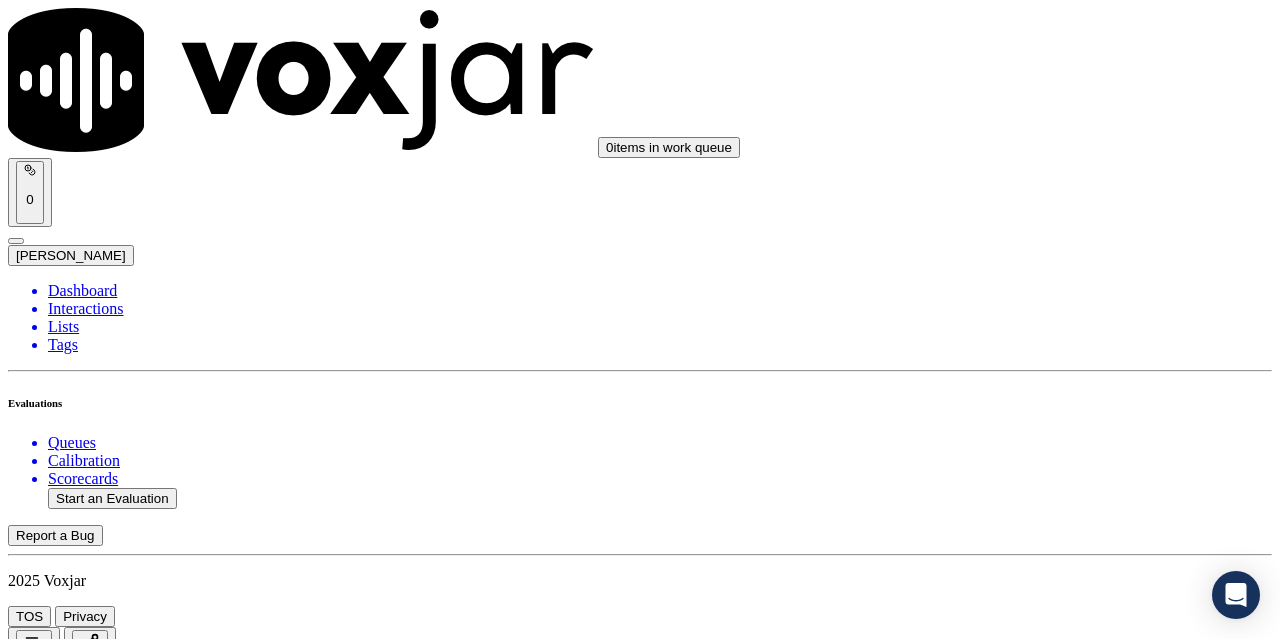scroll, scrollTop: 5896, scrollLeft: 0, axis: vertical 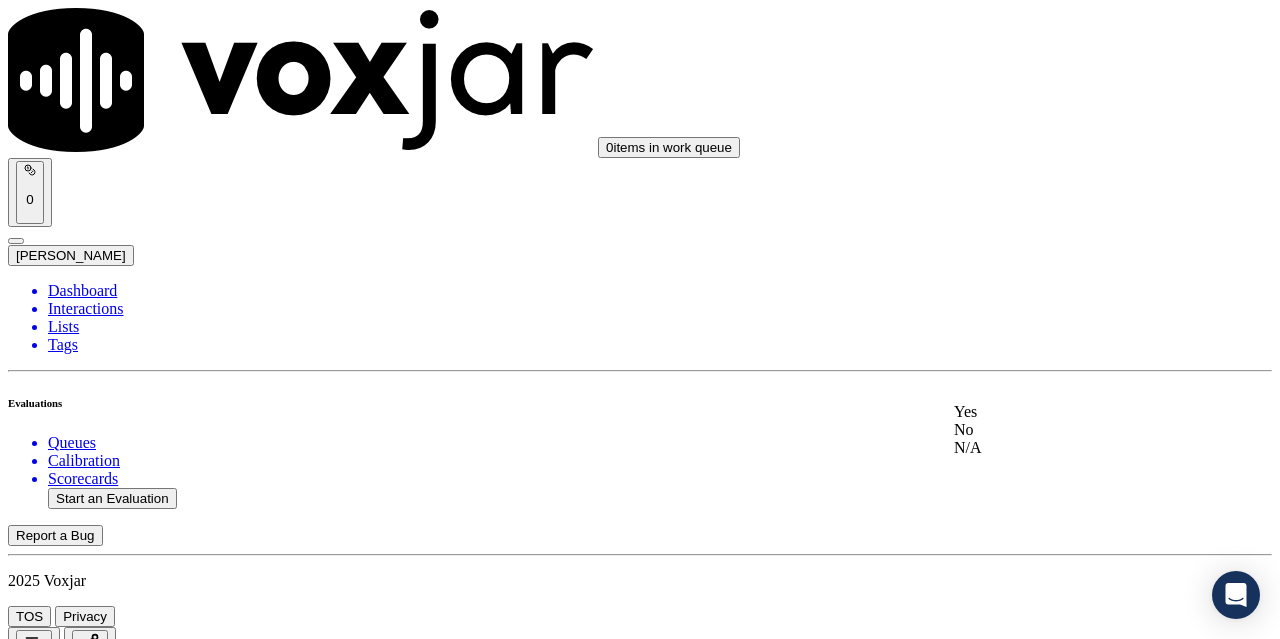 click on "Yes" at bounding box center [1067, 412] 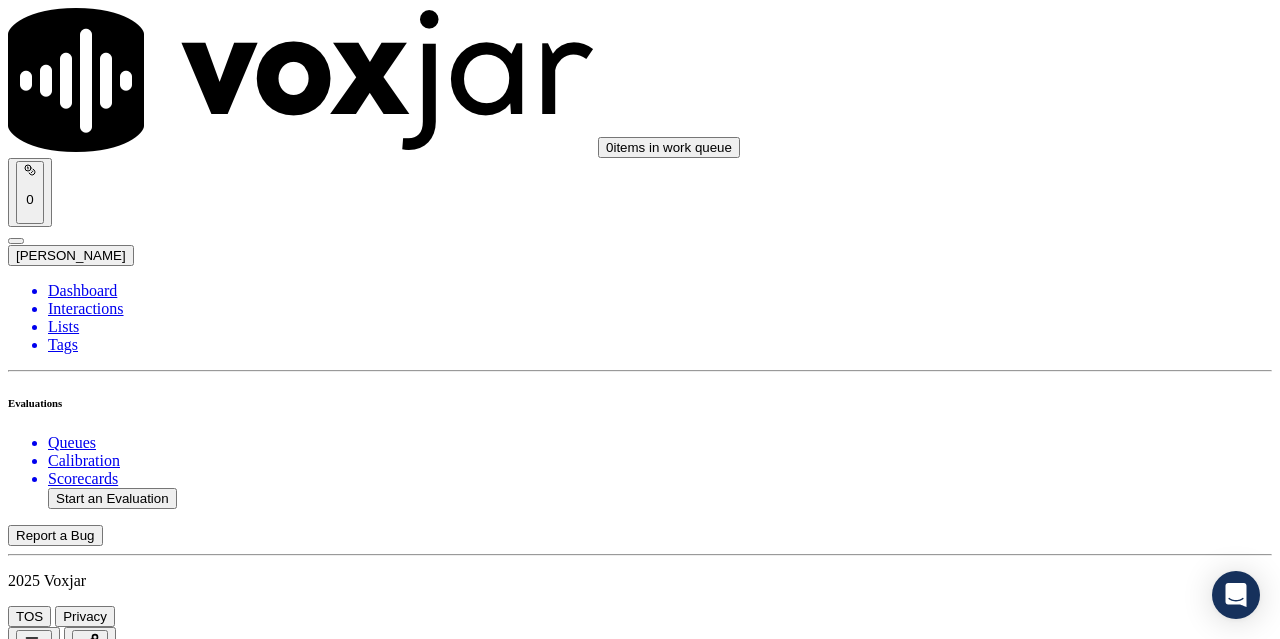 click on "Submit Scores" at bounding box center (59, 7345) 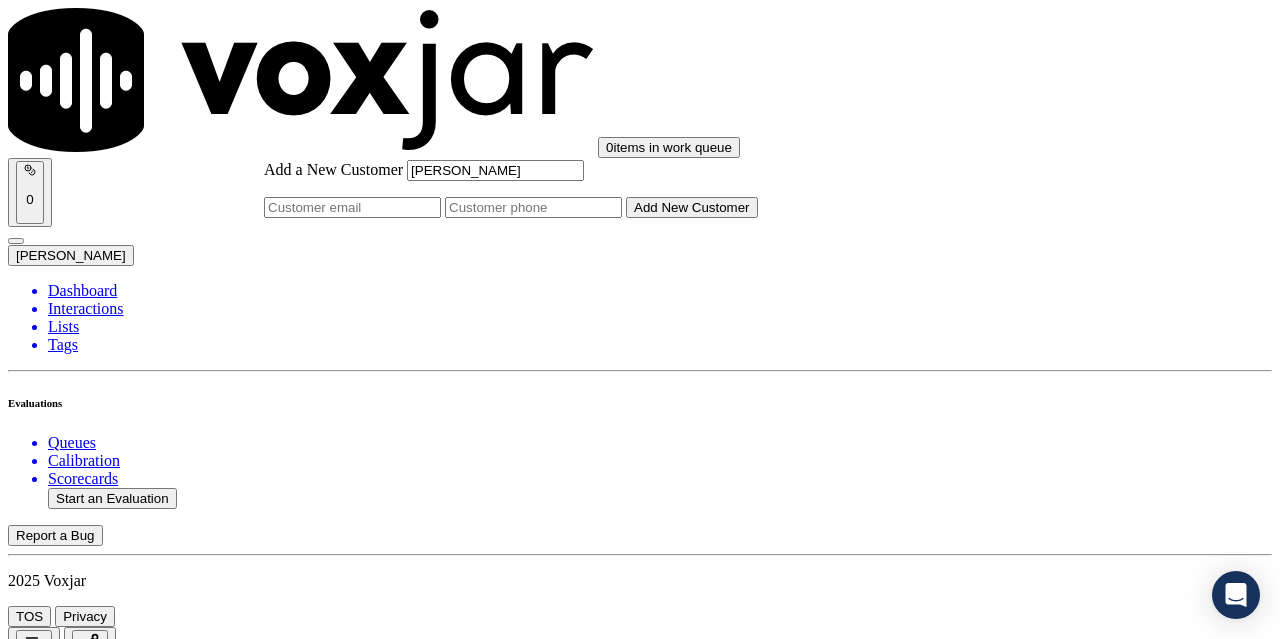 type on "[PERSON_NAME]" 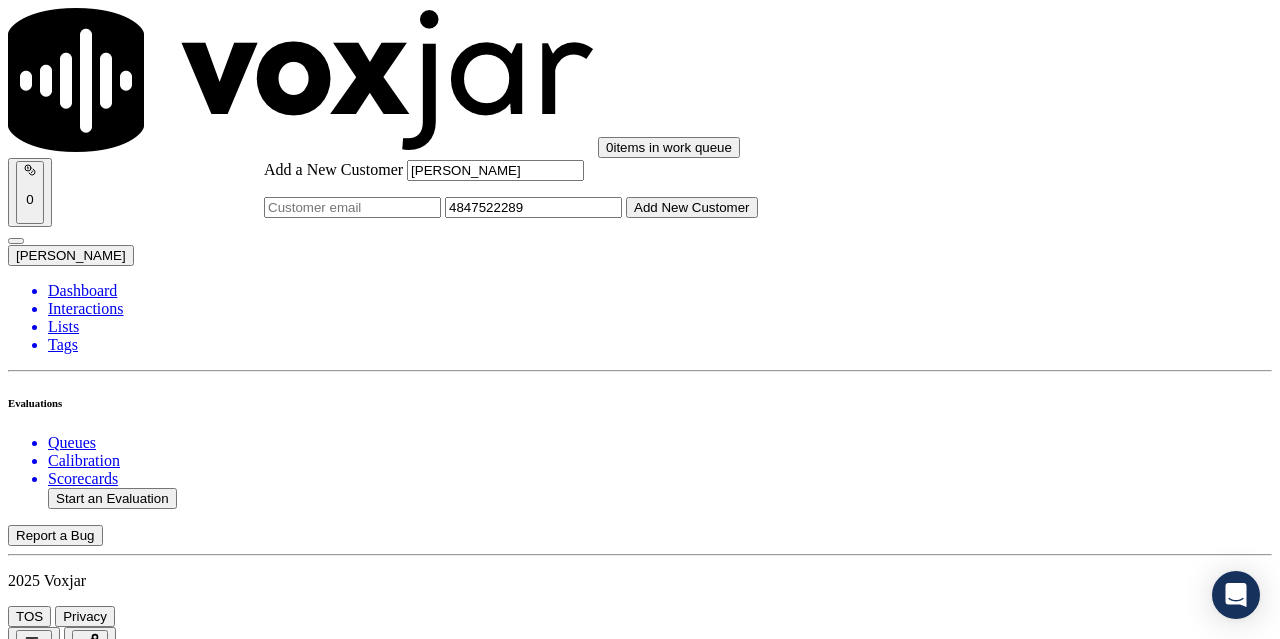 type on "4847522289" 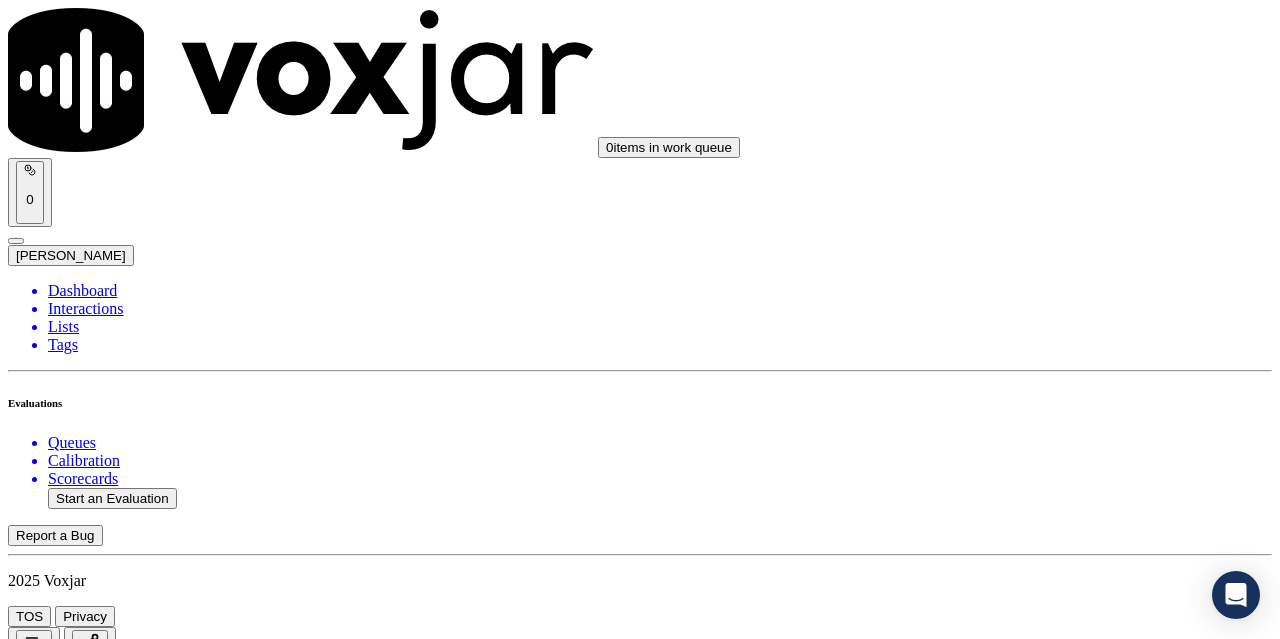 click on "[PERSON_NAME]" at bounding box center [640, 2164] 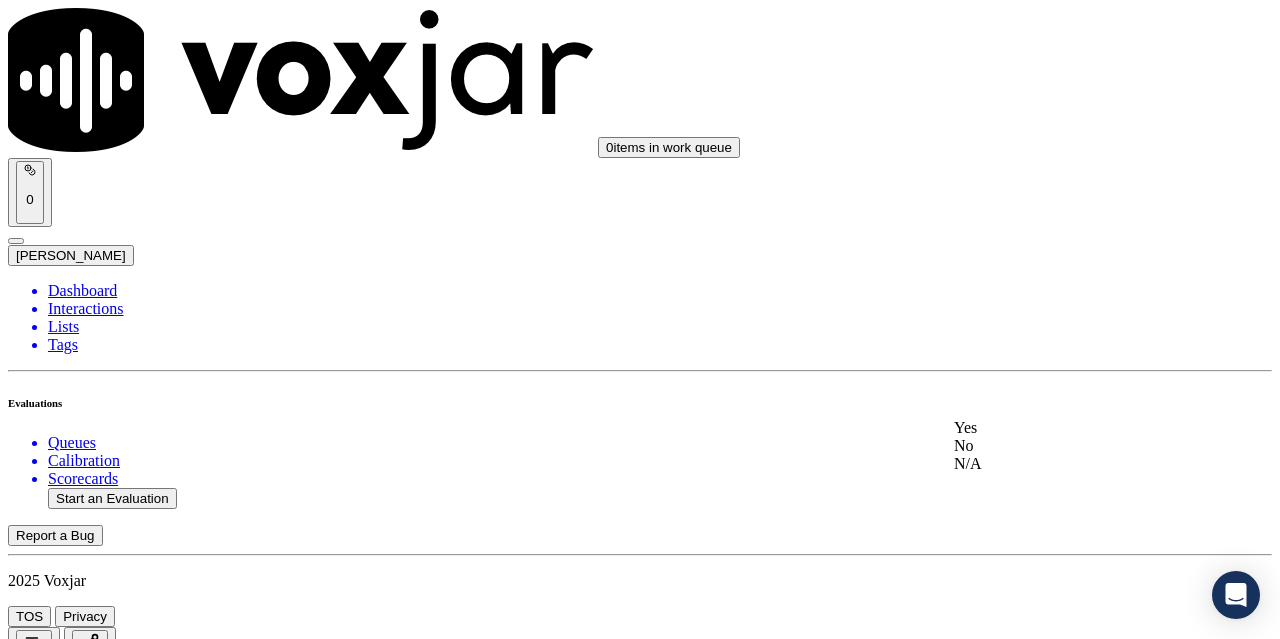 click on "Yes" at bounding box center (1067, 428) 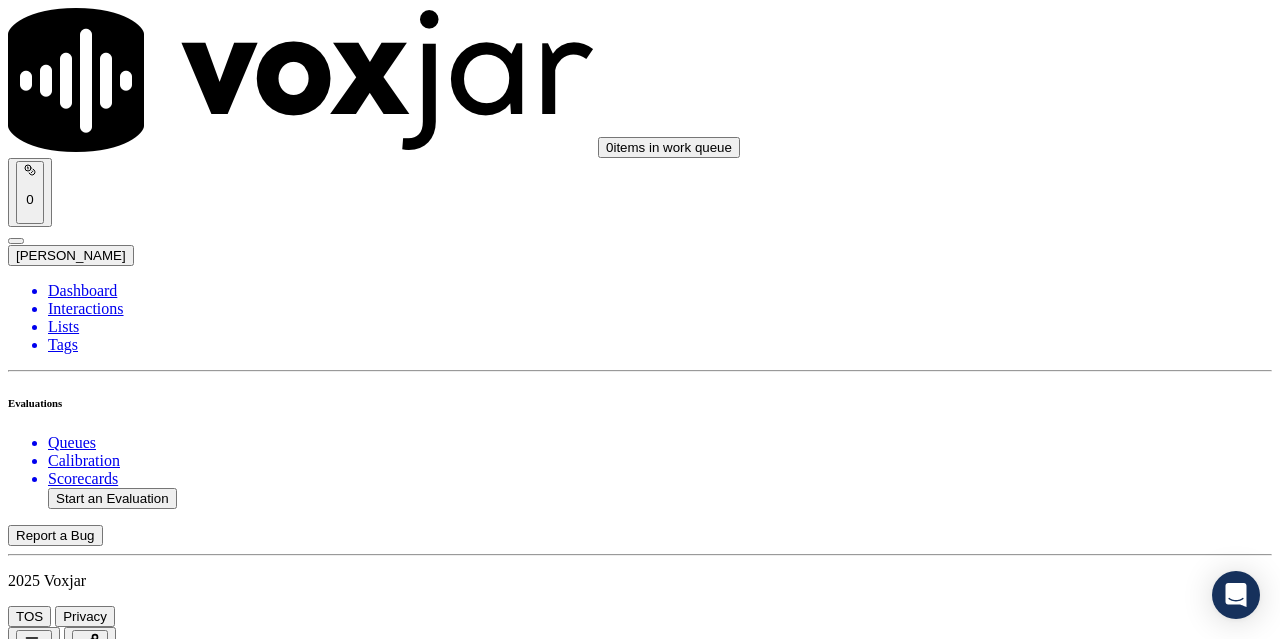 scroll, scrollTop: 400, scrollLeft: 0, axis: vertical 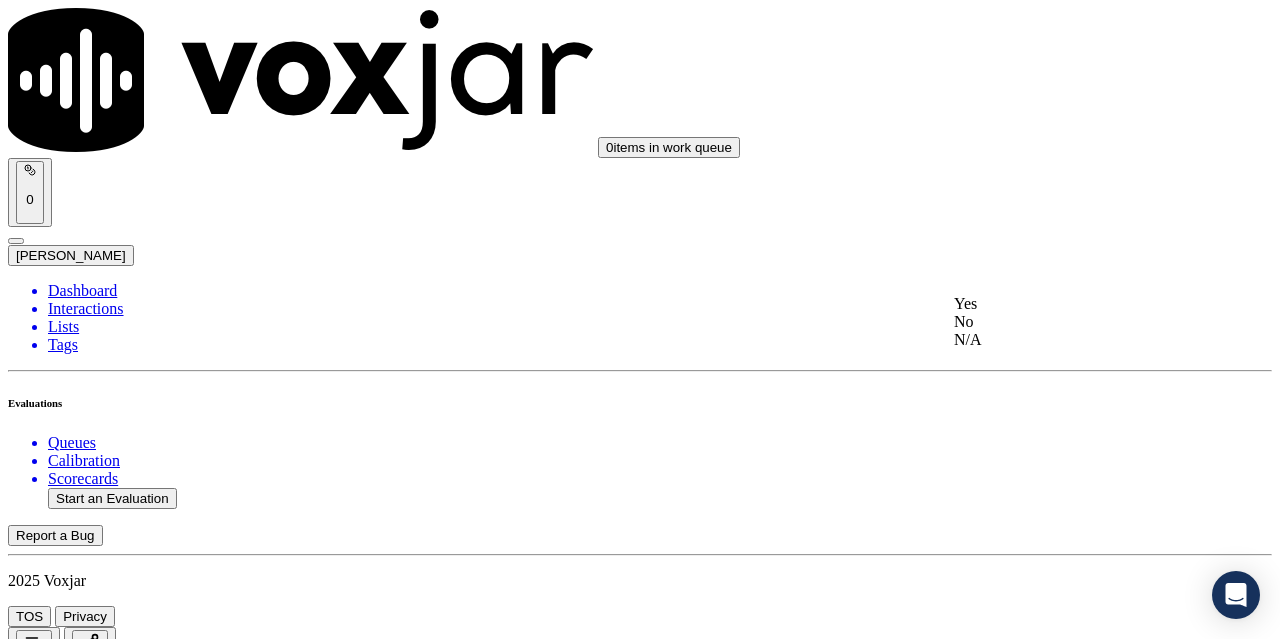 click on "Yes" at bounding box center [1067, 304] 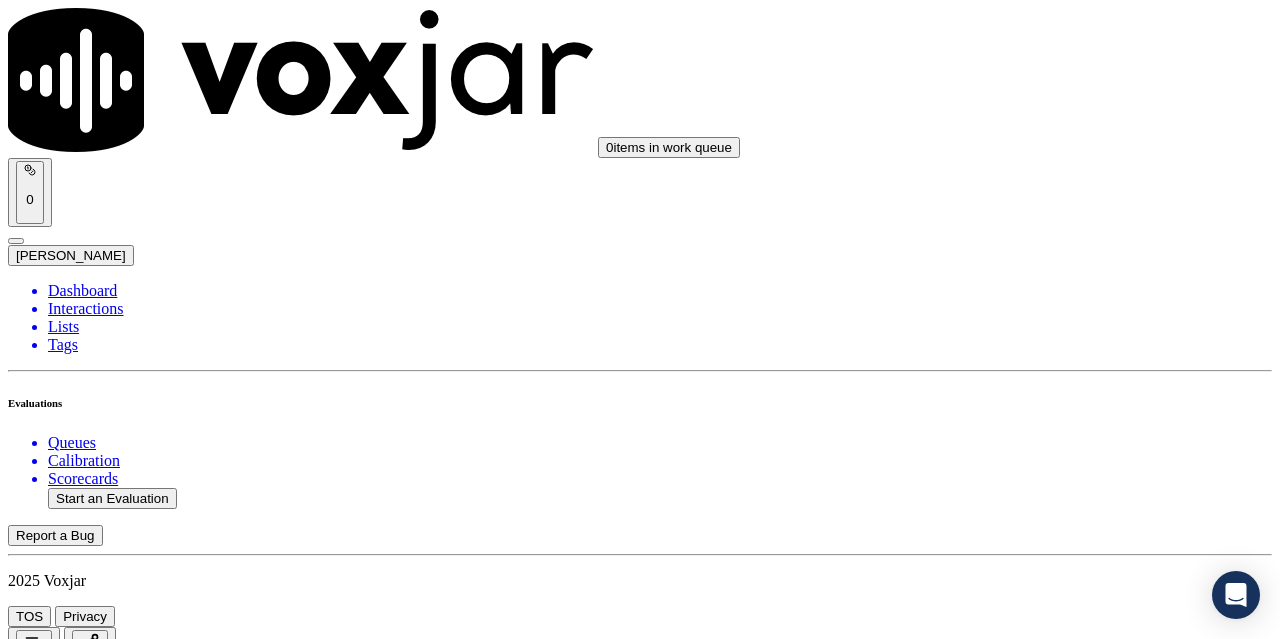 click on "Select an answer" at bounding box center (67, 2861) 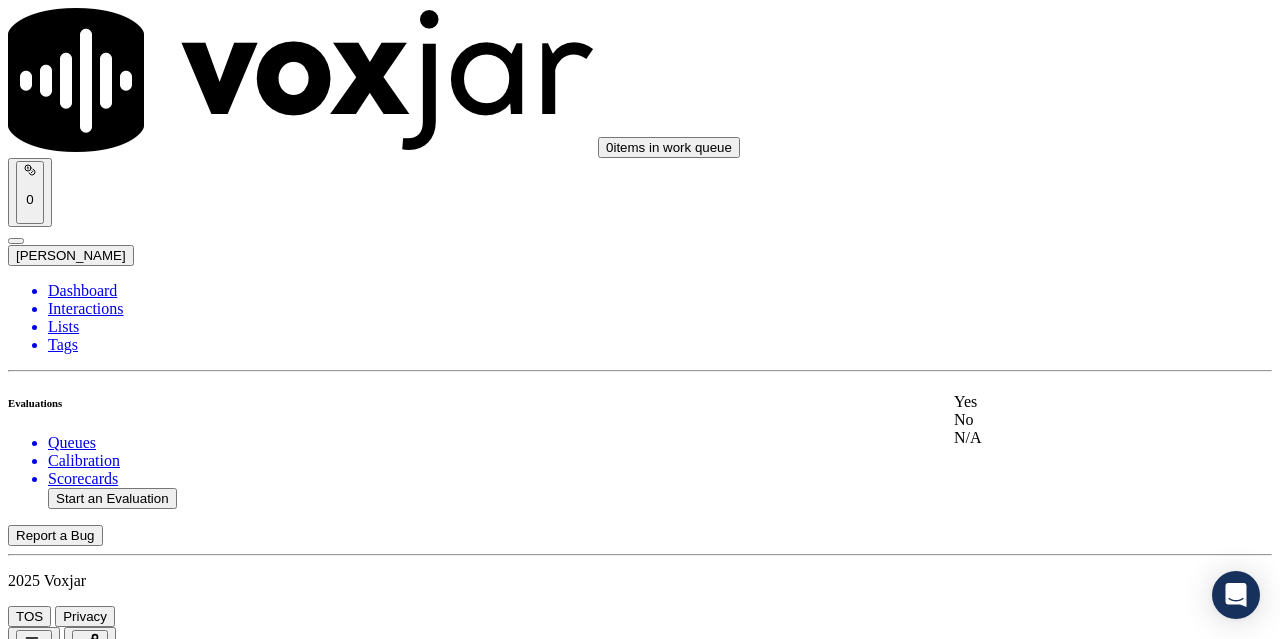 click on "Yes" at bounding box center (1067, 402) 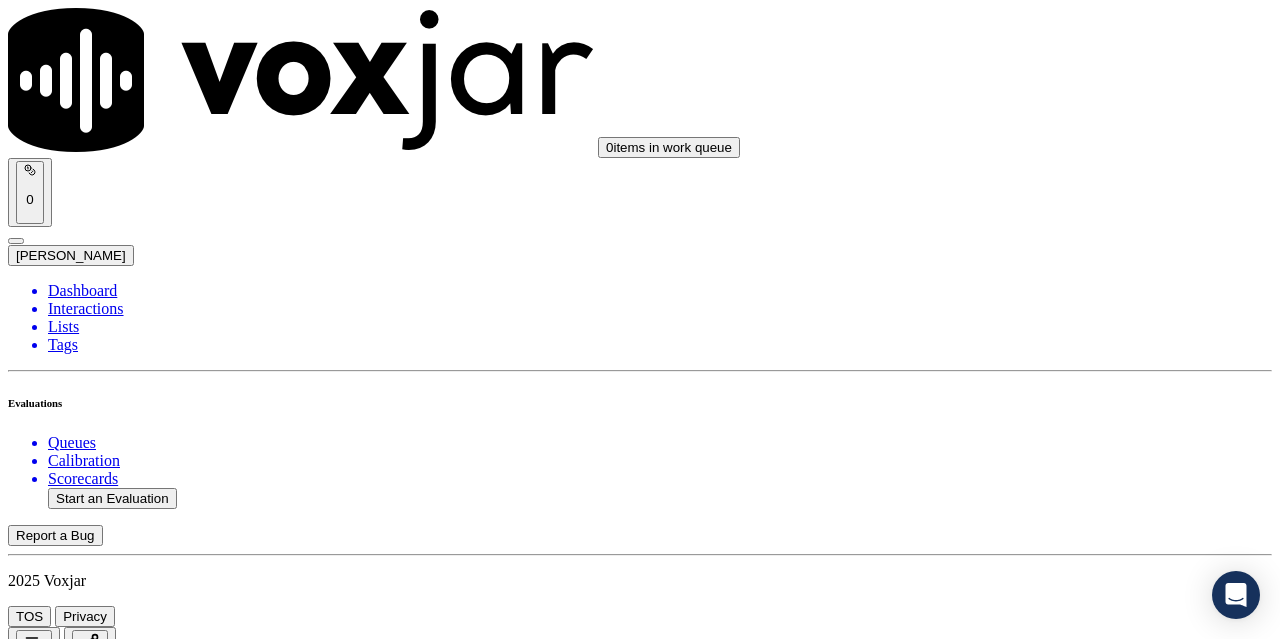 scroll, scrollTop: 900, scrollLeft: 0, axis: vertical 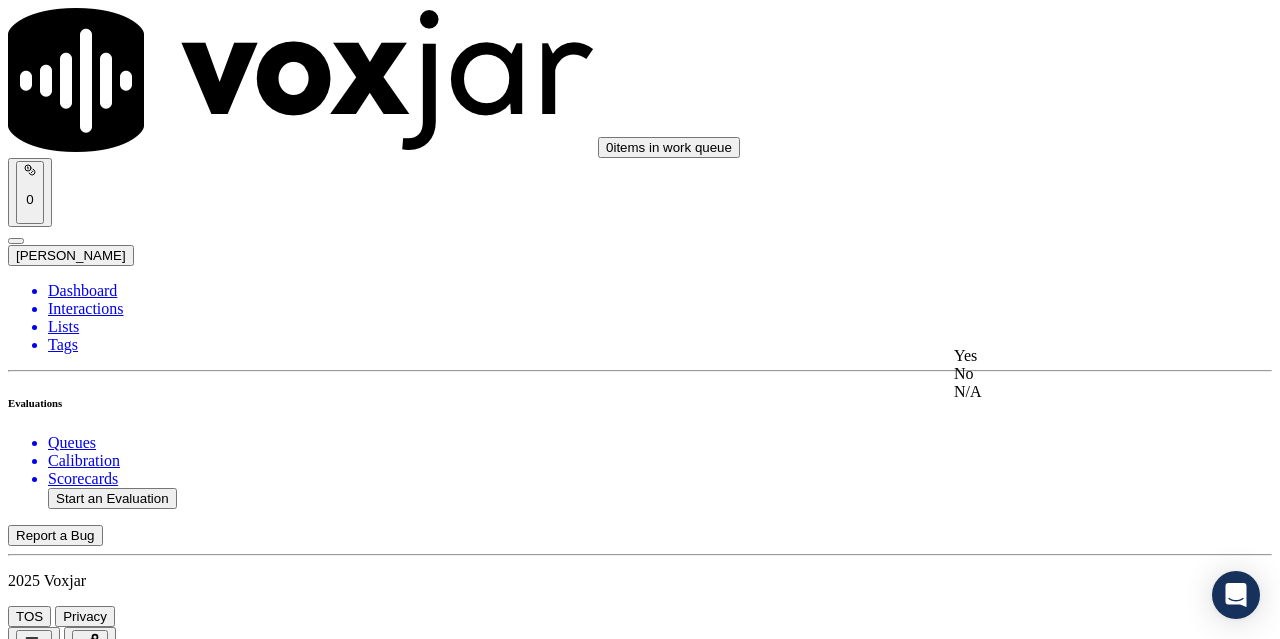 click on "Yes" at bounding box center [1067, 356] 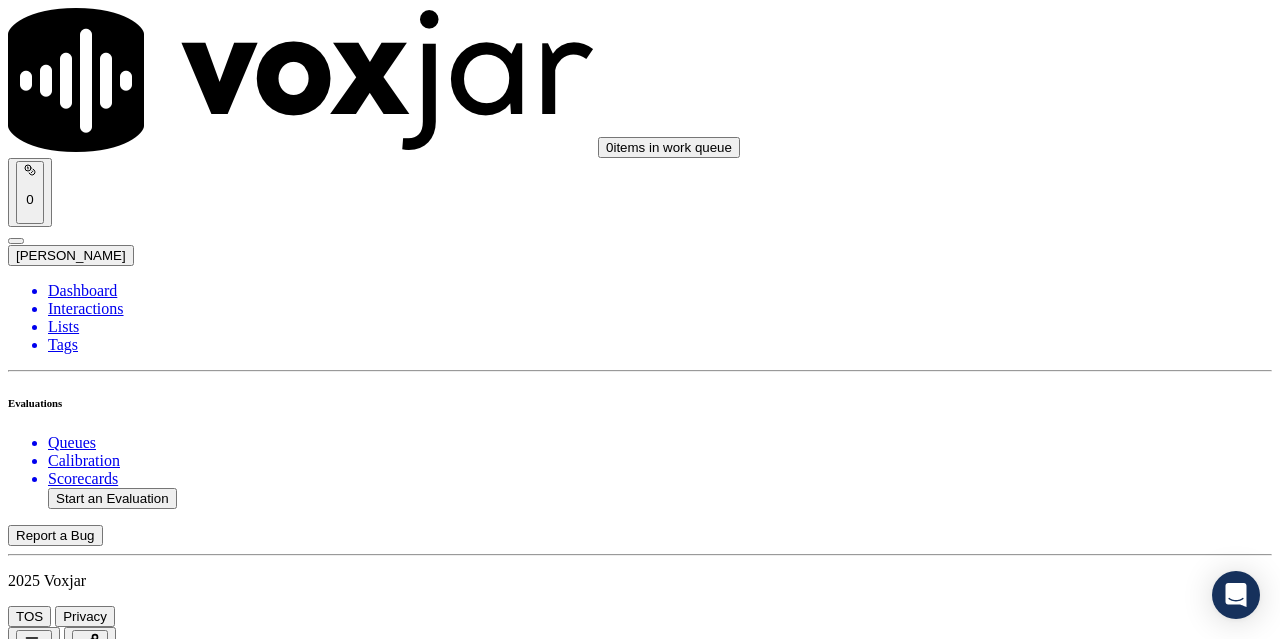 scroll, scrollTop: 1200, scrollLeft: 0, axis: vertical 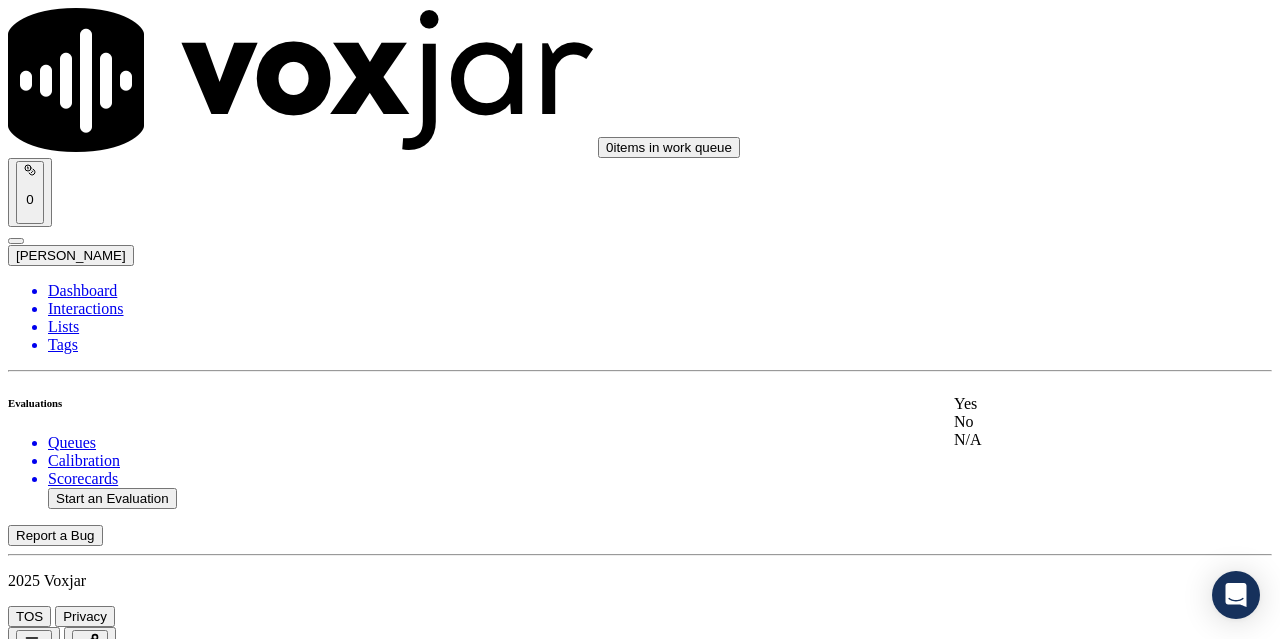 click on "No" 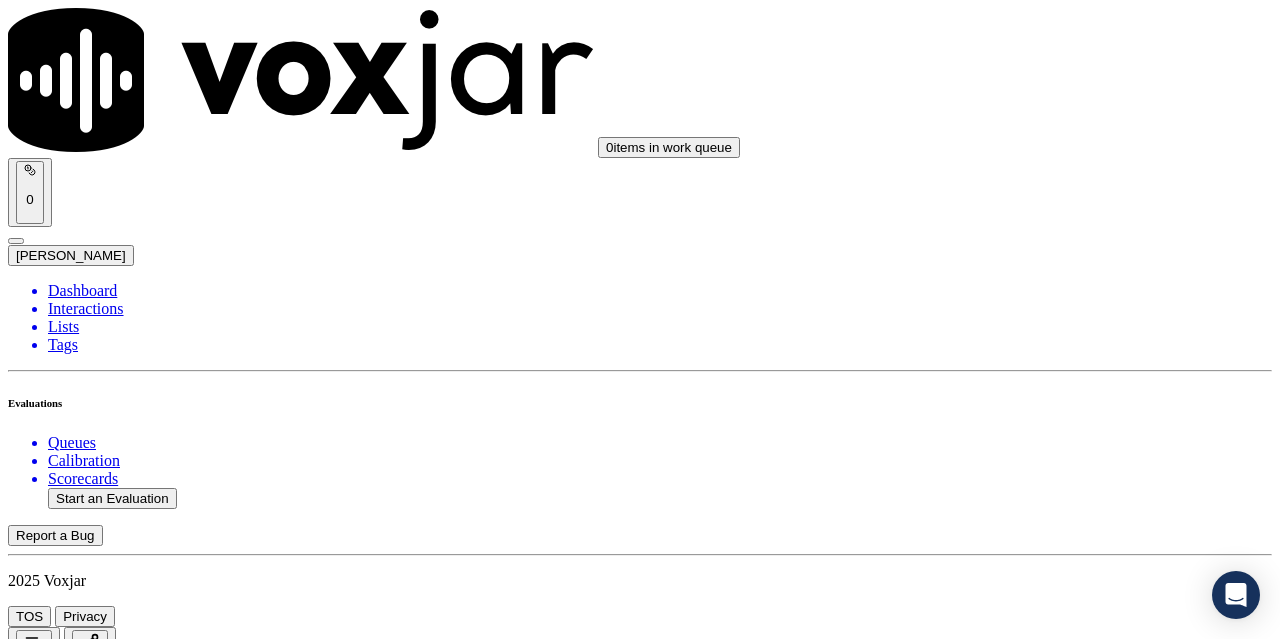 scroll, scrollTop: 1200, scrollLeft: 0, axis: vertical 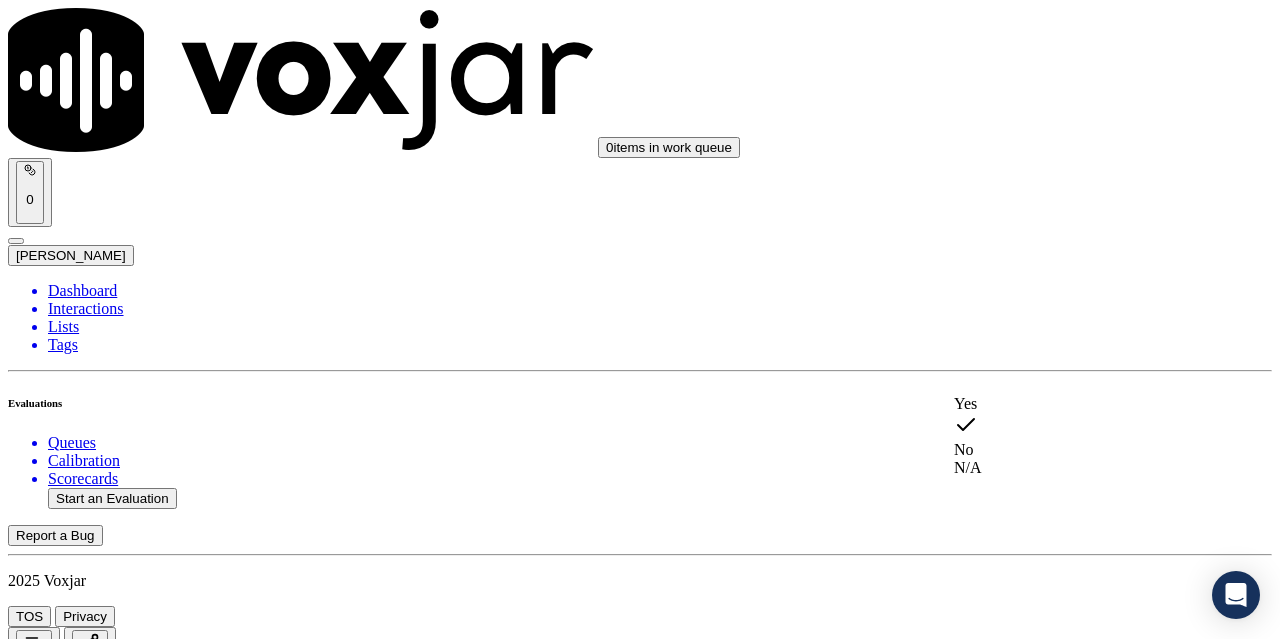 click on "N/A" 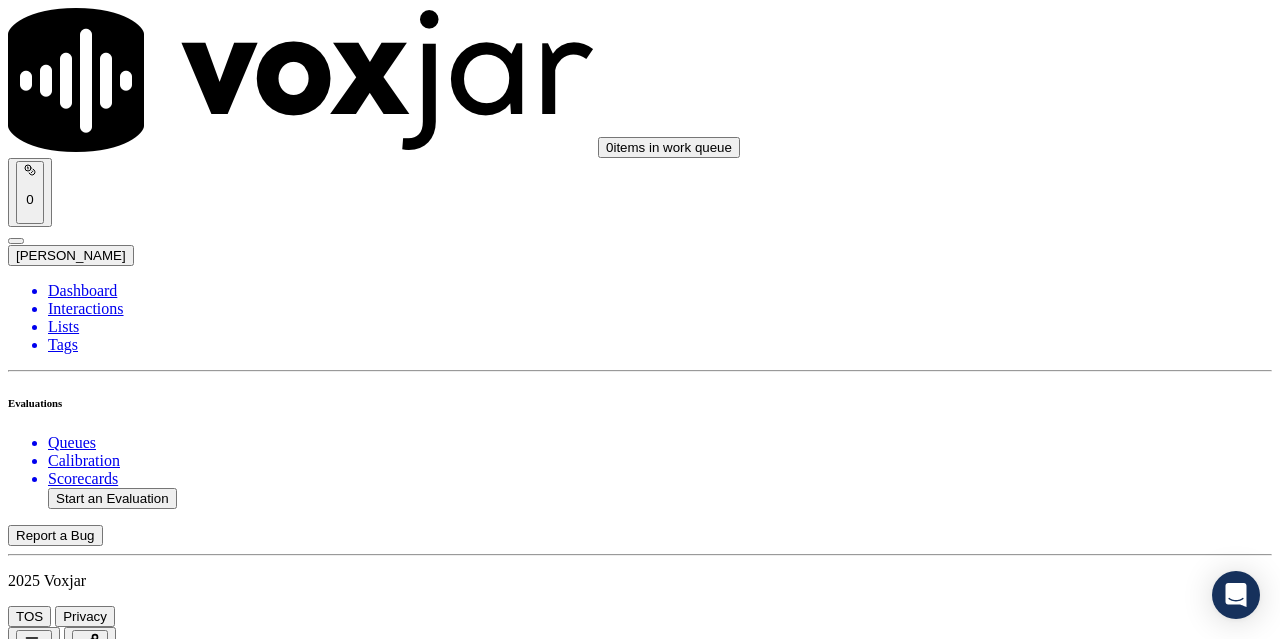 scroll, scrollTop: 900, scrollLeft: 0, axis: vertical 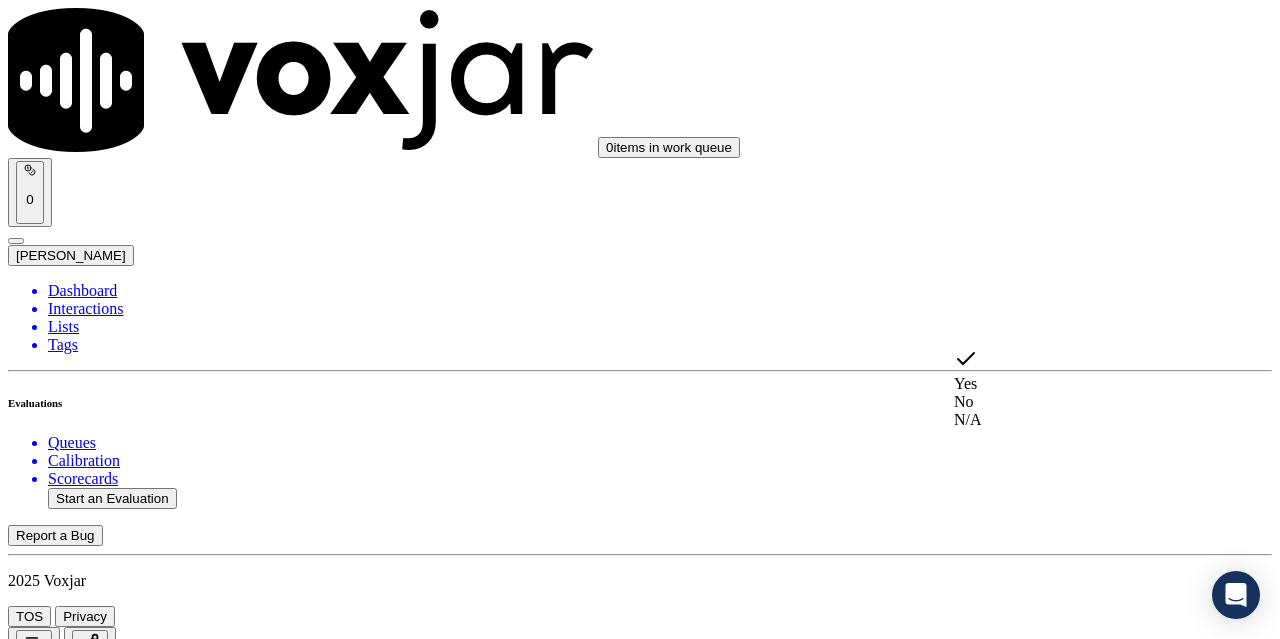 click on "N/A" 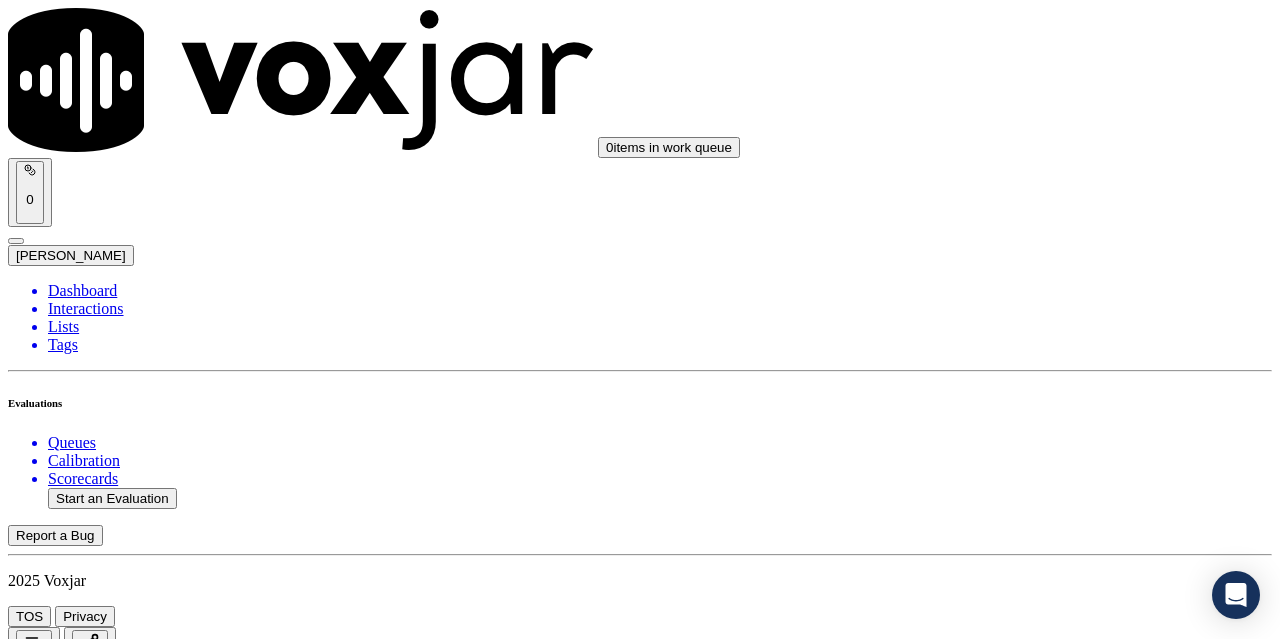 scroll, scrollTop: 1600, scrollLeft: 0, axis: vertical 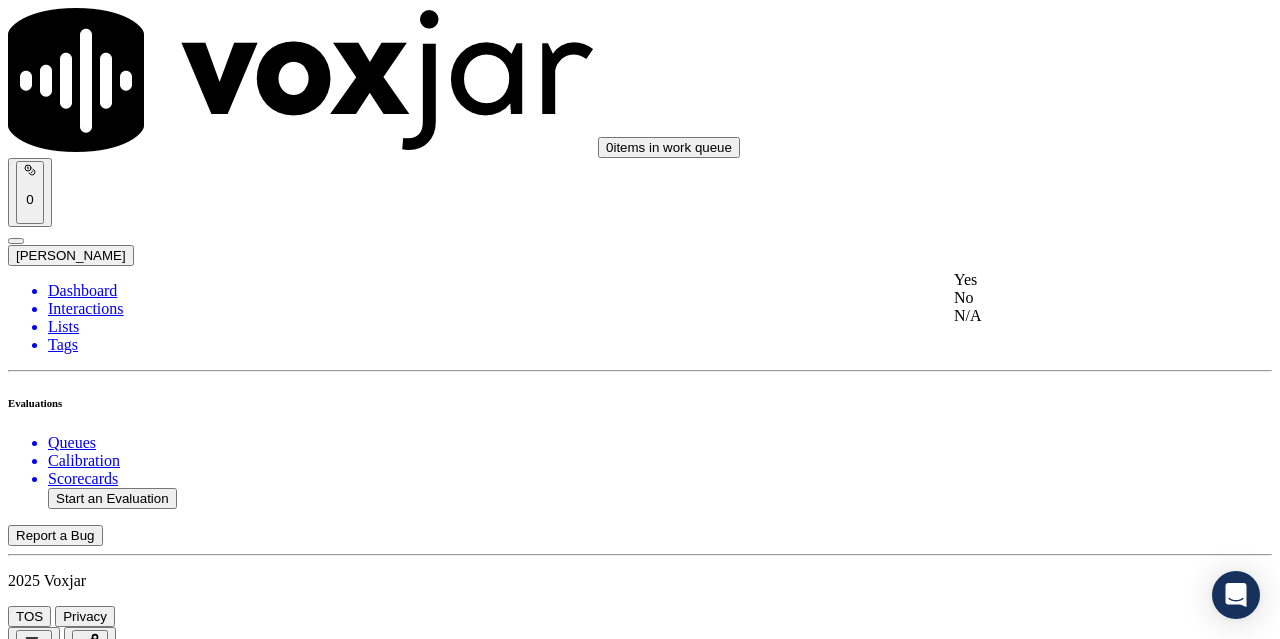 click on "Yes" at bounding box center [1067, 280] 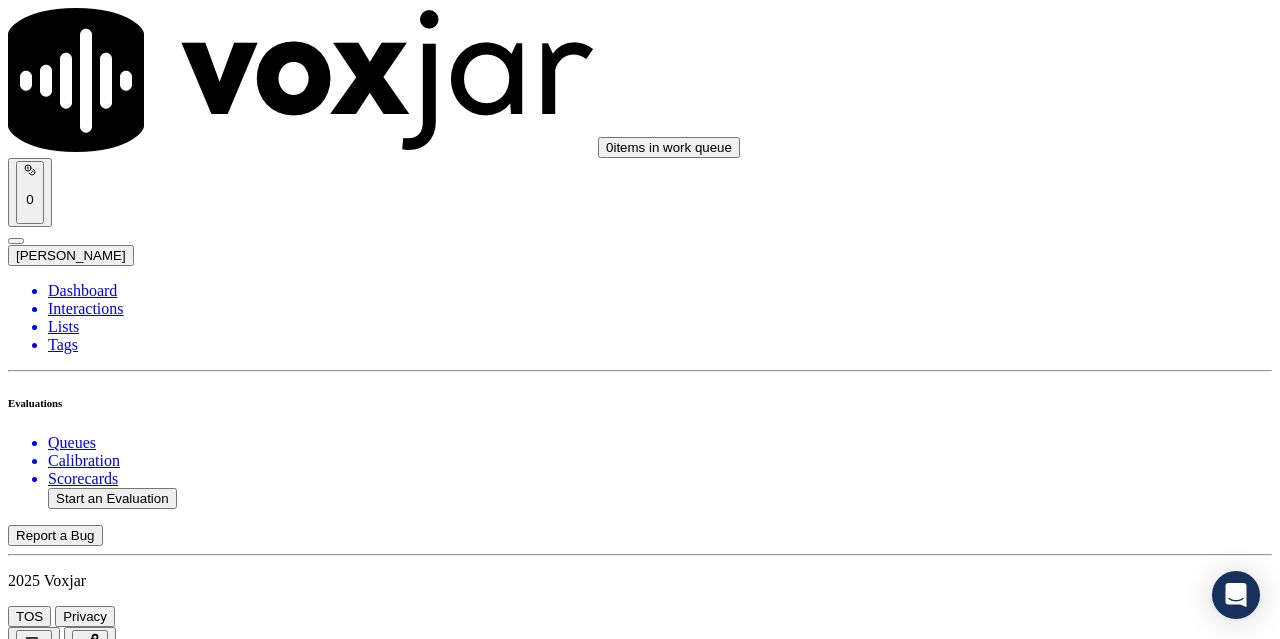 scroll, scrollTop: 1900, scrollLeft: 0, axis: vertical 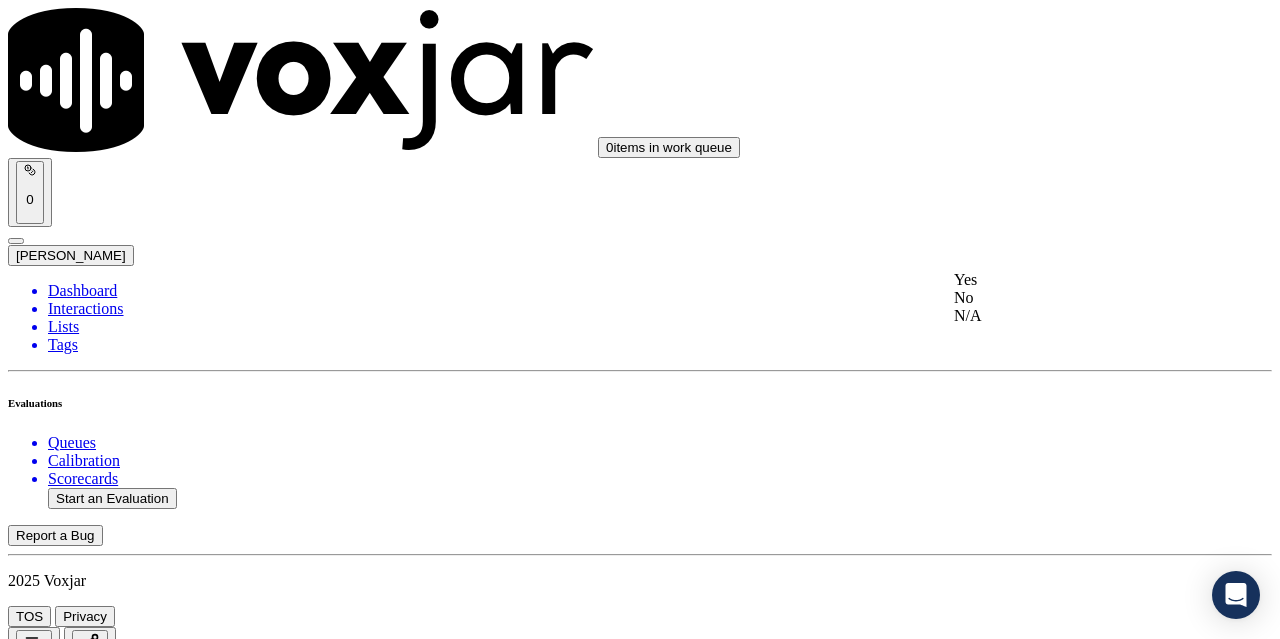 click on "Yes" at bounding box center (1067, 280) 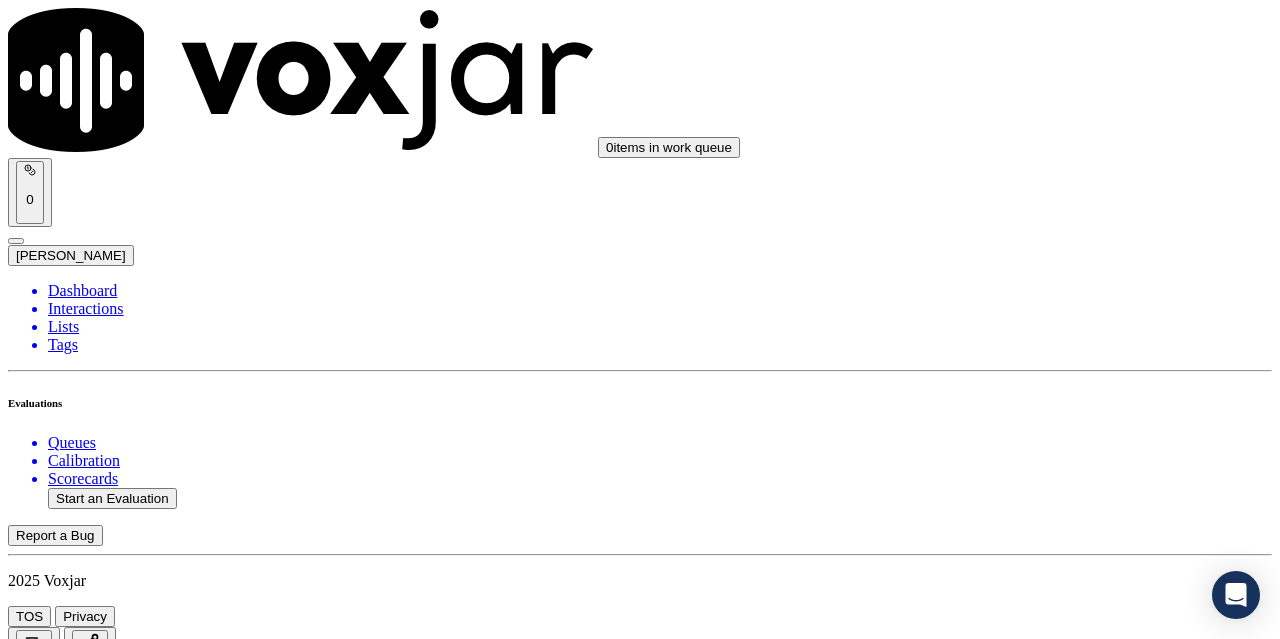 scroll, scrollTop: 2200, scrollLeft: 0, axis: vertical 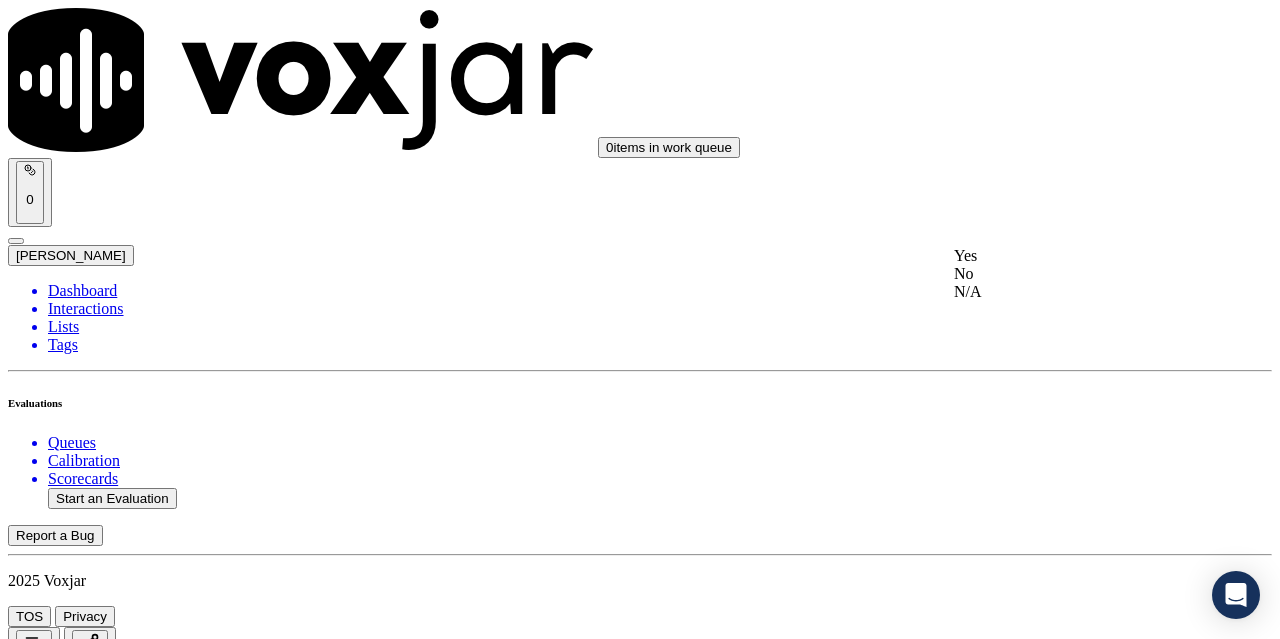 click on "Yes" at bounding box center [1067, 256] 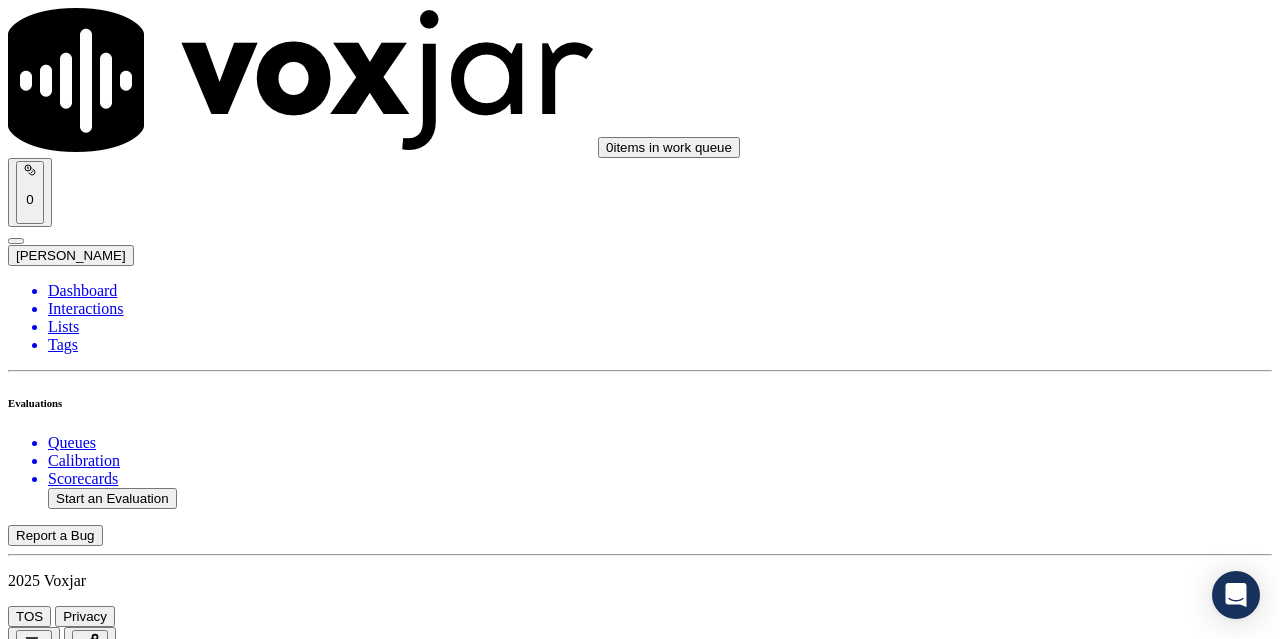 scroll, scrollTop: 2400, scrollLeft: 0, axis: vertical 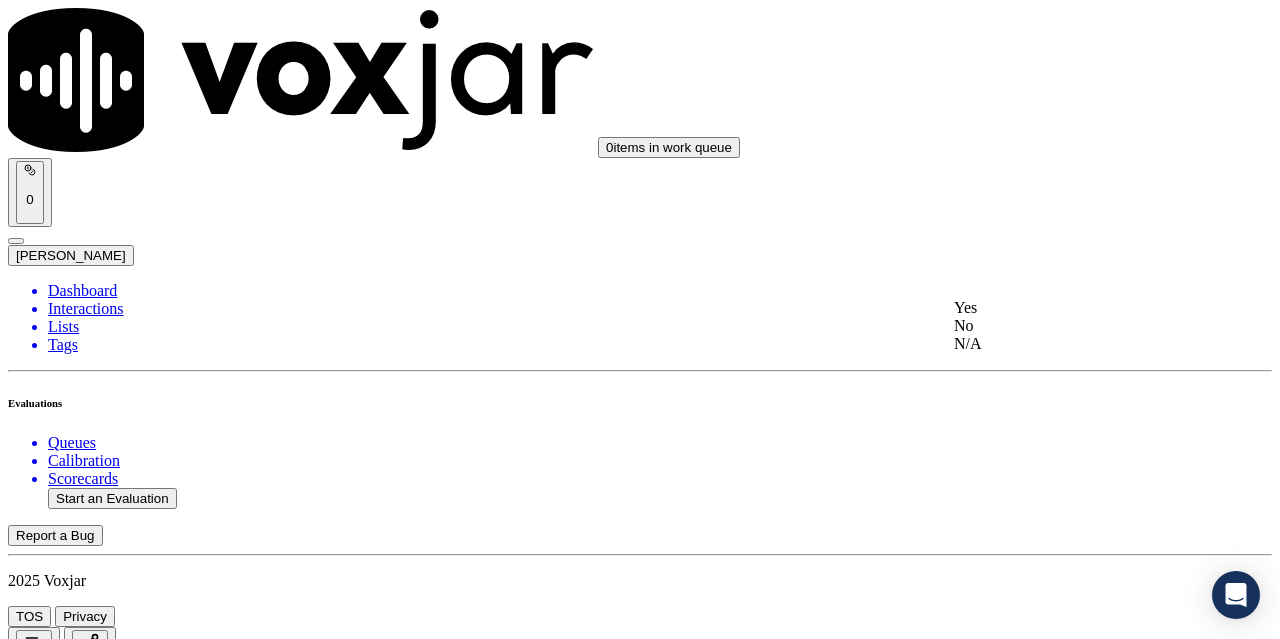 click on "Yes" at bounding box center [1067, 308] 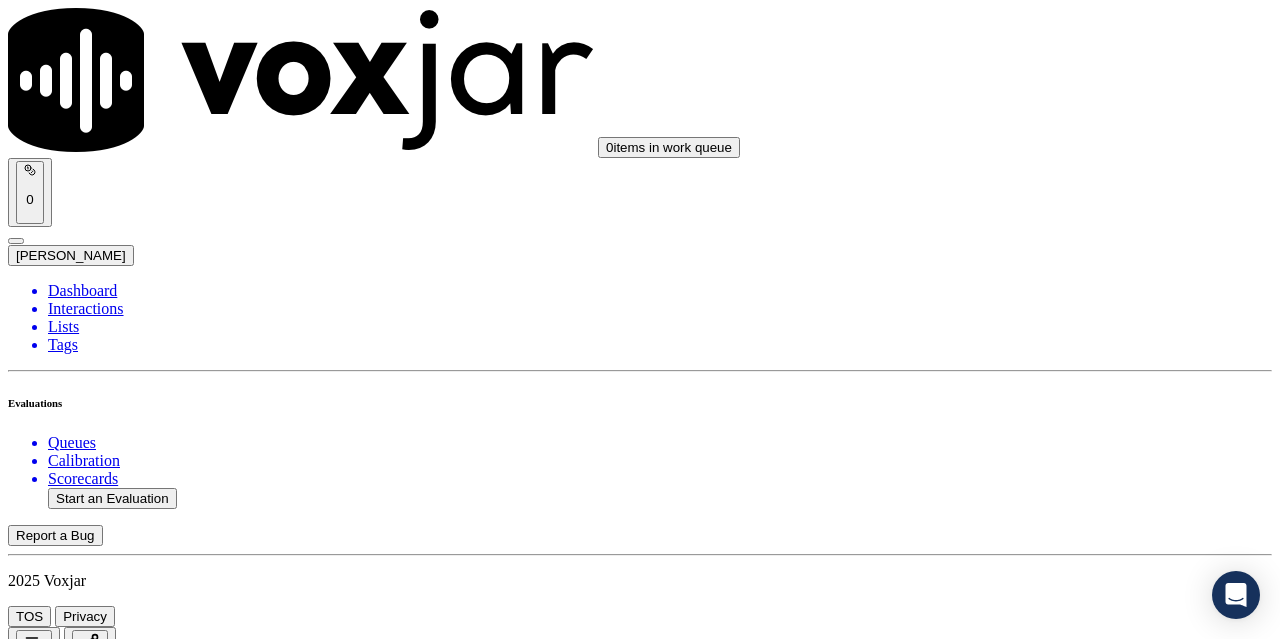scroll, scrollTop: 2700, scrollLeft: 0, axis: vertical 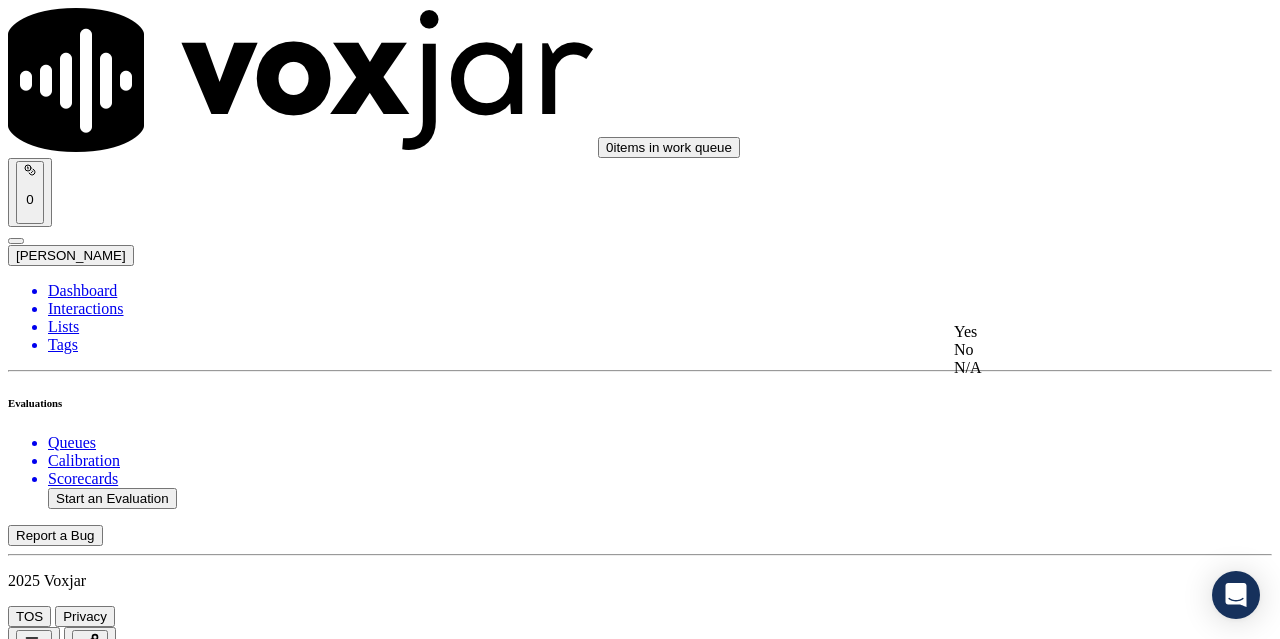 click on "Yes" at bounding box center [1067, 332] 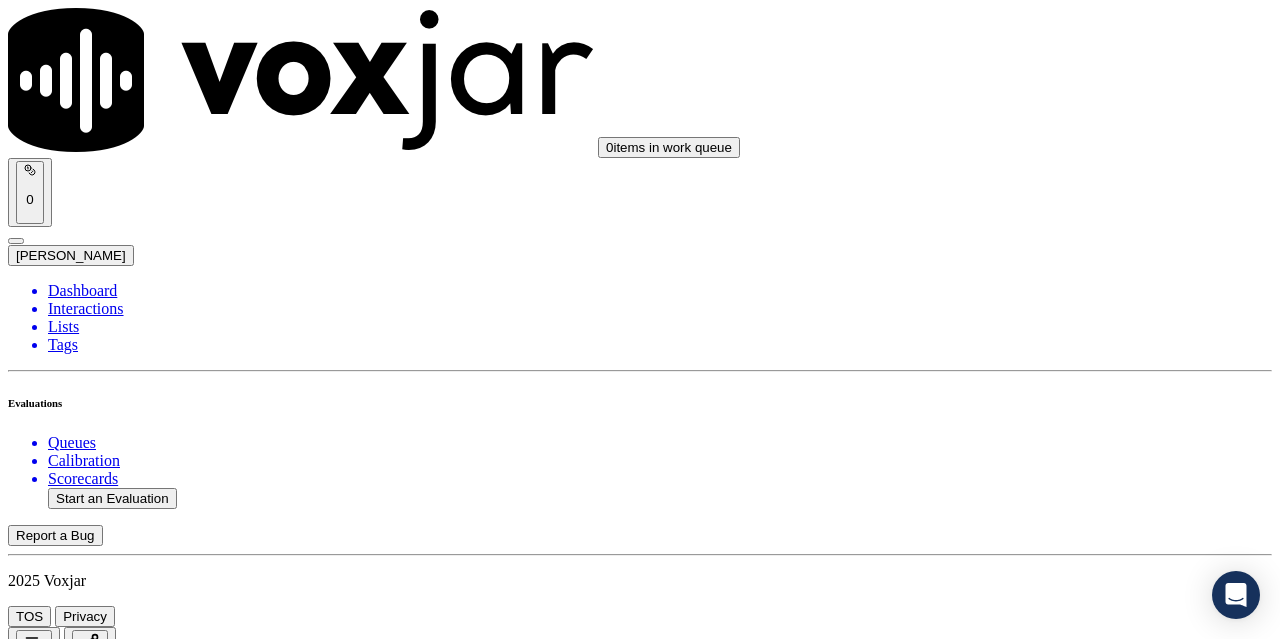 scroll, scrollTop: 3100, scrollLeft: 0, axis: vertical 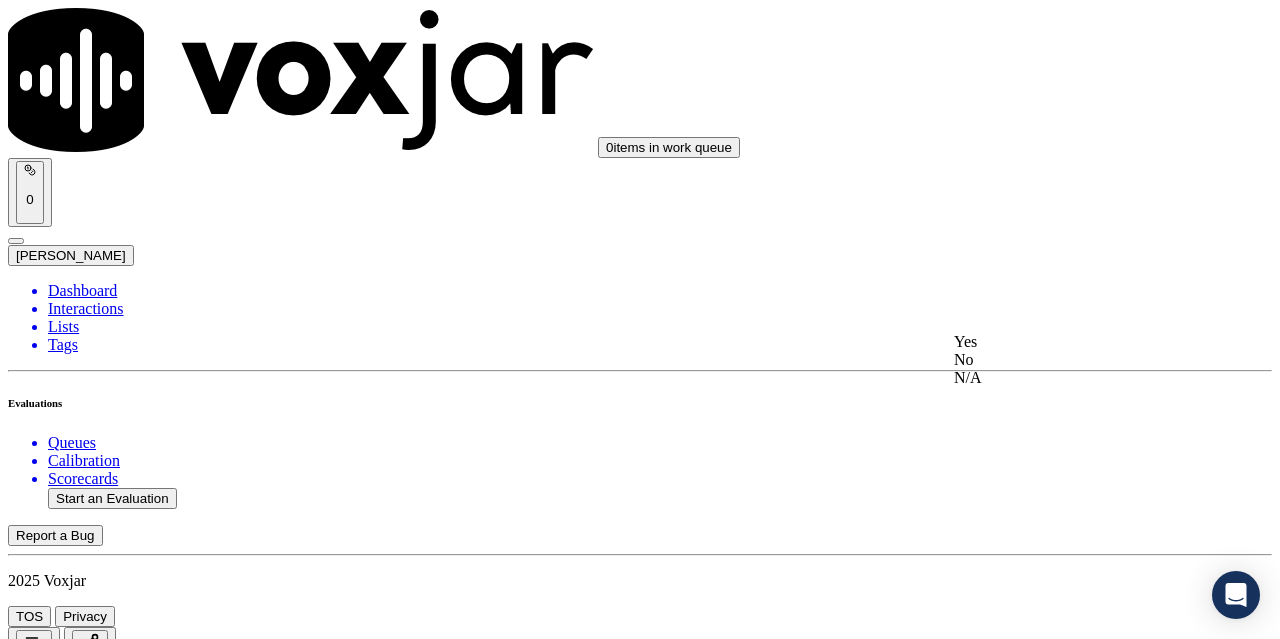 click on "Yes" at bounding box center (1067, 342) 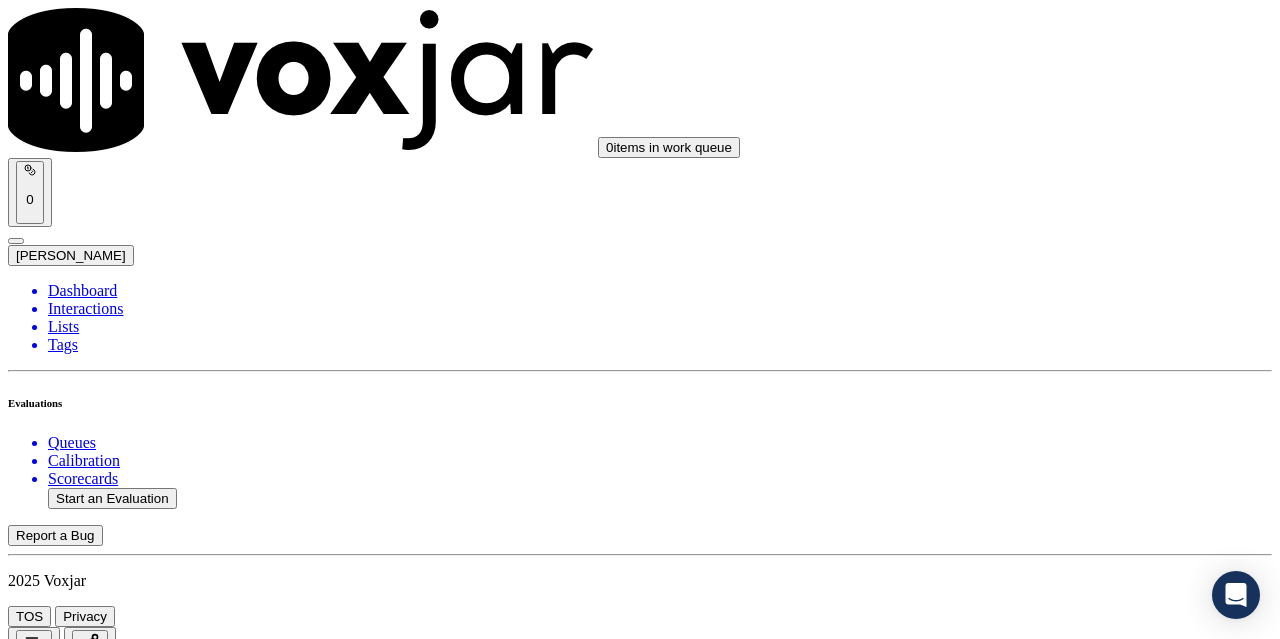 scroll, scrollTop: 3400, scrollLeft: 0, axis: vertical 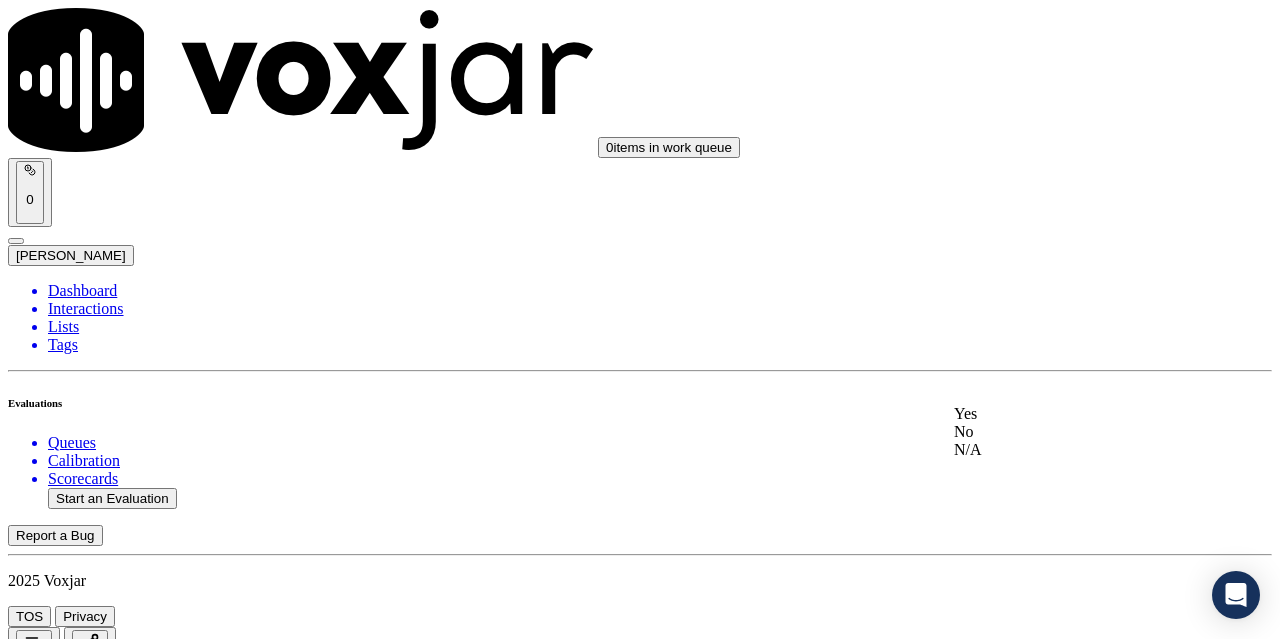 click on "Yes" at bounding box center [1067, 414] 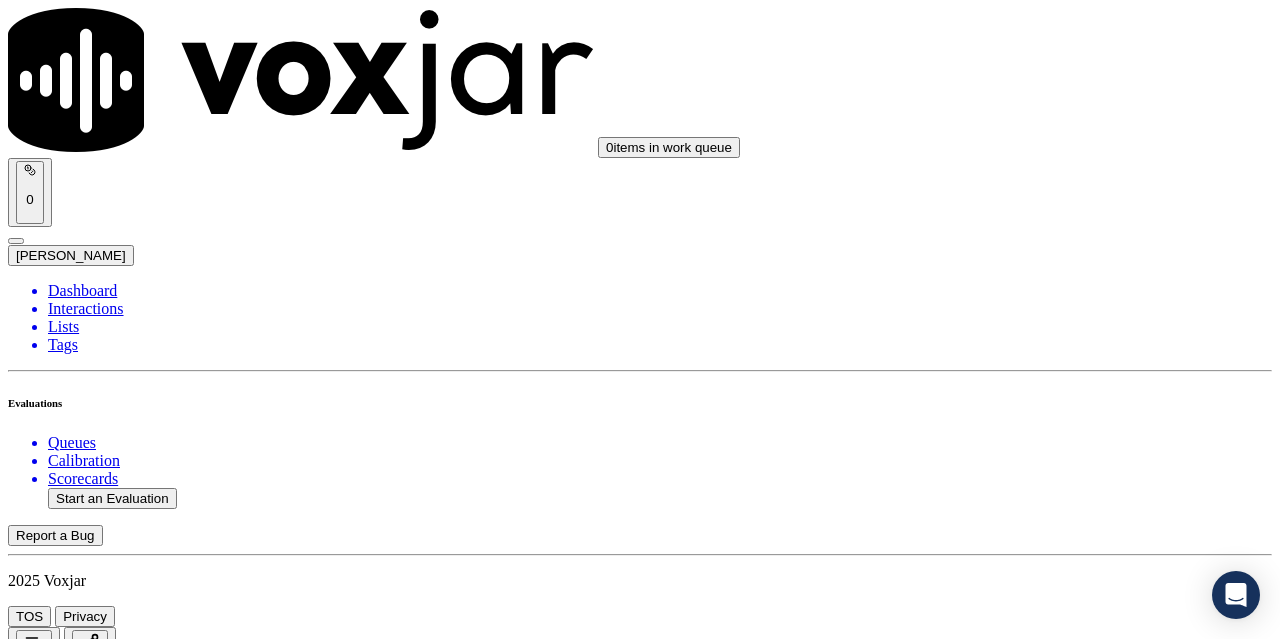 scroll, scrollTop: 3800, scrollLeft: 0, axis: vertical 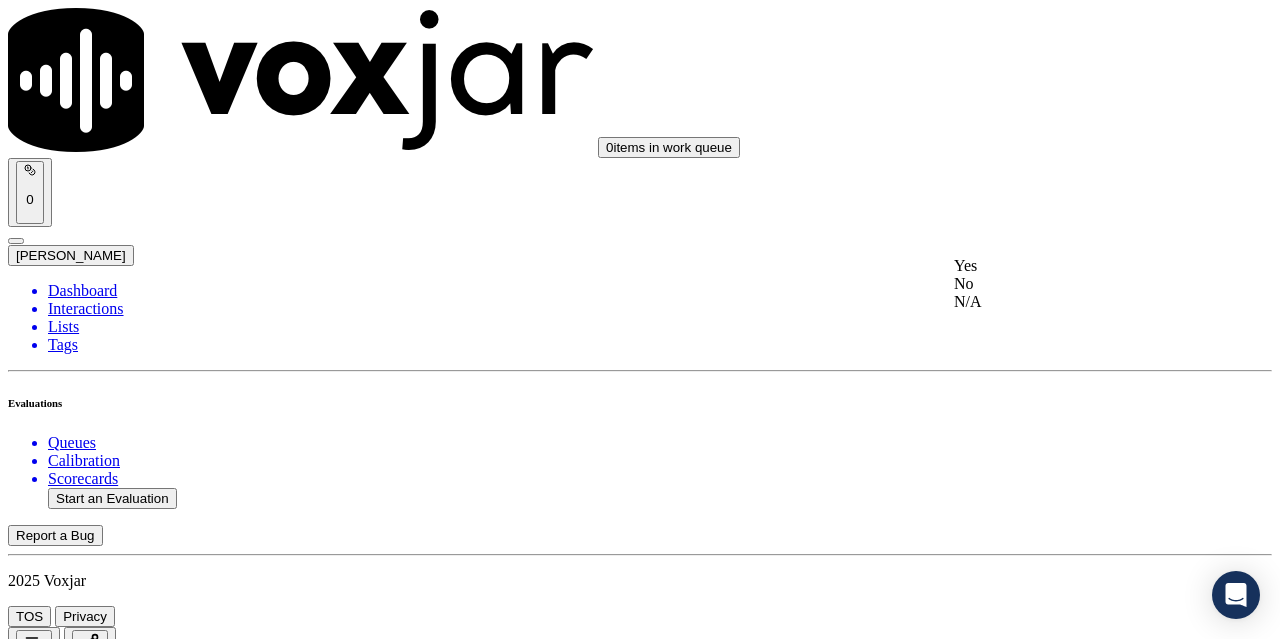 click on "Yes" at bounding box center [1067, 266] 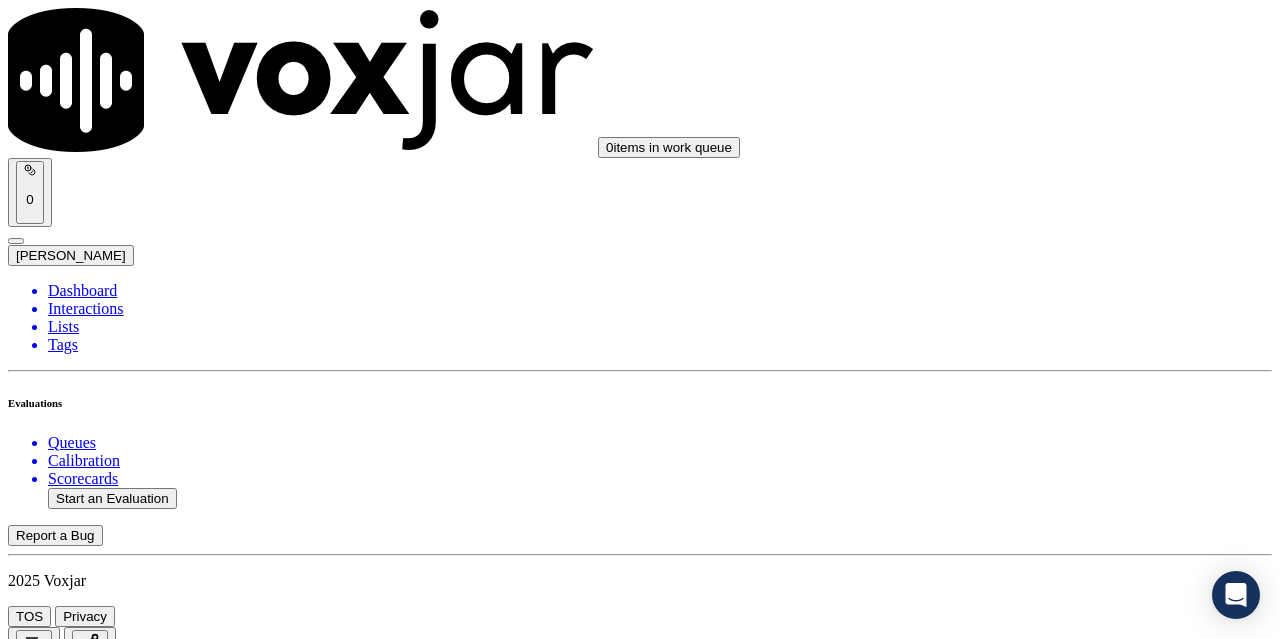 click on "Select an answer" at bounding box center (67, 5540) 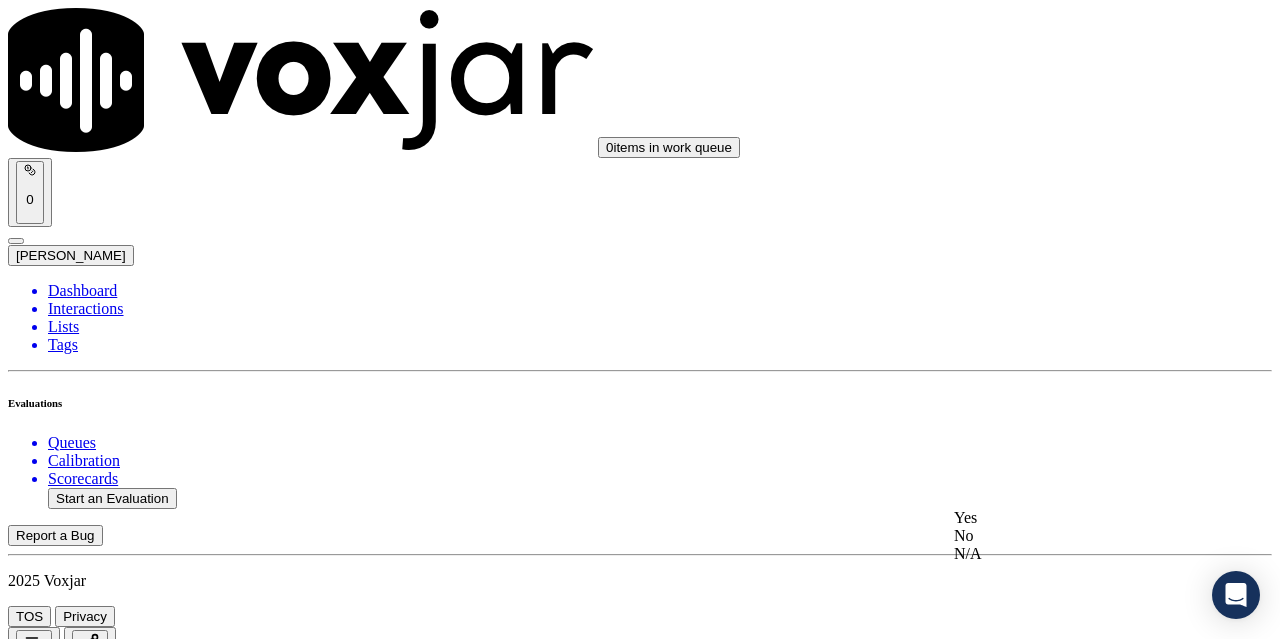 click on "Yes" at bounding box center [1067, 518] 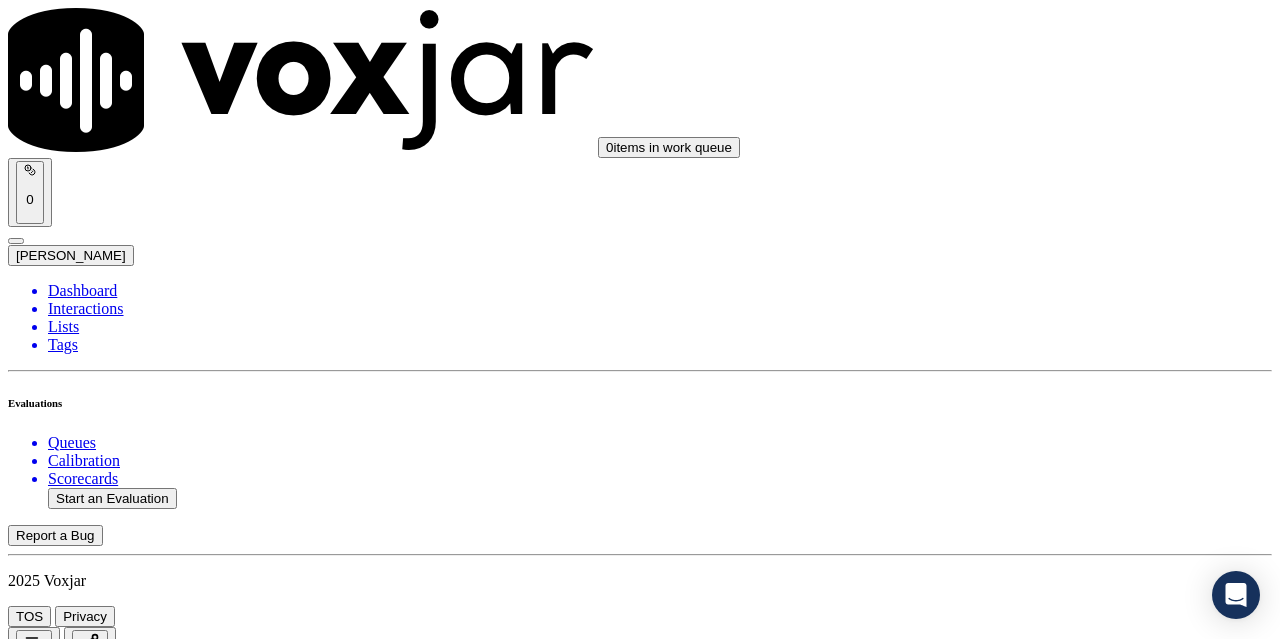 scroll, scrollTop: 4200, scrollLeft: 0, axis: vertical 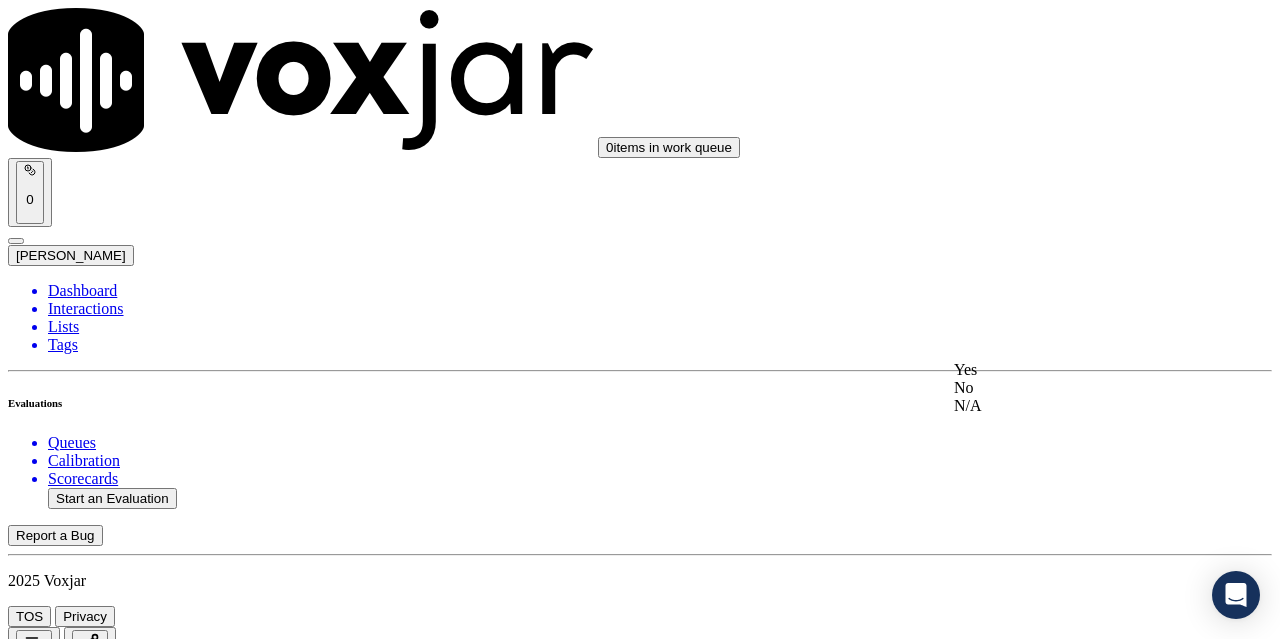 click on "Yes" at bounding box center (1067, 370) 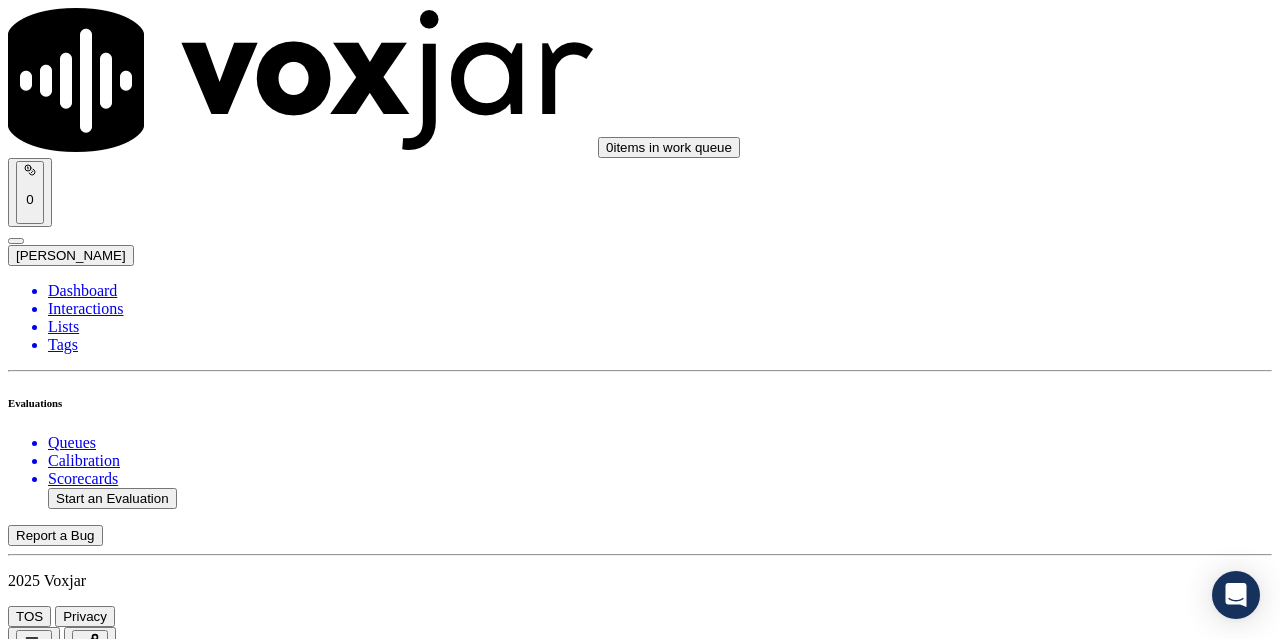 scroll, scrollTop: 4400, scrollLeft: 0, axis: vertical 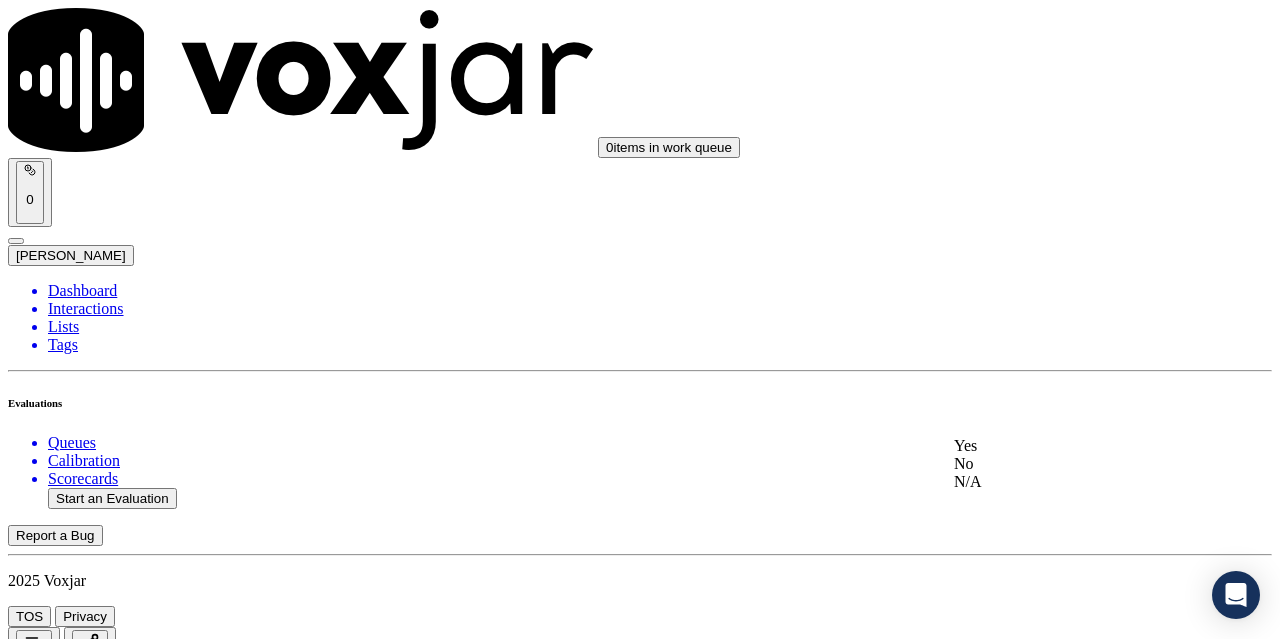 click on "Yes" at bounding box center [1067, 446] 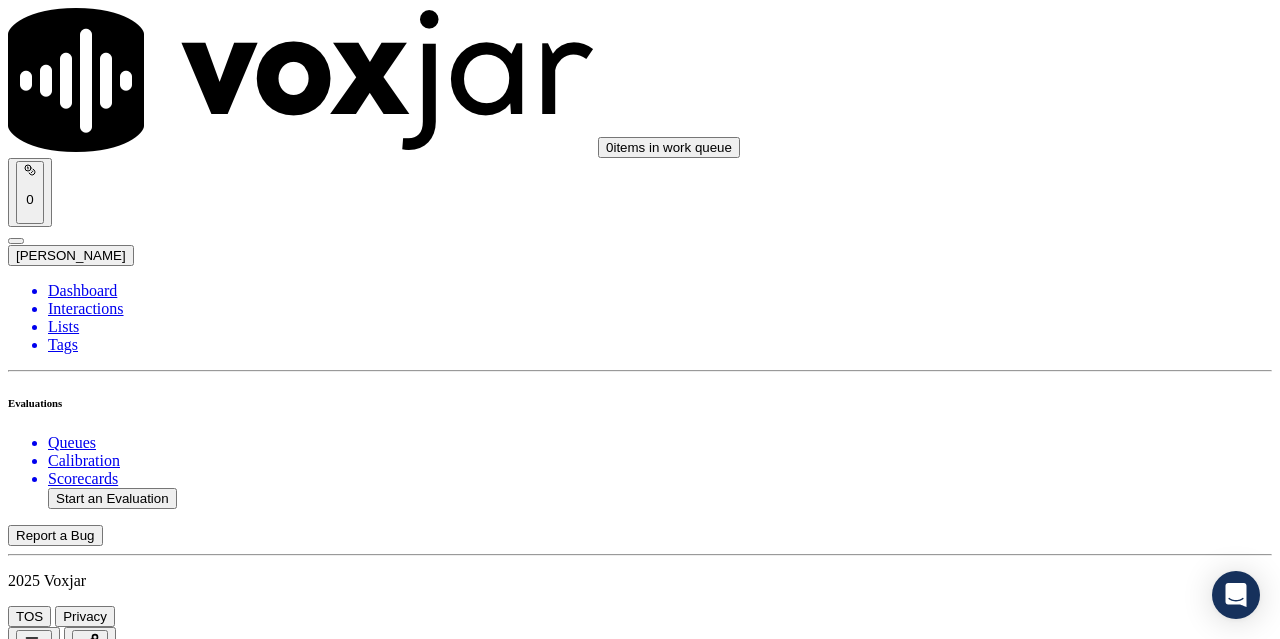 scroll, scrollTop: 4600, scrollLeft: 0, axis: vertical 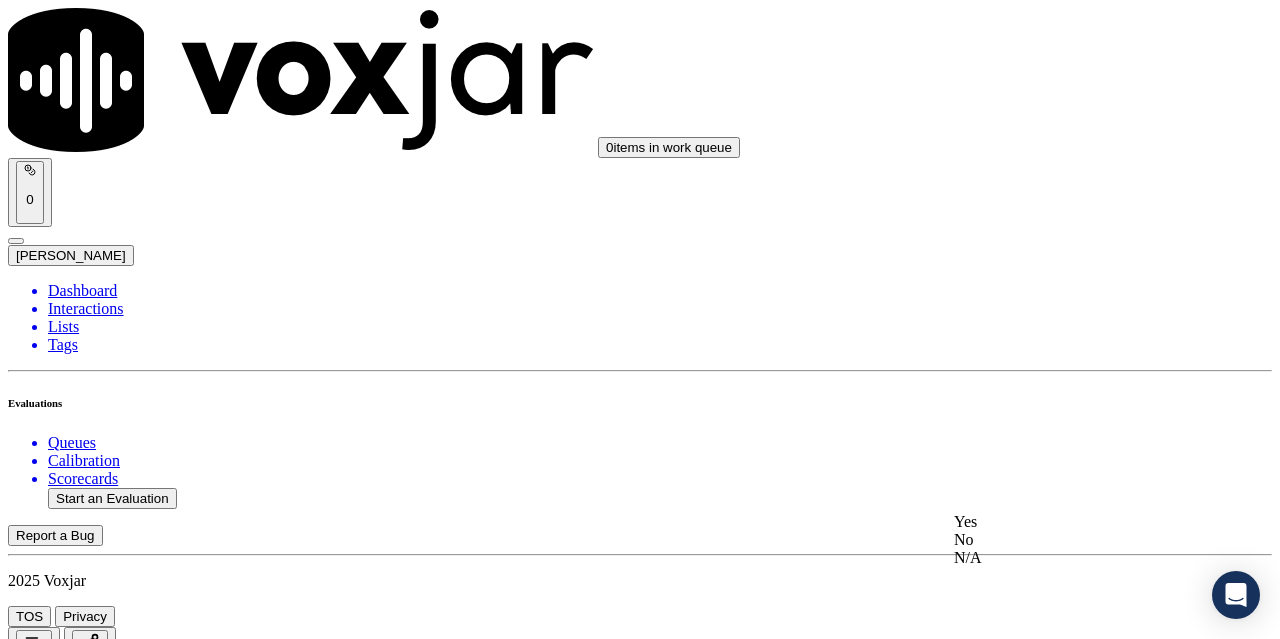 click on "Yes" at bounding box center (1067, 522) 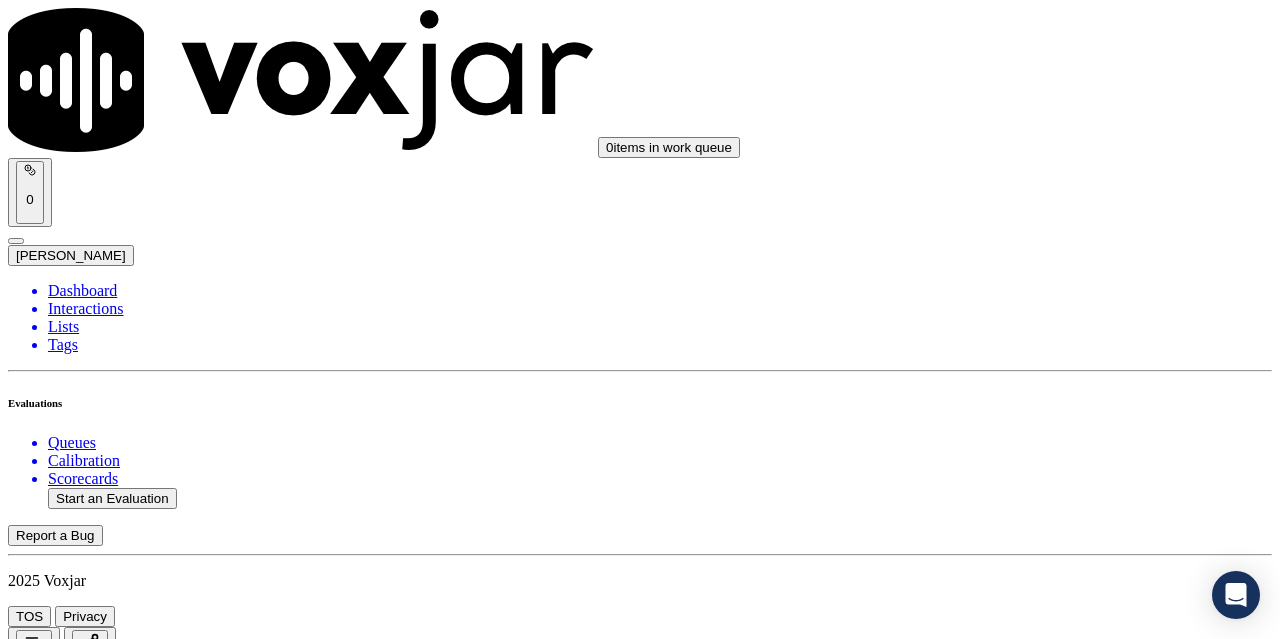 scroll, scrollTop: 4900, scrollLeft: 0, axis: vertical 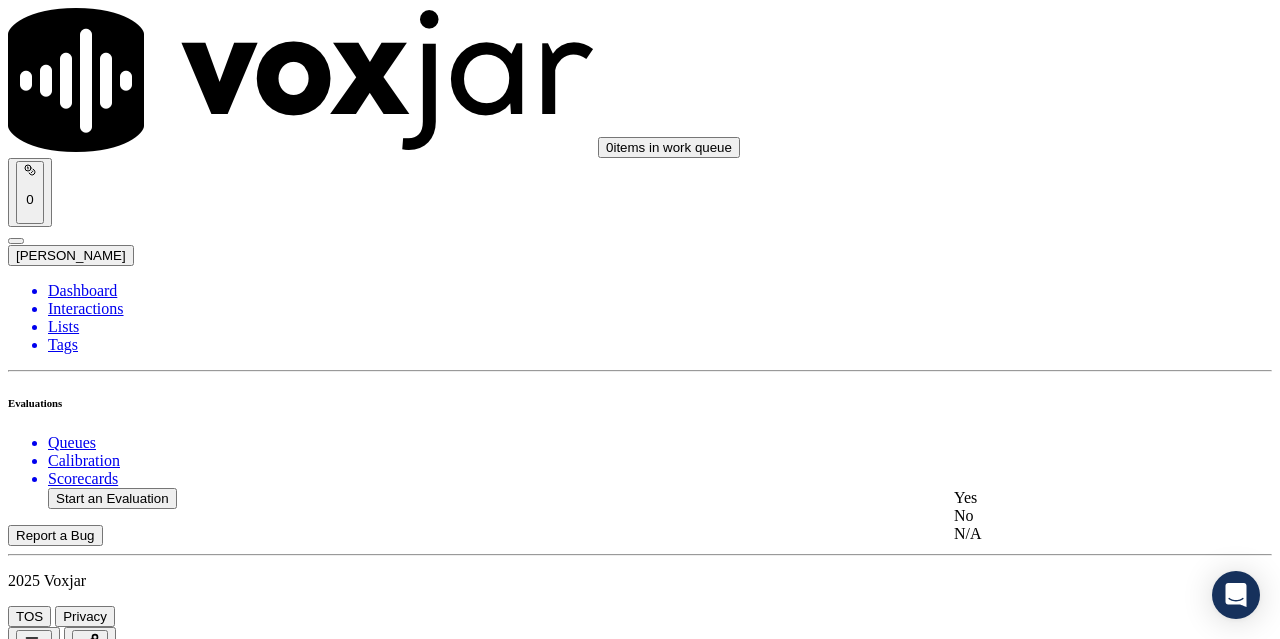click on "Yes" at bounding box center (1067, 498) 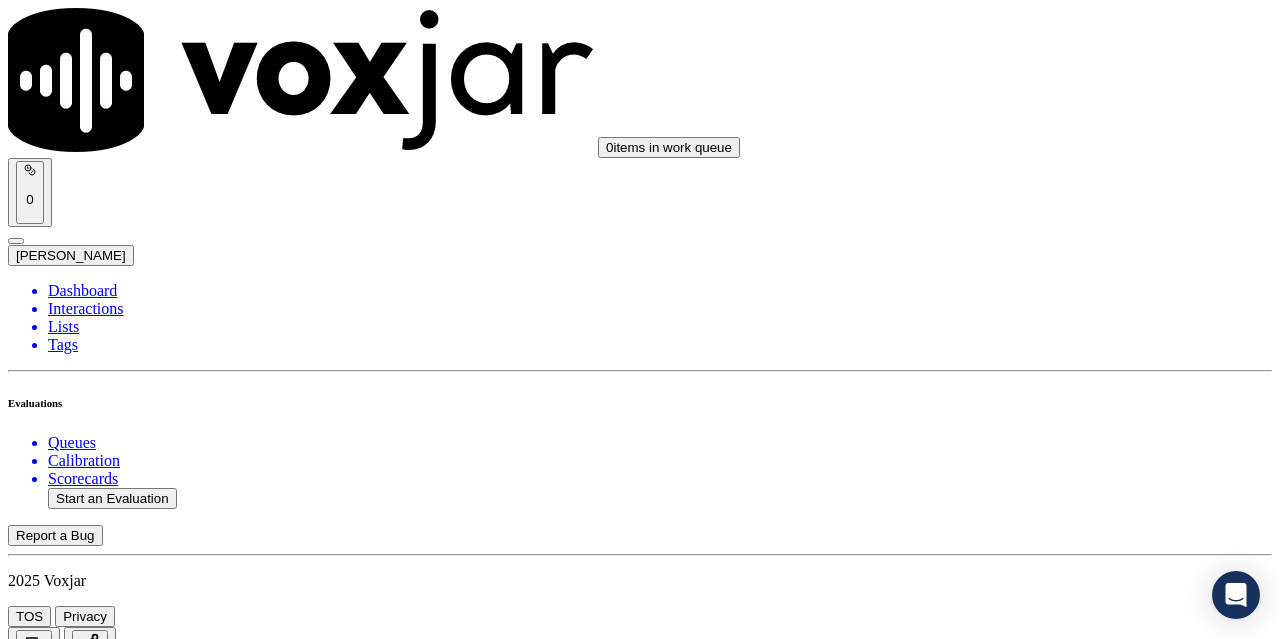 scroll, scrollTop: 5500, scrollLeft: 0, axis: vertical 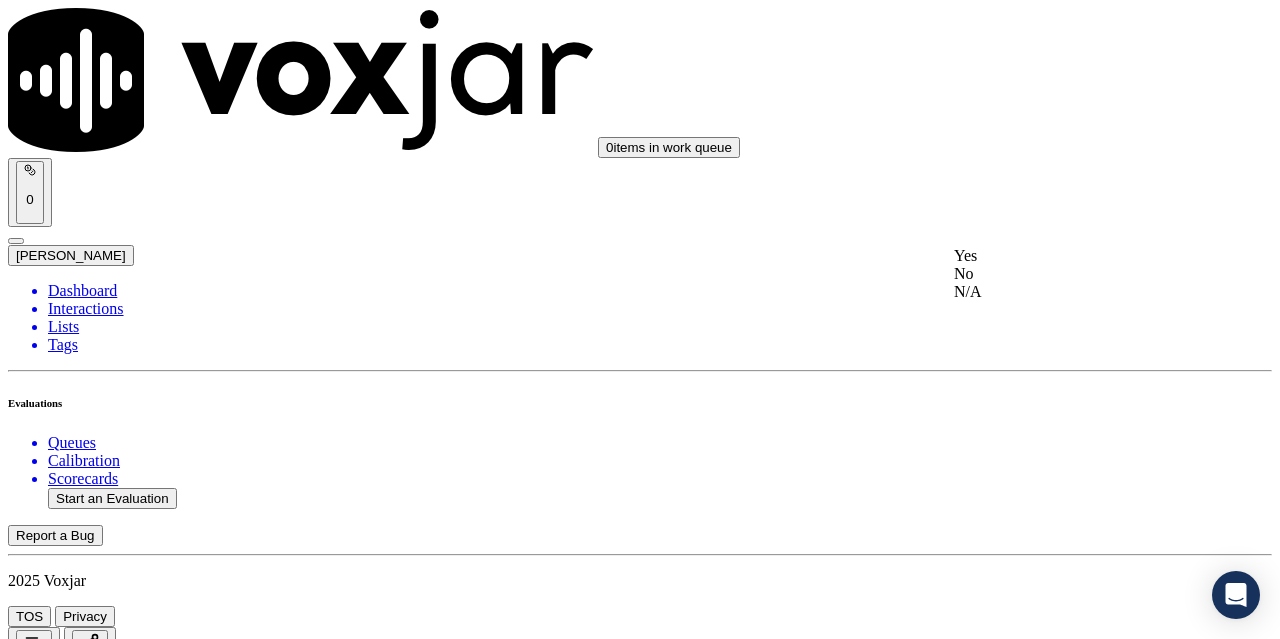 click on "Yes" at bounding box center [1067, 256] 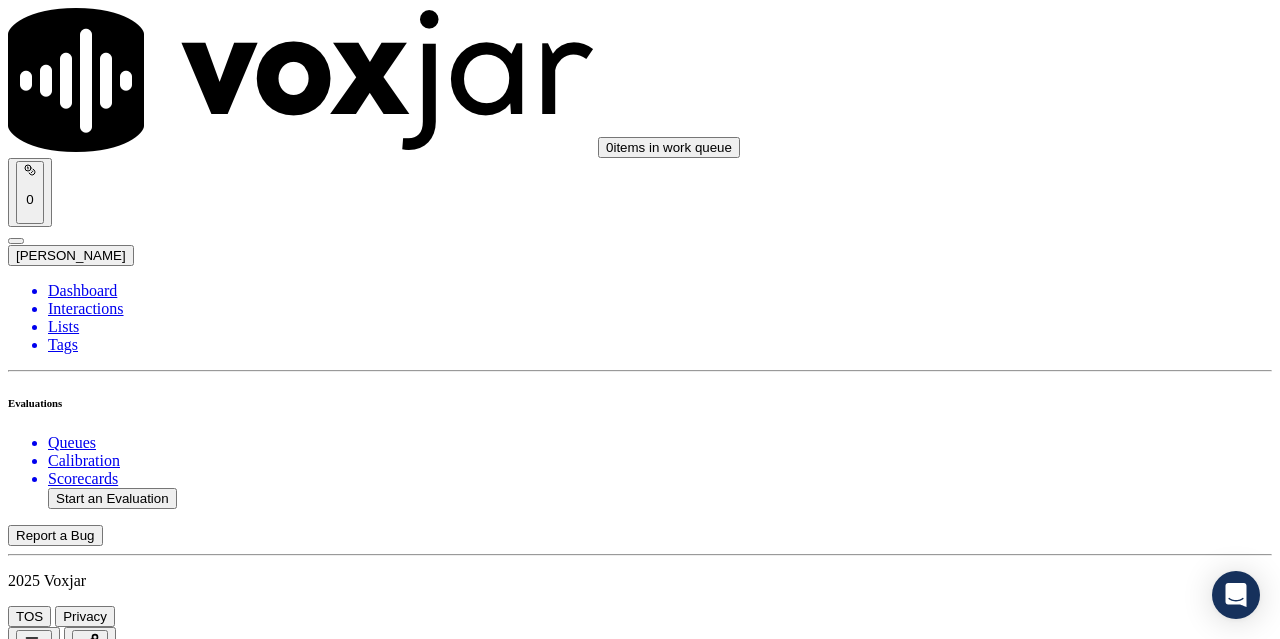 click on "Select an answer" at bounding box center (67, 7036) 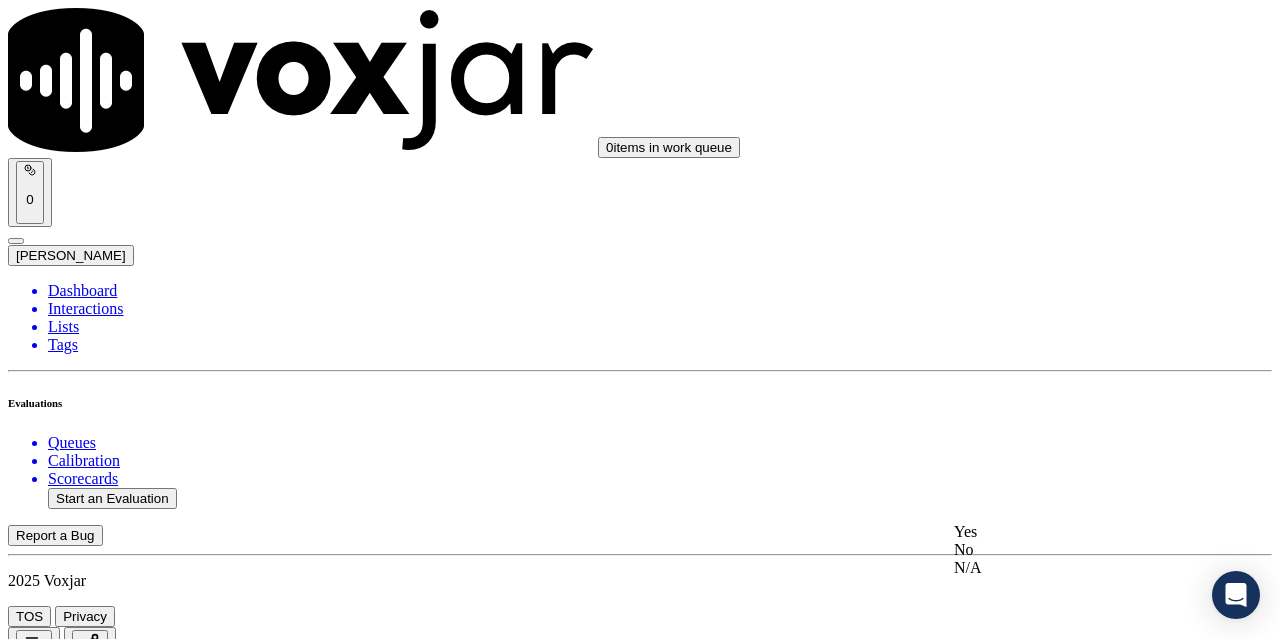 click on "Yes" at bounding box center [1067, 532] 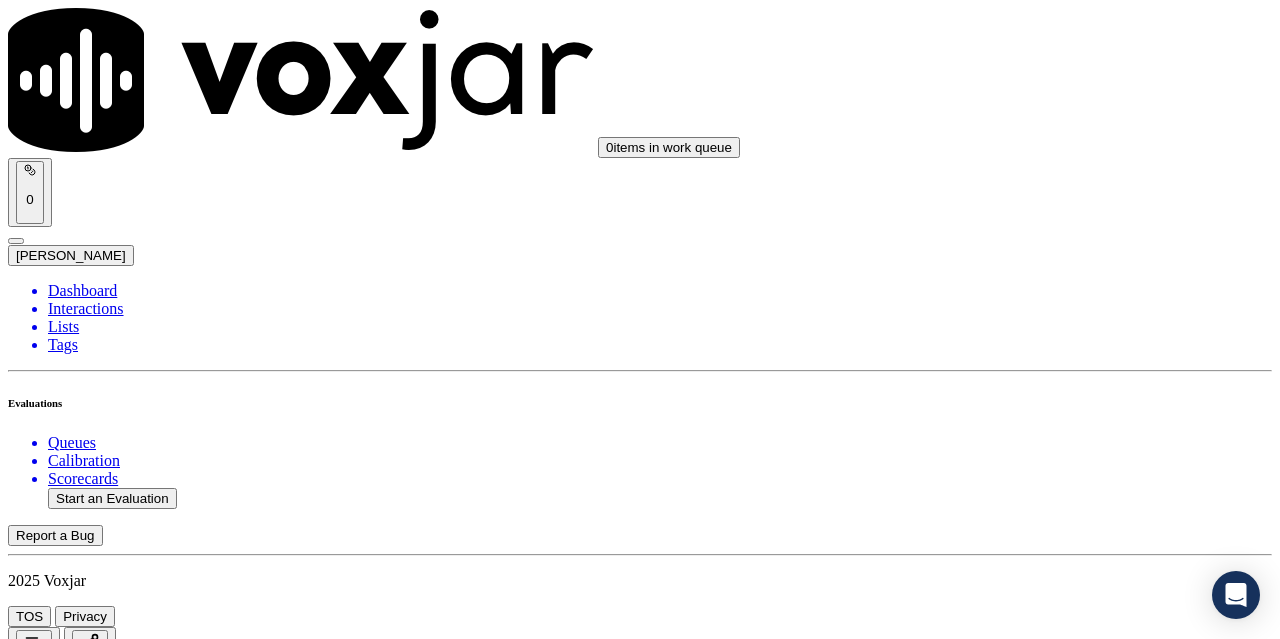 scroll, scrollTop: 5896, scrollLeft: 0, axis: vertical 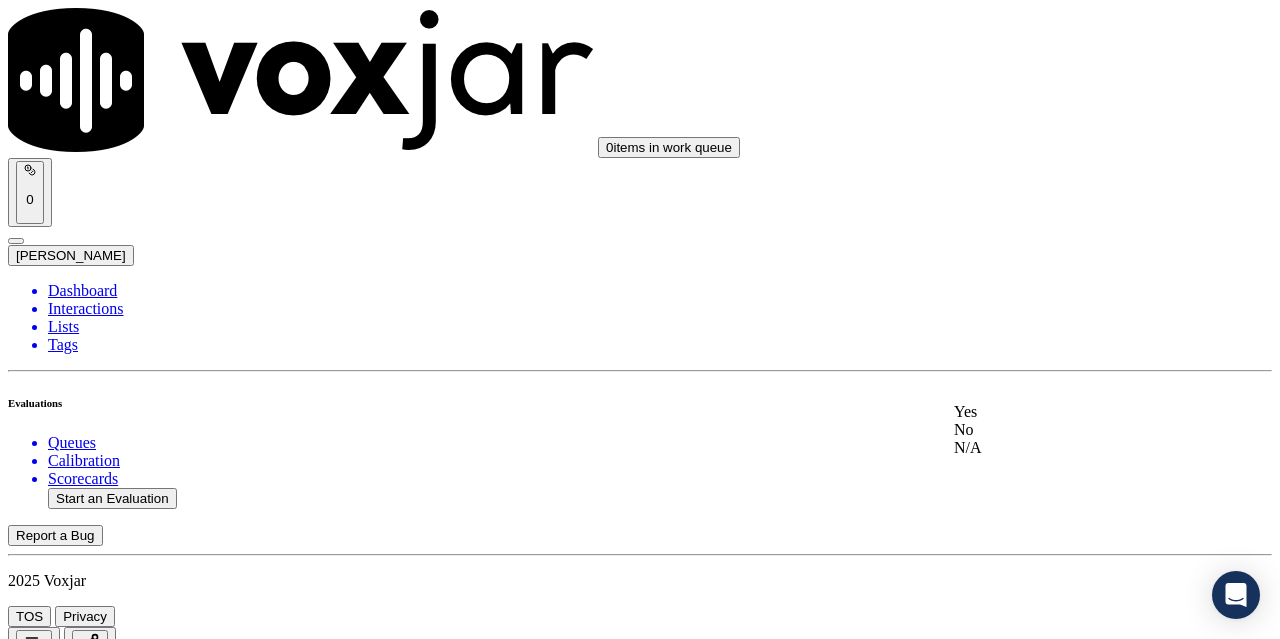 click on "Yes" at bounding box center (1067, 412) 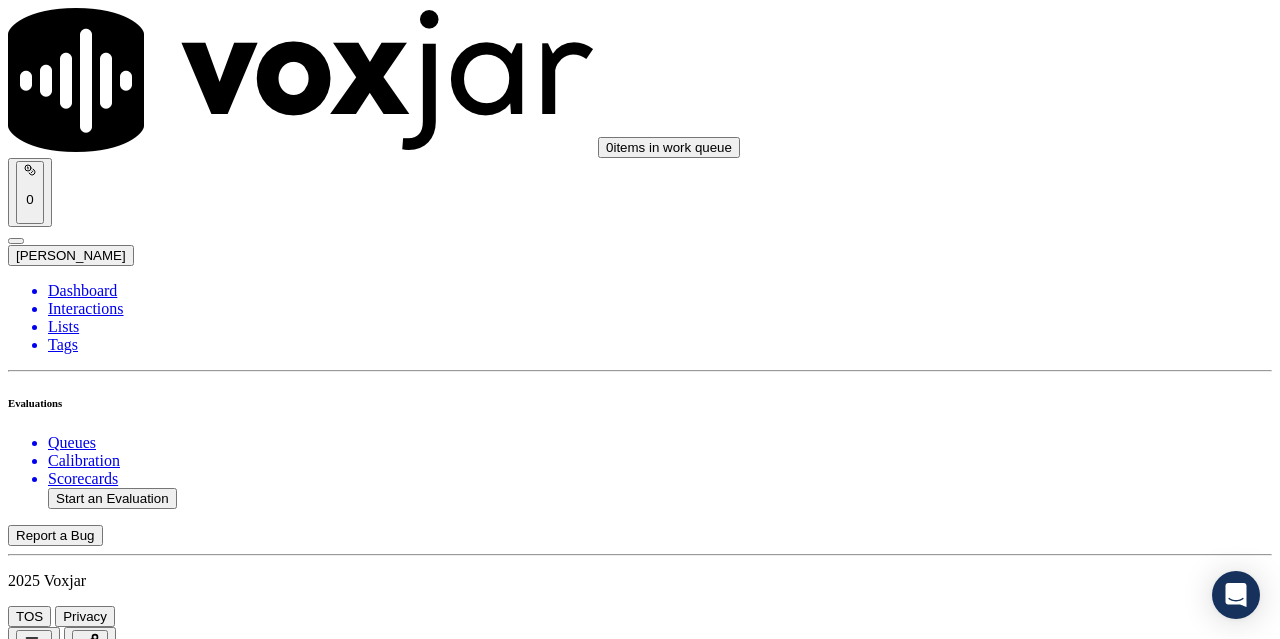 click on "Submit Scores" at bounding box center [59, 7345] 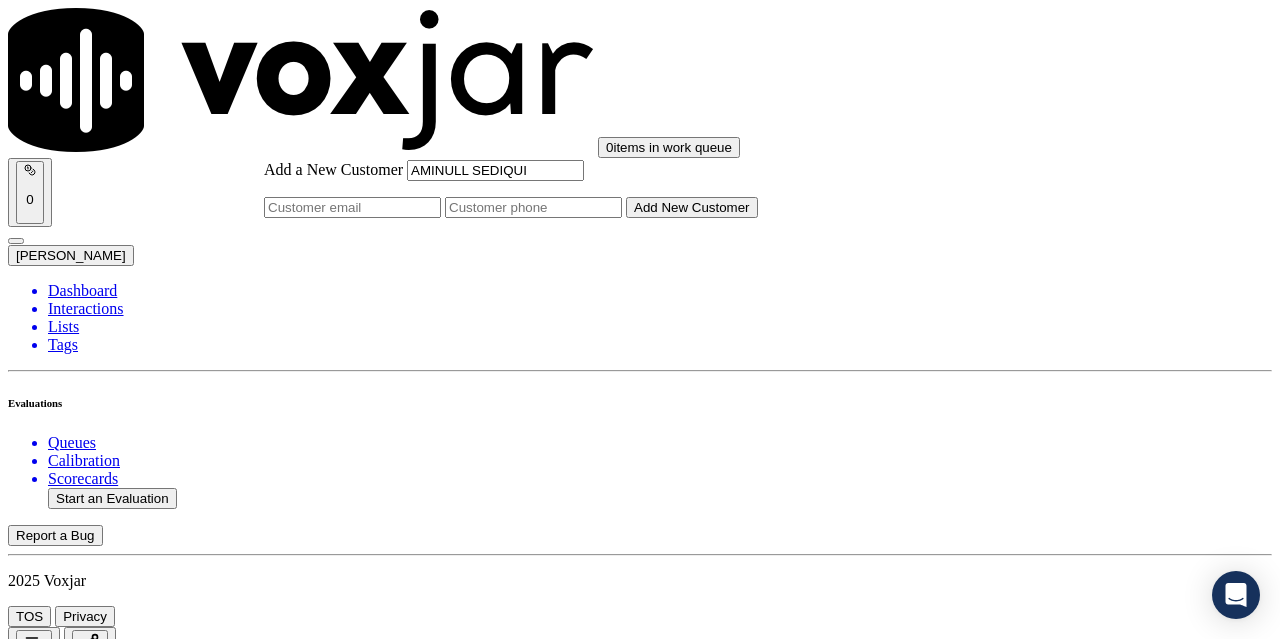type on "AMINULL SEDIQUI" 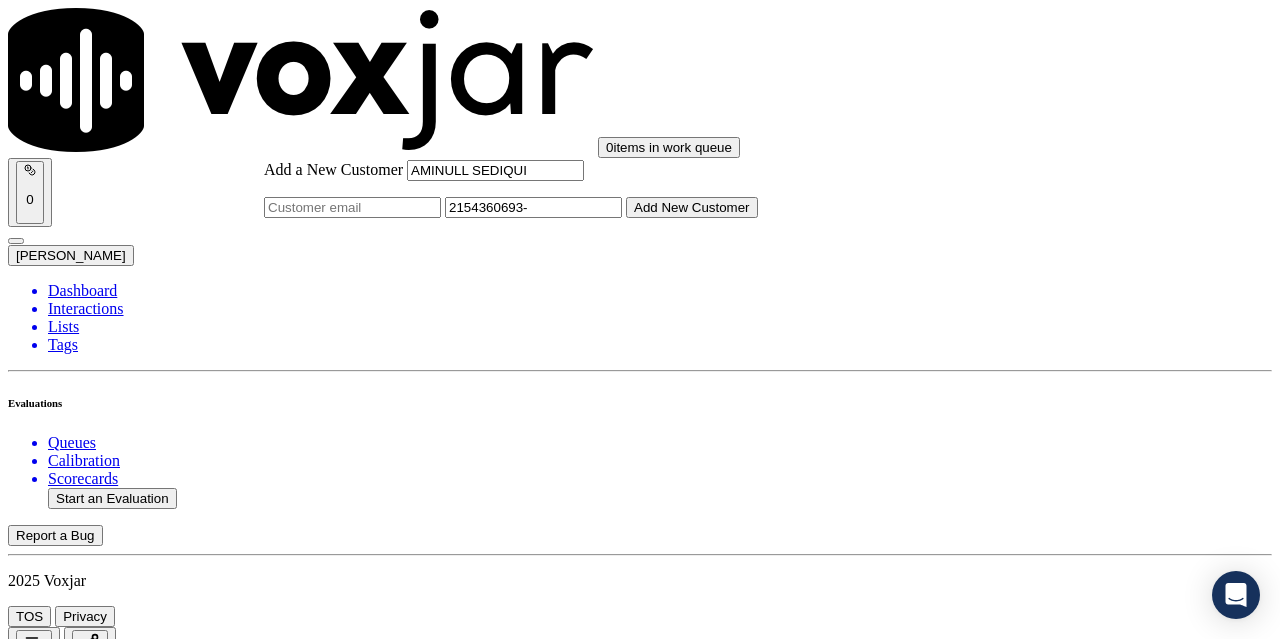 paste on "2679343660" 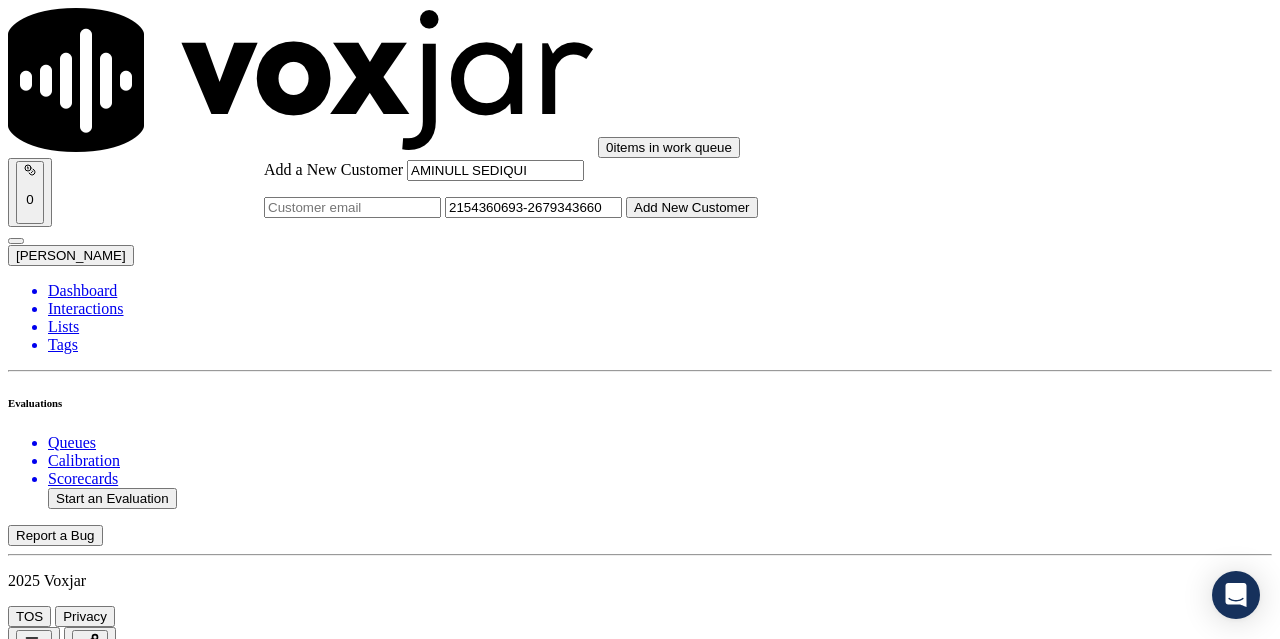 type on "2154360693-2679343660" 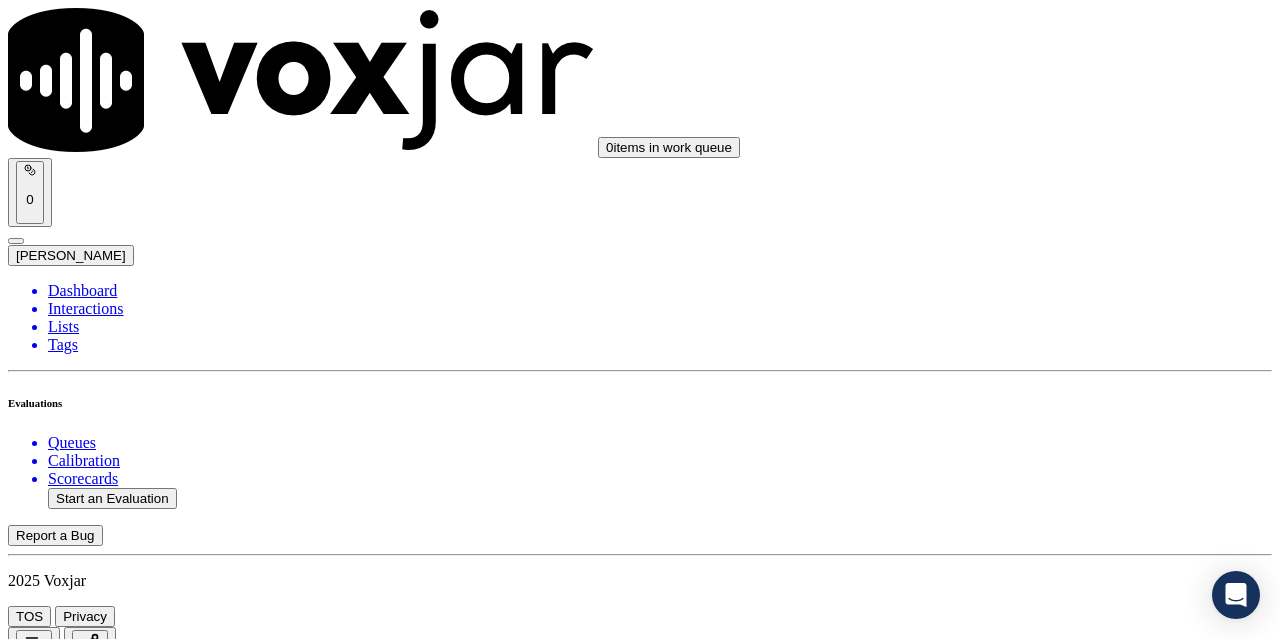 click on "AMINULL SEDIQUI" at bounding box center [640, 2164] 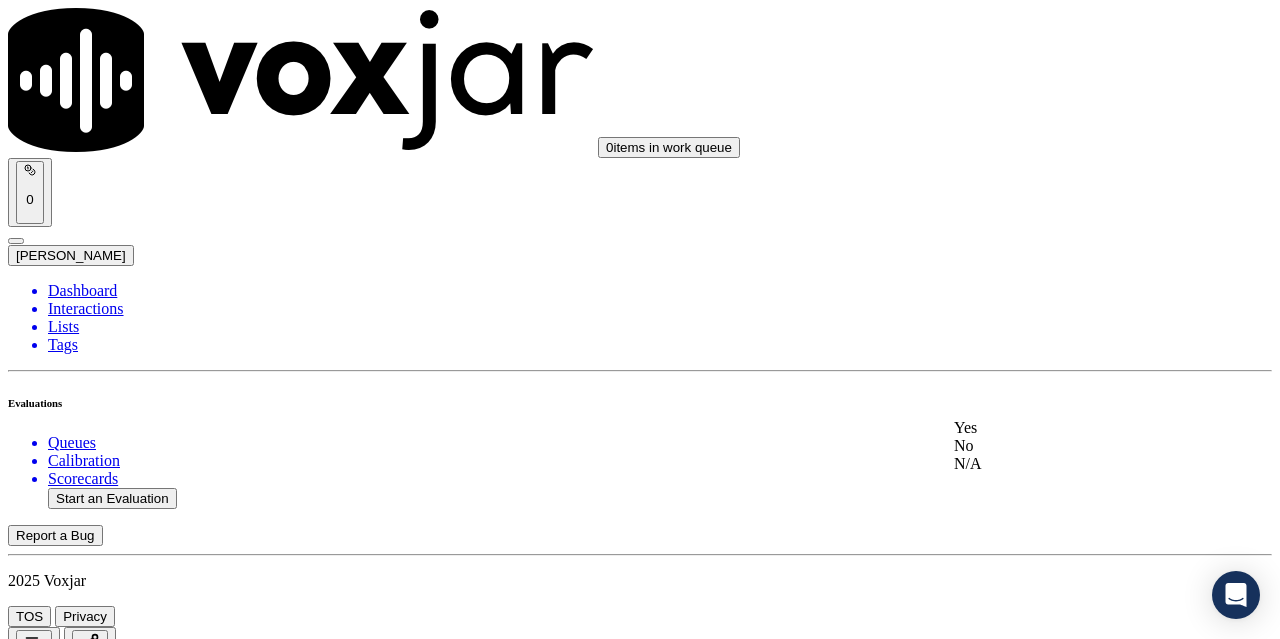 click on "Yes" at bounding box center (1067, 428) 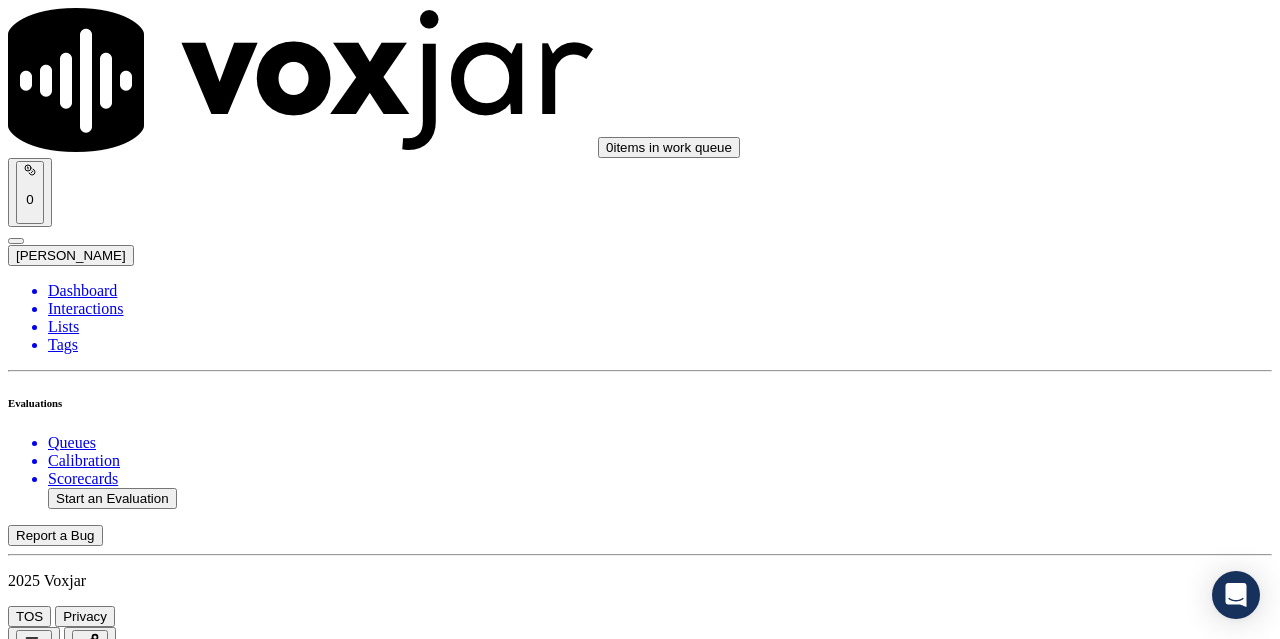 scroll, scrollTop: 300, scrollLeft: 0, axis: vertical 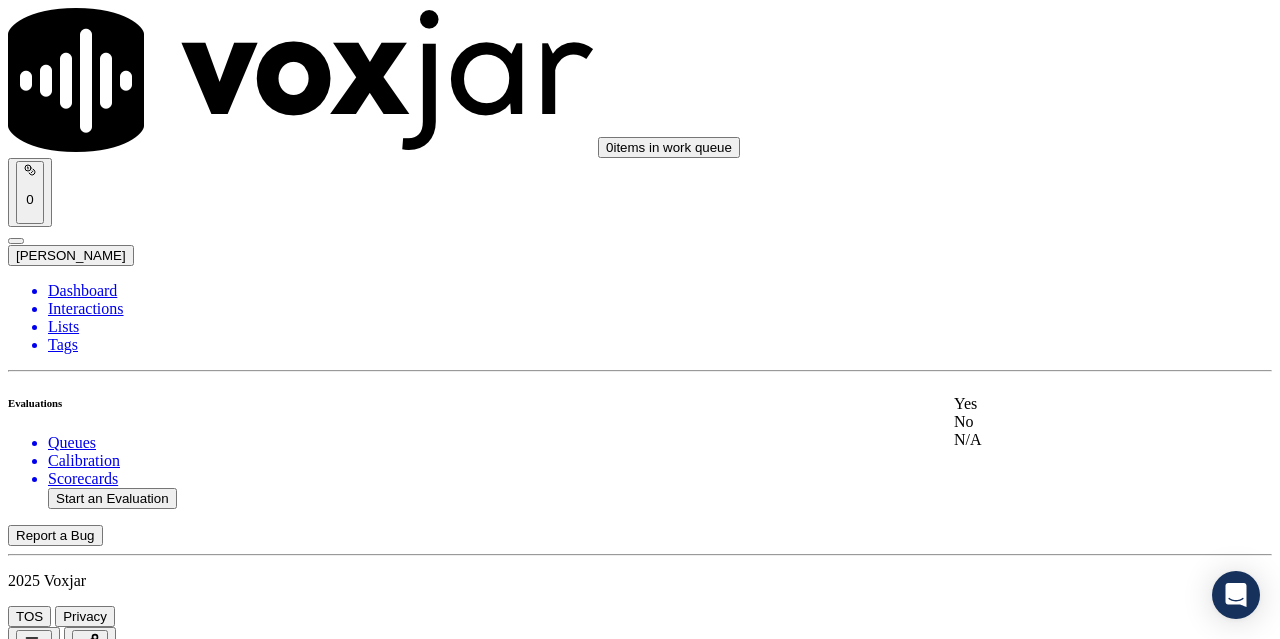 click on "Yes" at bounding box center [1067, 404] 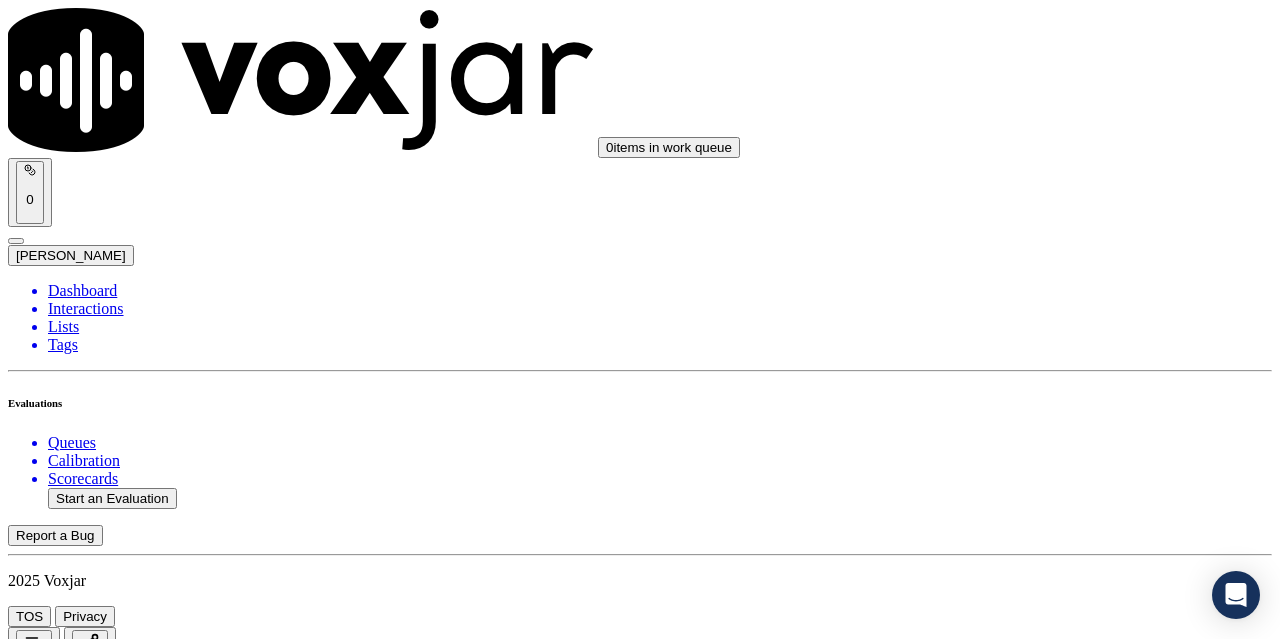 scroll, scrollTop: 700, scrollLeft: 0, axis: vertical 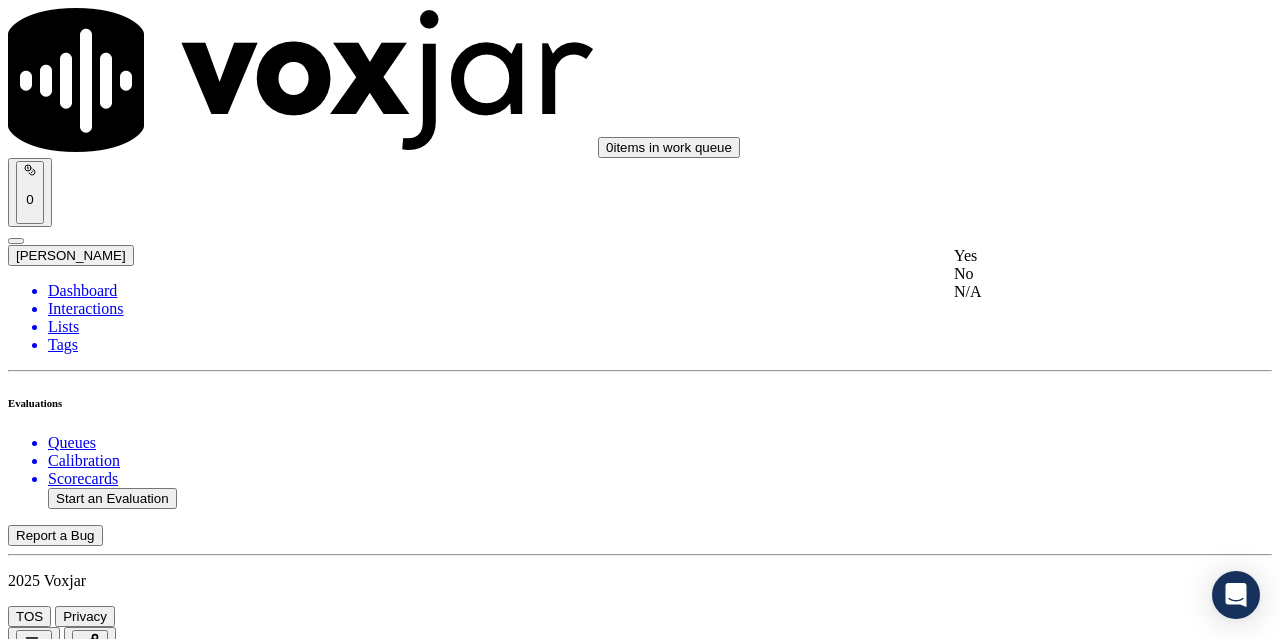 click on "Yes" at bounding box center (1067, 256) 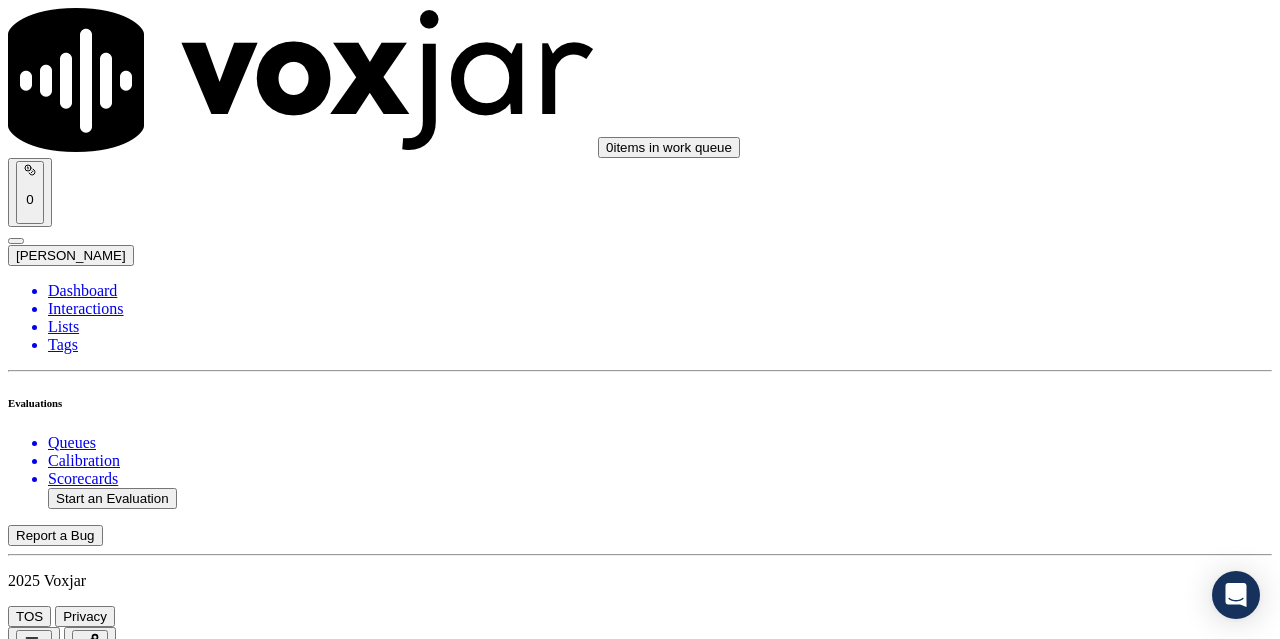 scroll, scrollTop: 900, scrollLeft: 0, axis: vertical 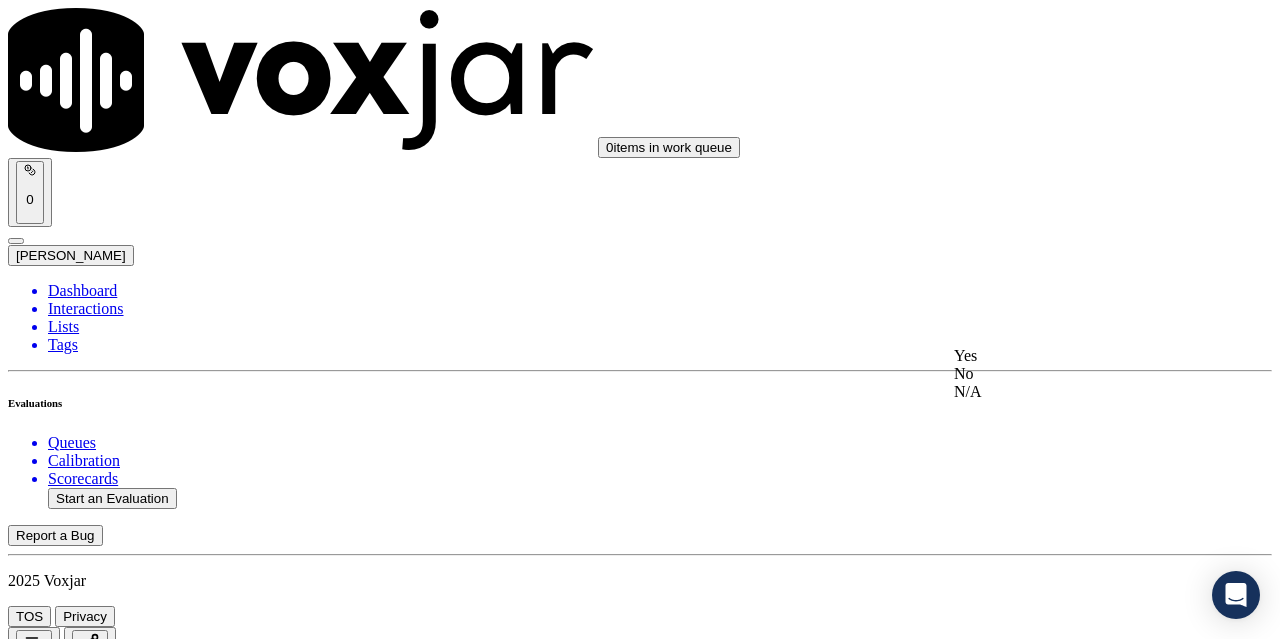 click on "N/A" 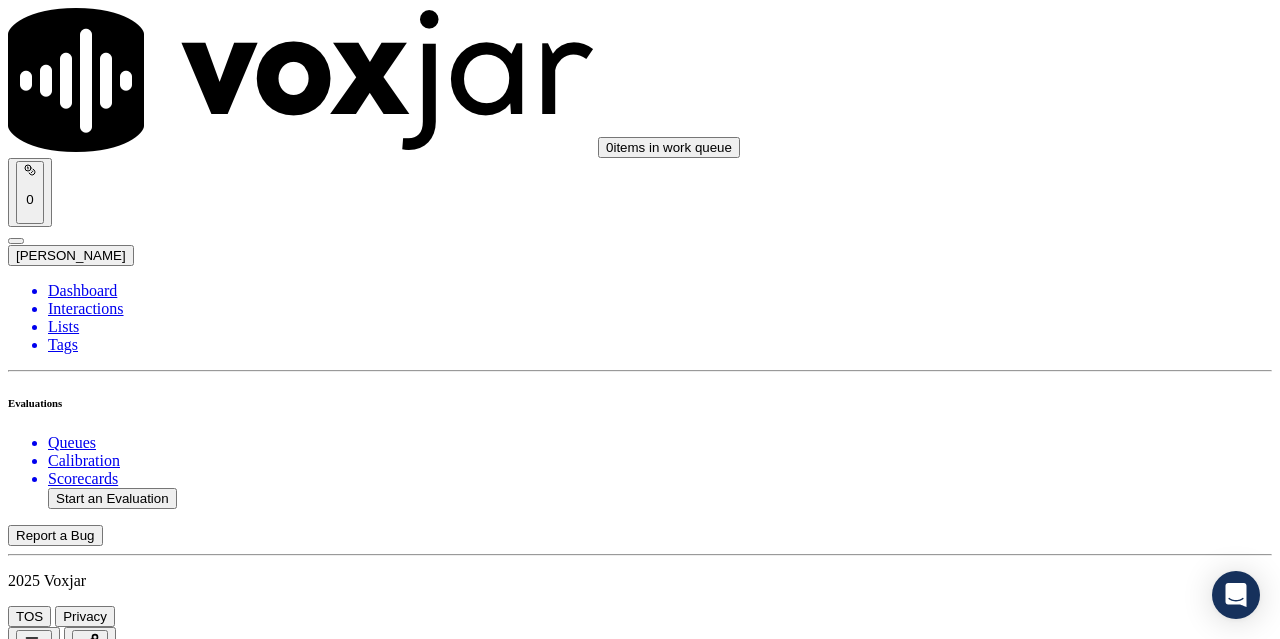 scroll, scrollTop: 1300, scrollLeft: 0, axis: vertical 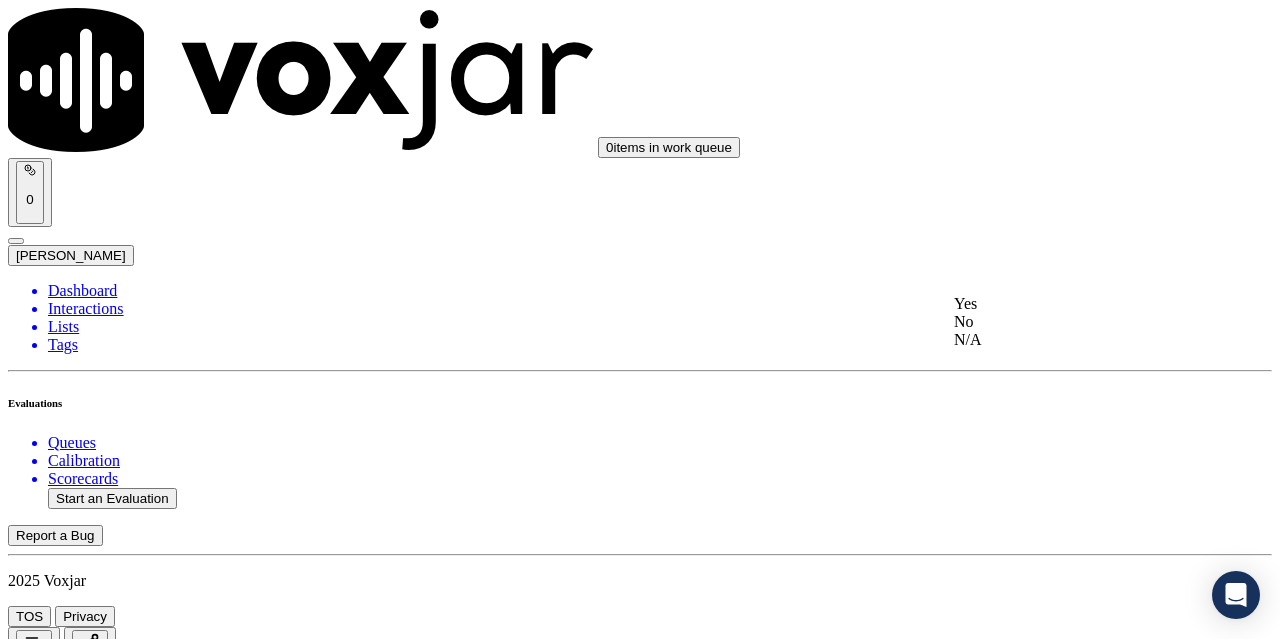 click on "N/A" 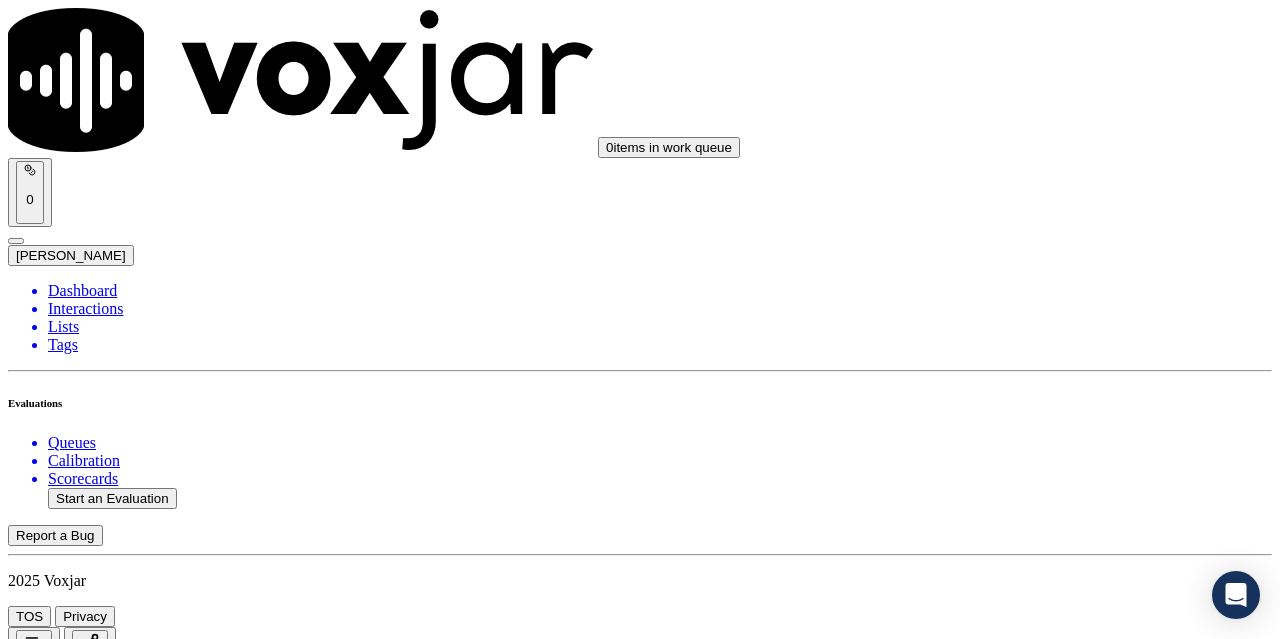scroll, scrollTop: 1600, scrollLeft: 0, axis: vertical 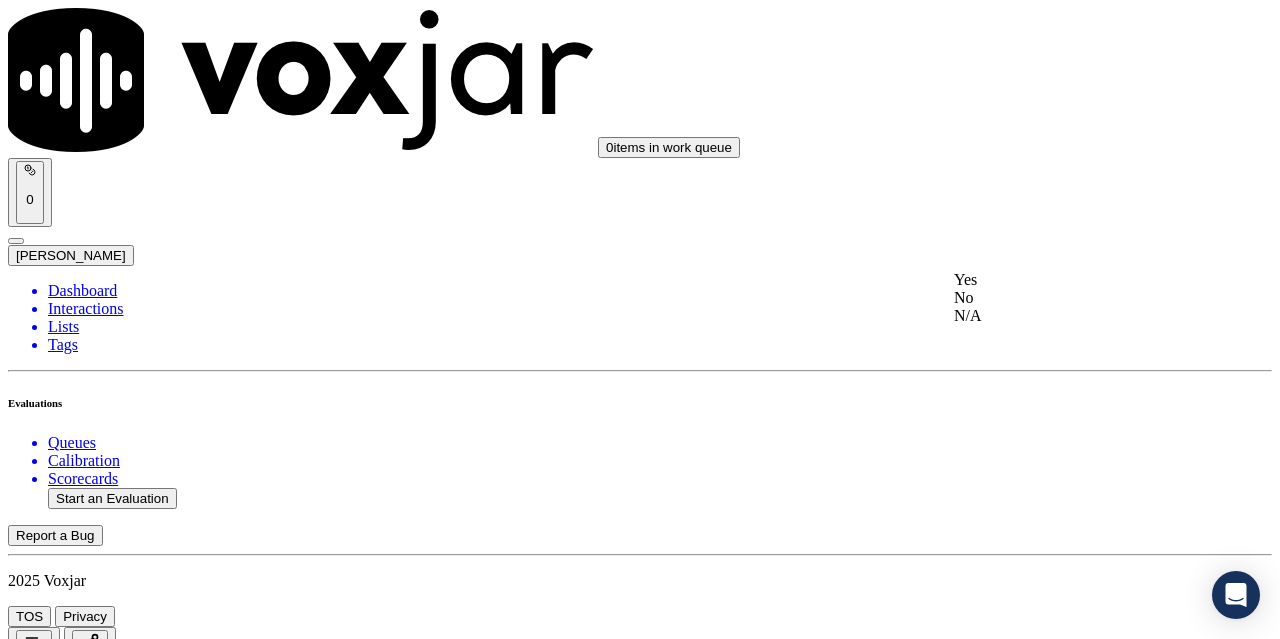 click on "Yes" at bounding box center (1067, 280) 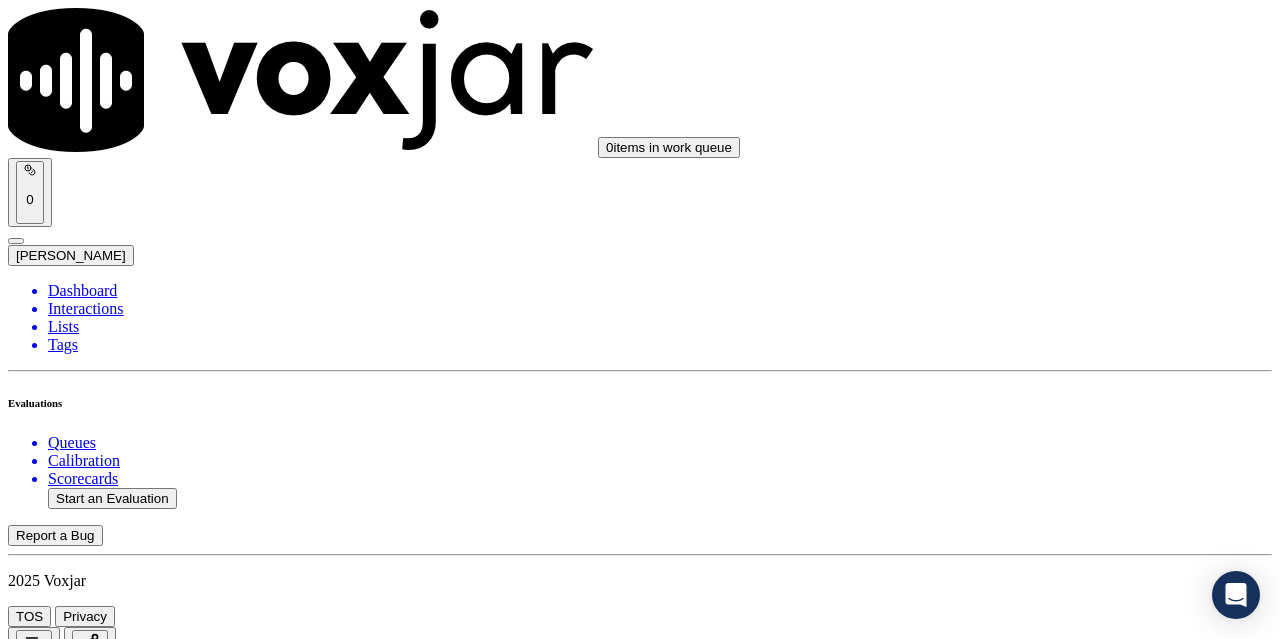 click on "Select an answer" at bounding box center [67, 3821] 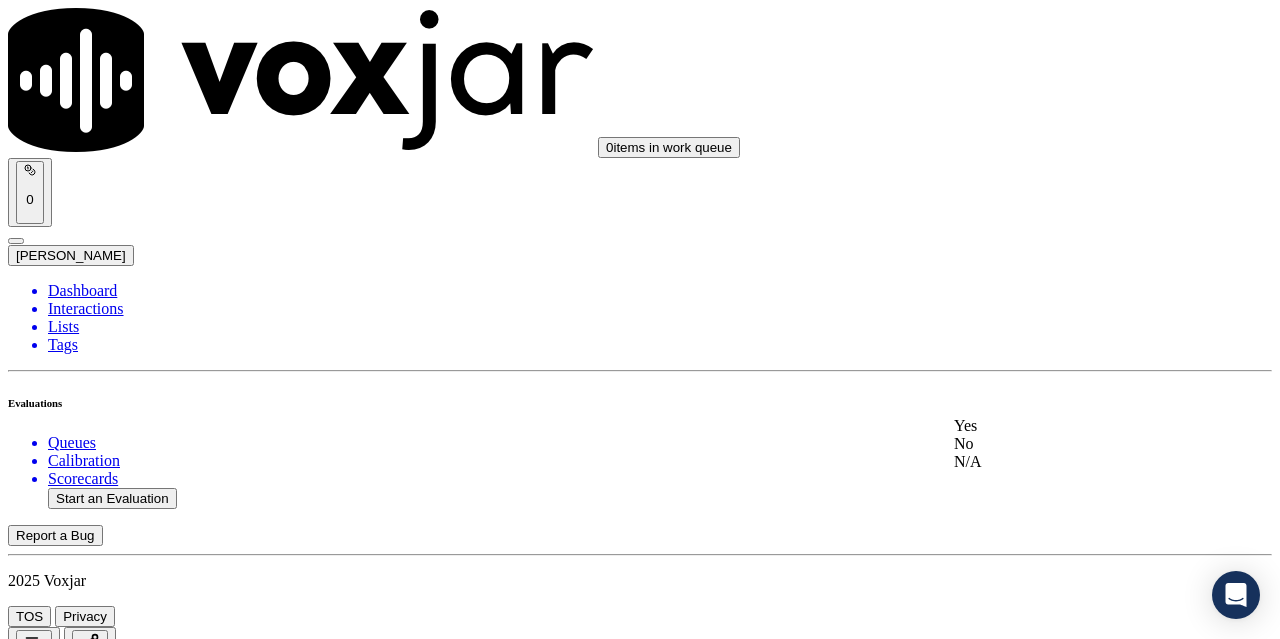 click on "Yes" at bounding box center (1067, 426) 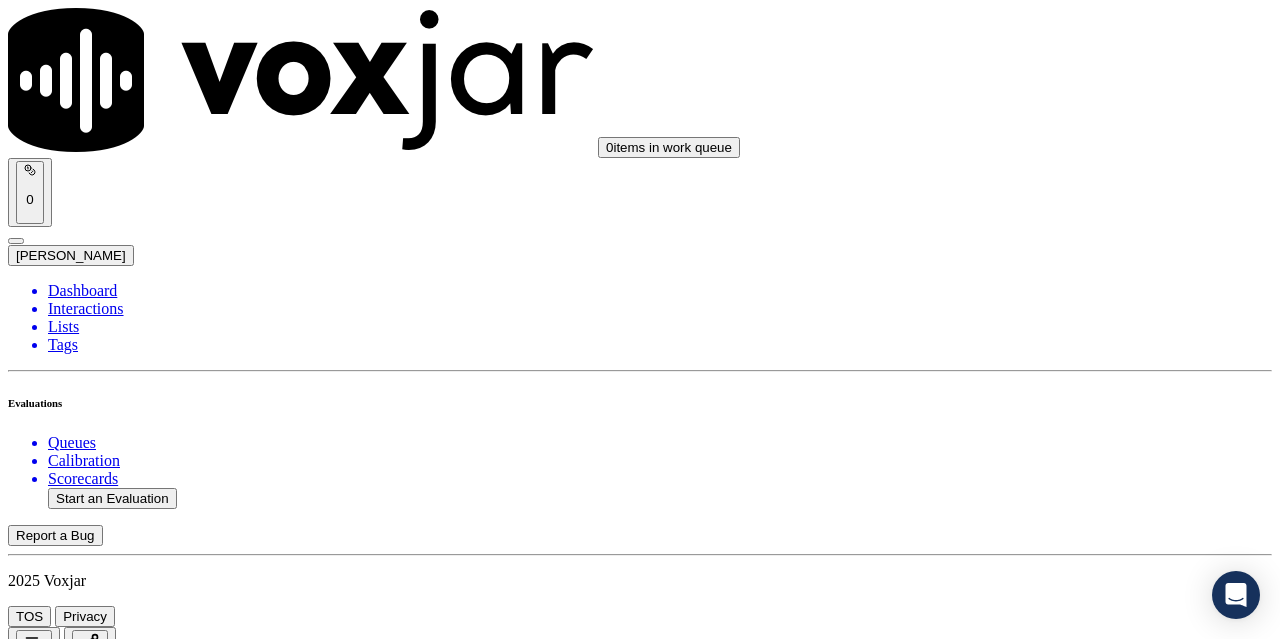 scroll, scrollTop: 2000, scrollLeft: 0, axis: vertical 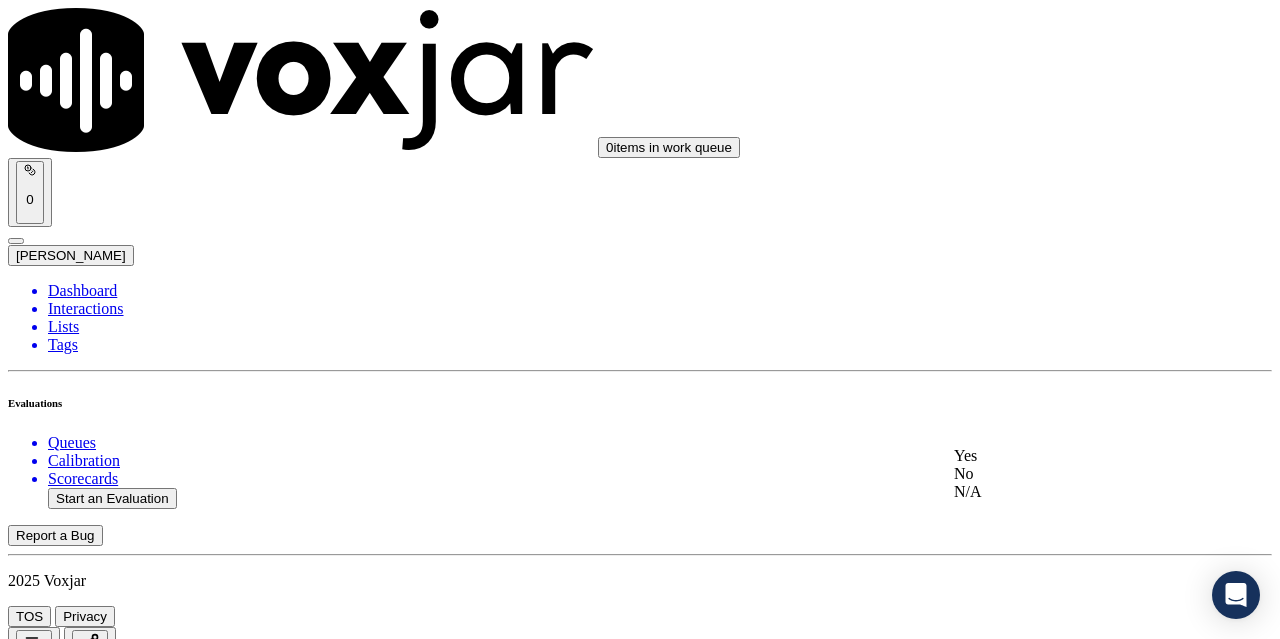 click on "Yes" at bounding box center [1067, 456] 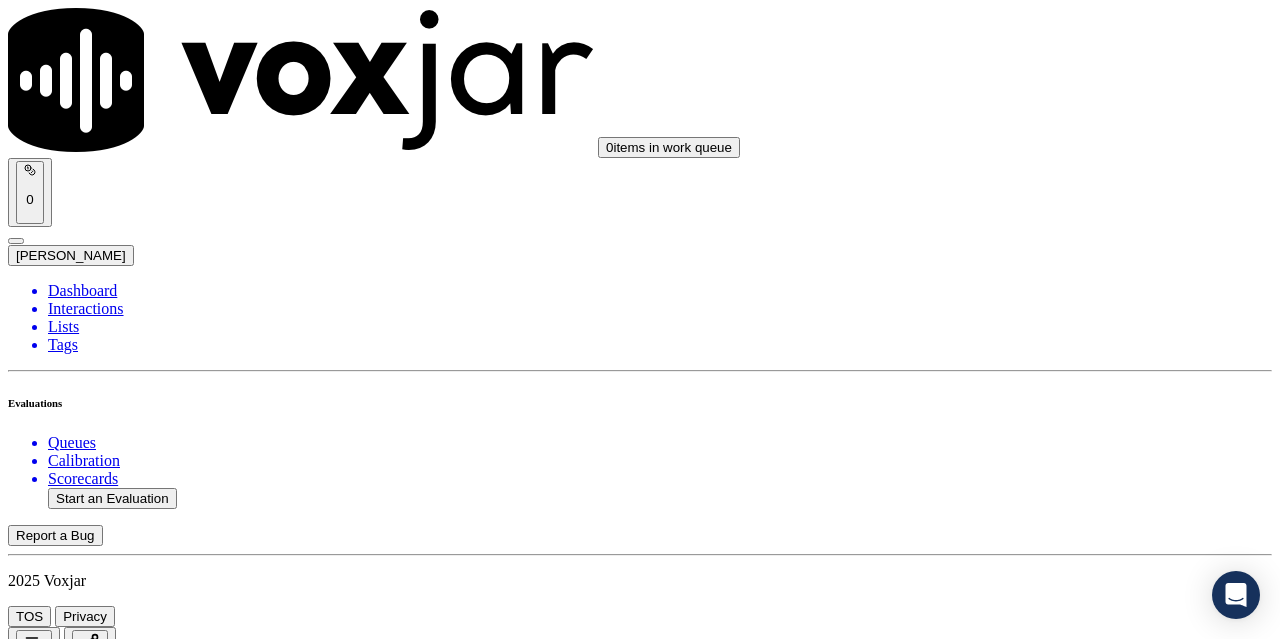 scroll, scrollTop: 2400, scrollLeft: 0, axis: vertical 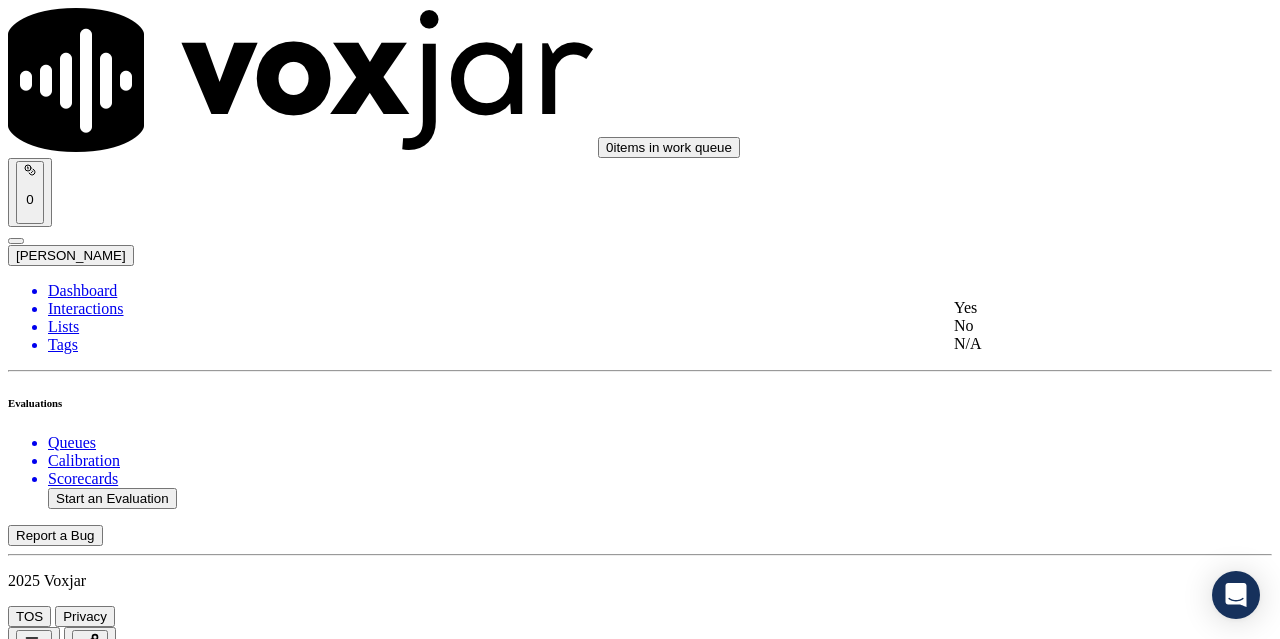 click on "Yes" at bounding box center [1067, 308] 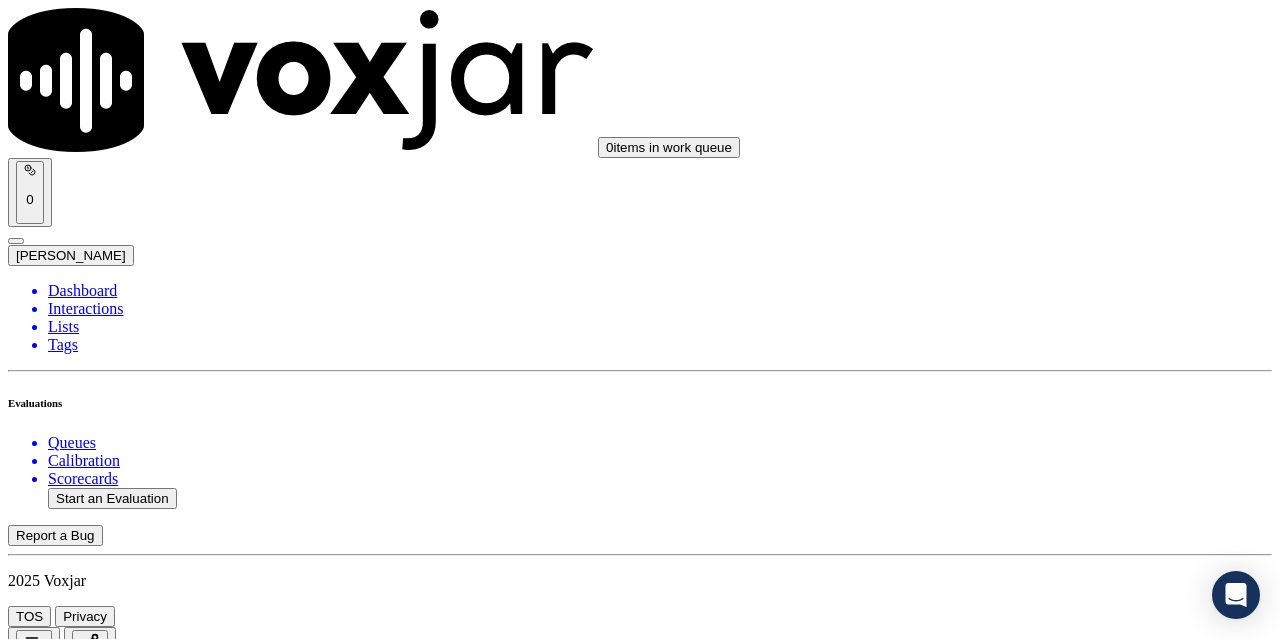 scroll, scrollTop: 2600, scrollLeft: 0, axis: vertical 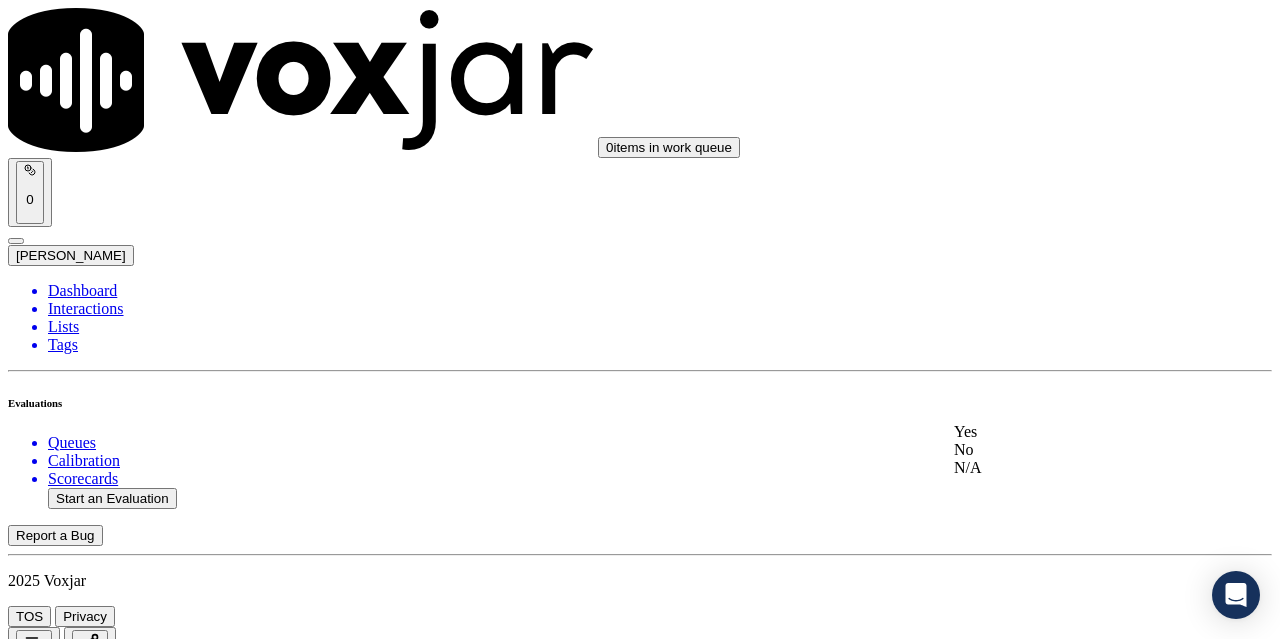 click on "Yes" at bounding box center (1067, 432) 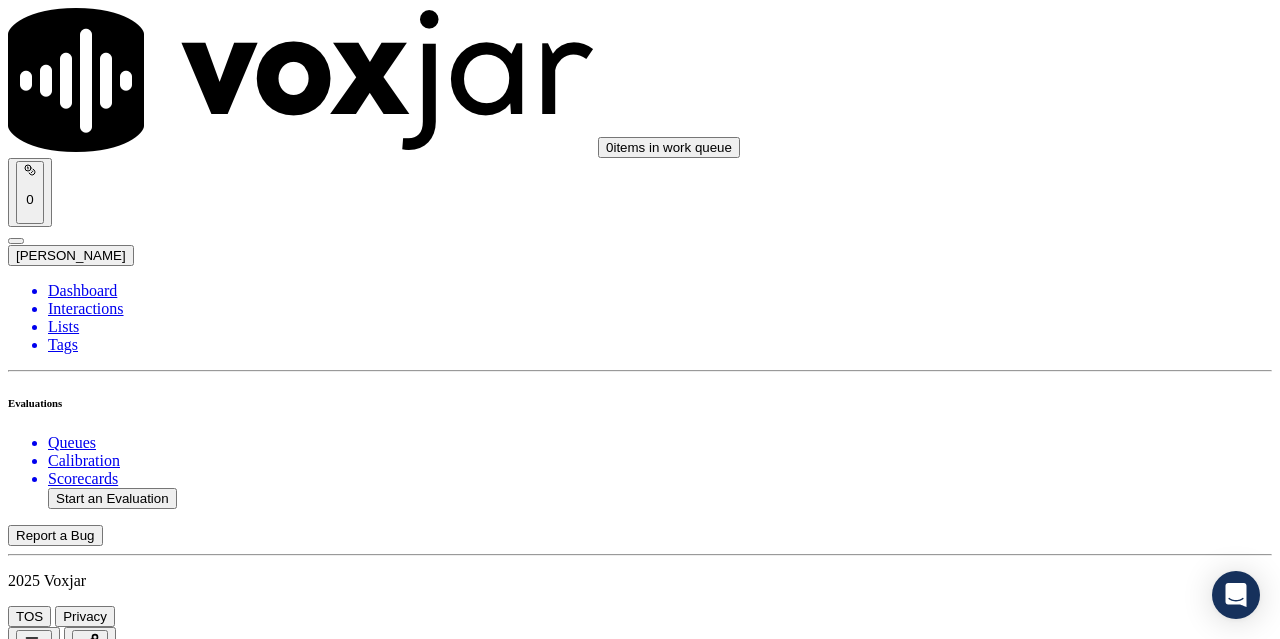 scroll, scrollTop: 3200, scrollLeft: 0, axis: vertical 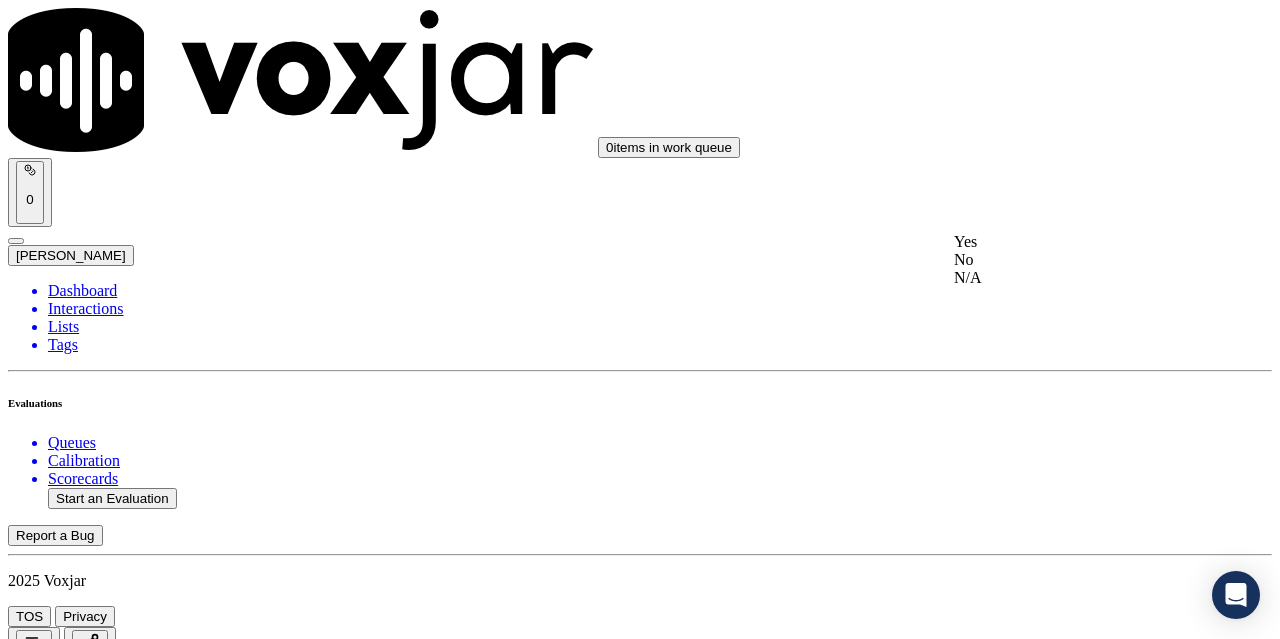 click on "Yes" at bounding box center (1067, 242) 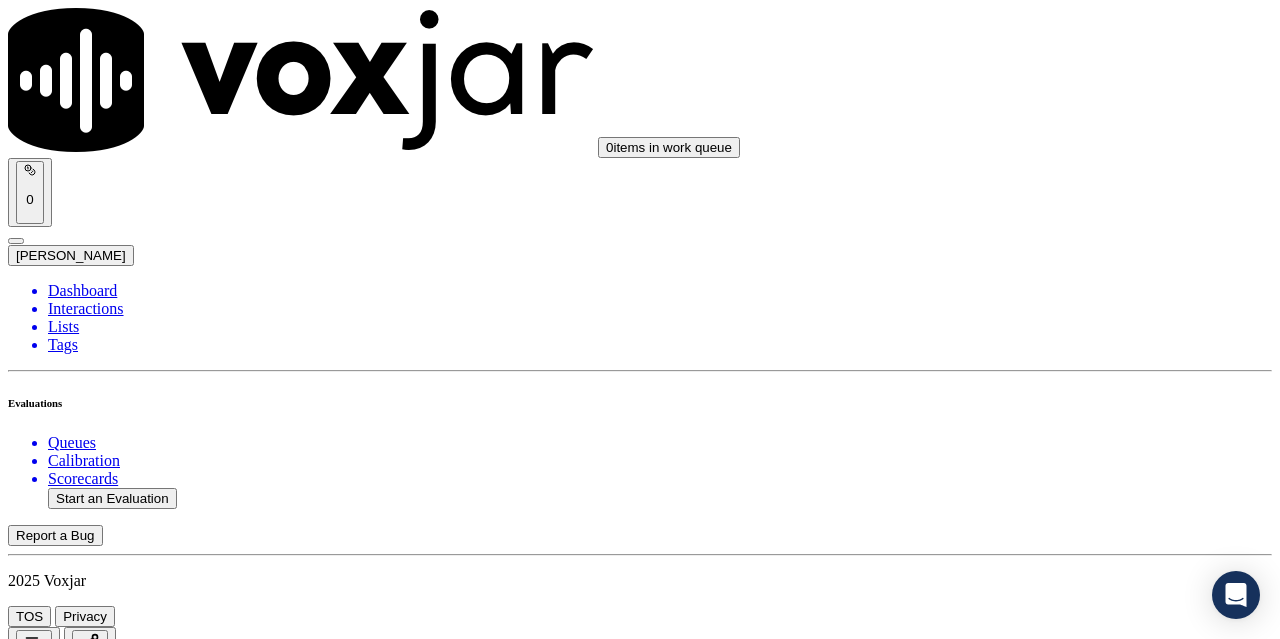 scroll, scrollTop: 3500, scrollLeft: 0, axis: vertical 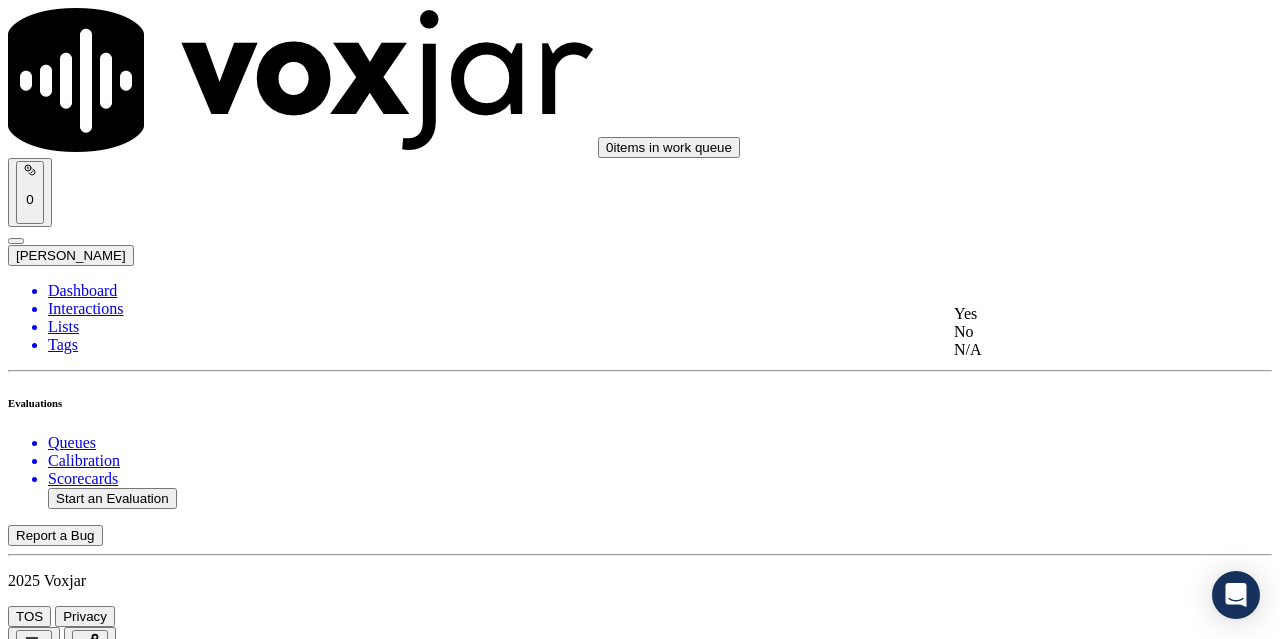 click on "Yes" at bounding box center (1067, 314) 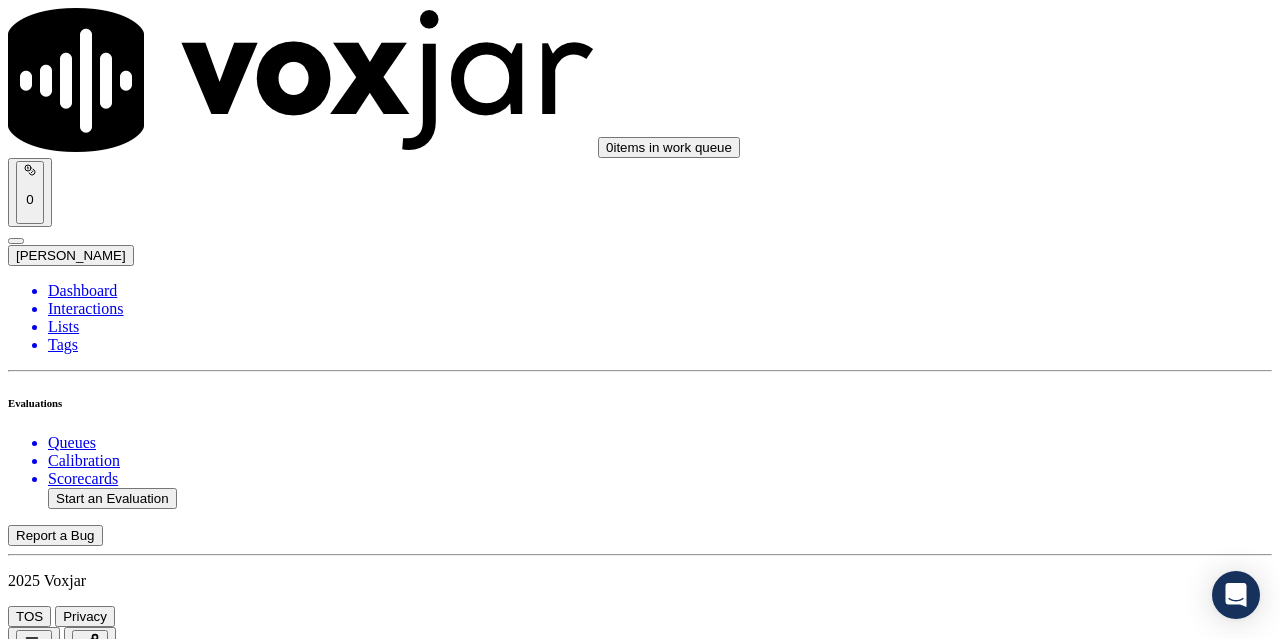 scroll, scrollTop: 3900, scrollLeft: 0, axis: vertical 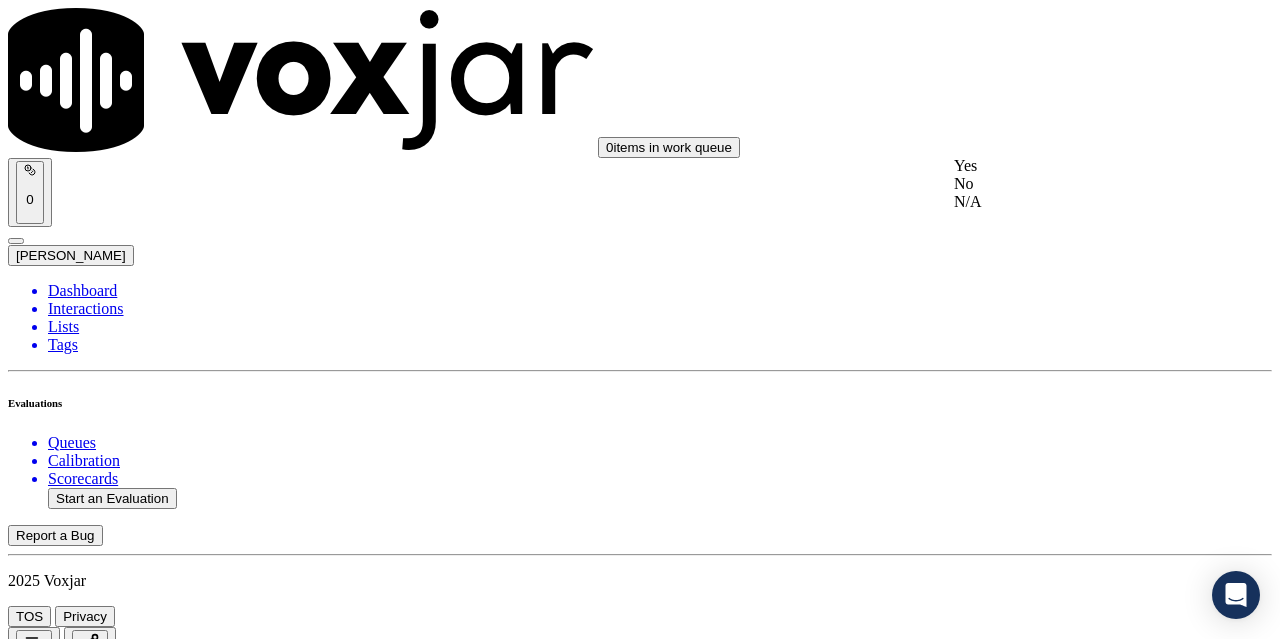 click on "Yes" at bounding box center (1067, 166) 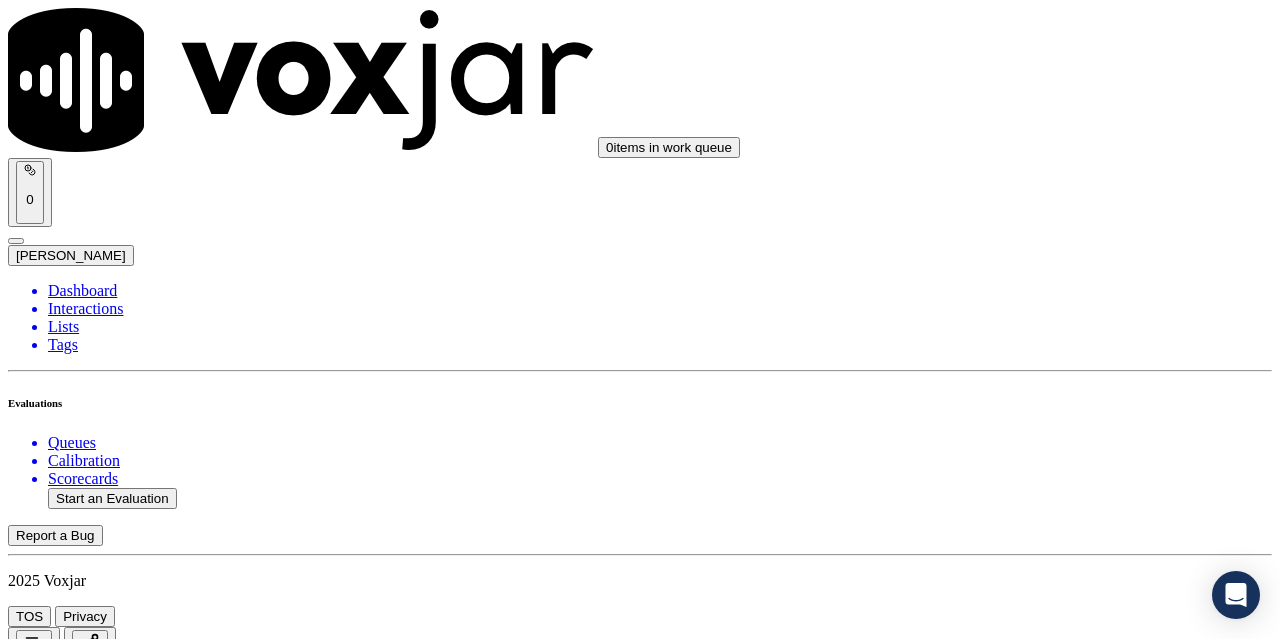 scroll, scrollTop: 4100, scrollLeft: 0, axis: vertical 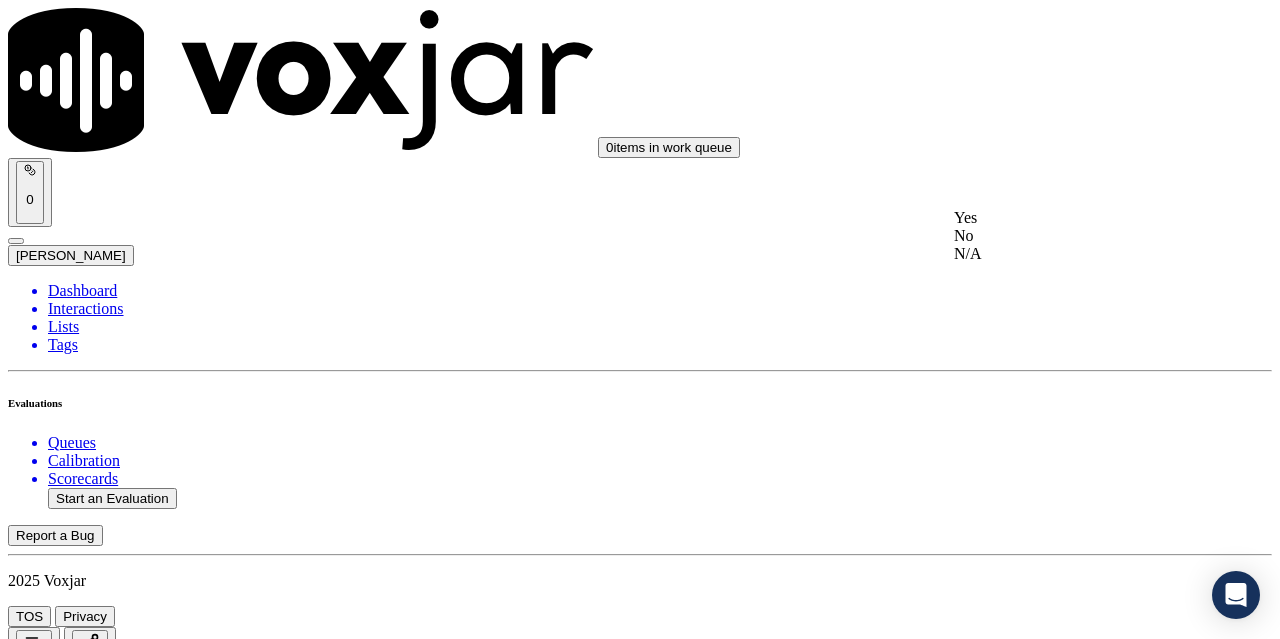 click on "Yes" at bounding box center [1067, 218] 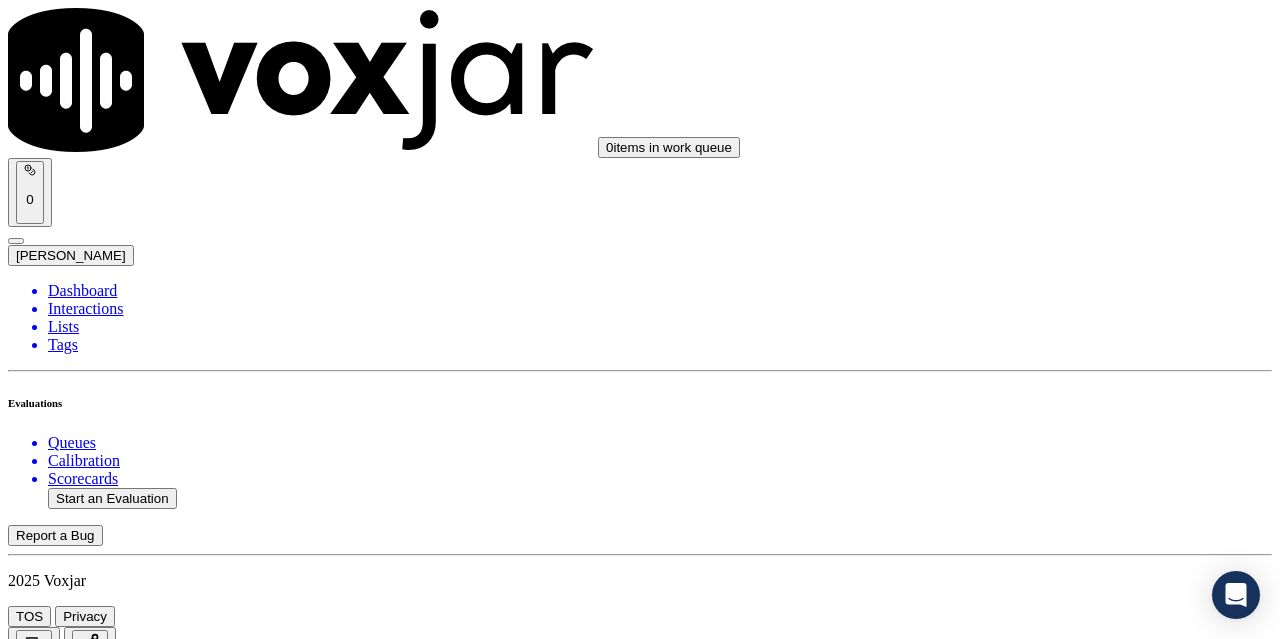 scroll, scrollTop: 4300, scrollLeft: 0, axis: vertical 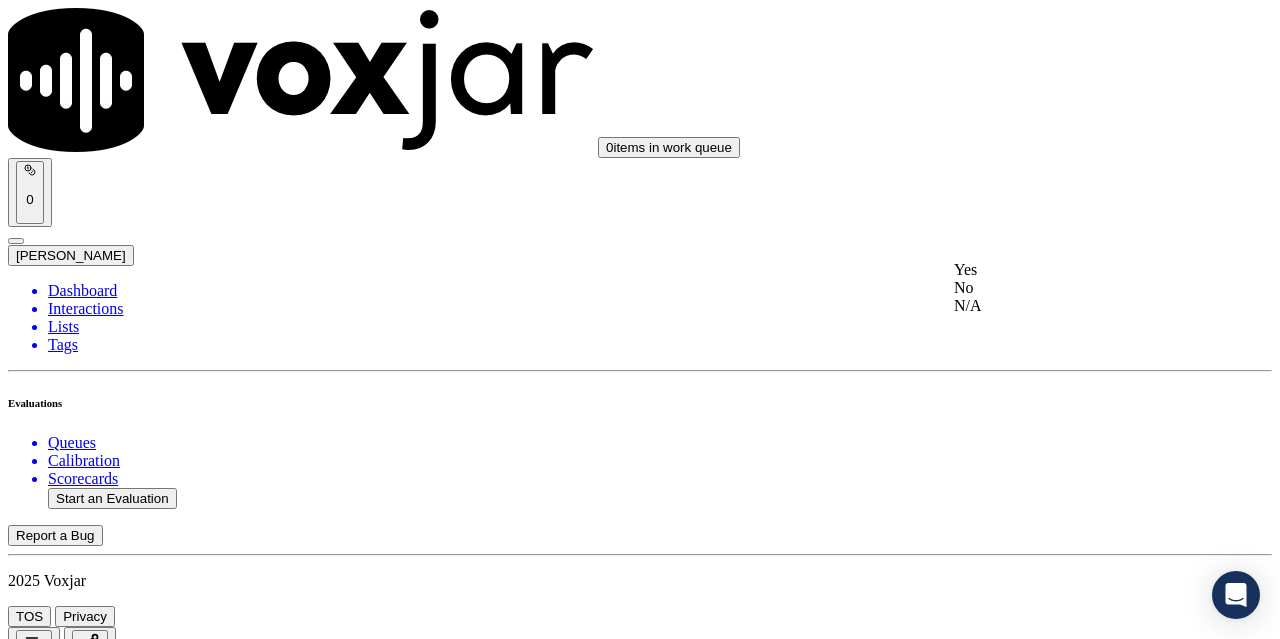 click on "Yes" at bounding box center (1067, 270) 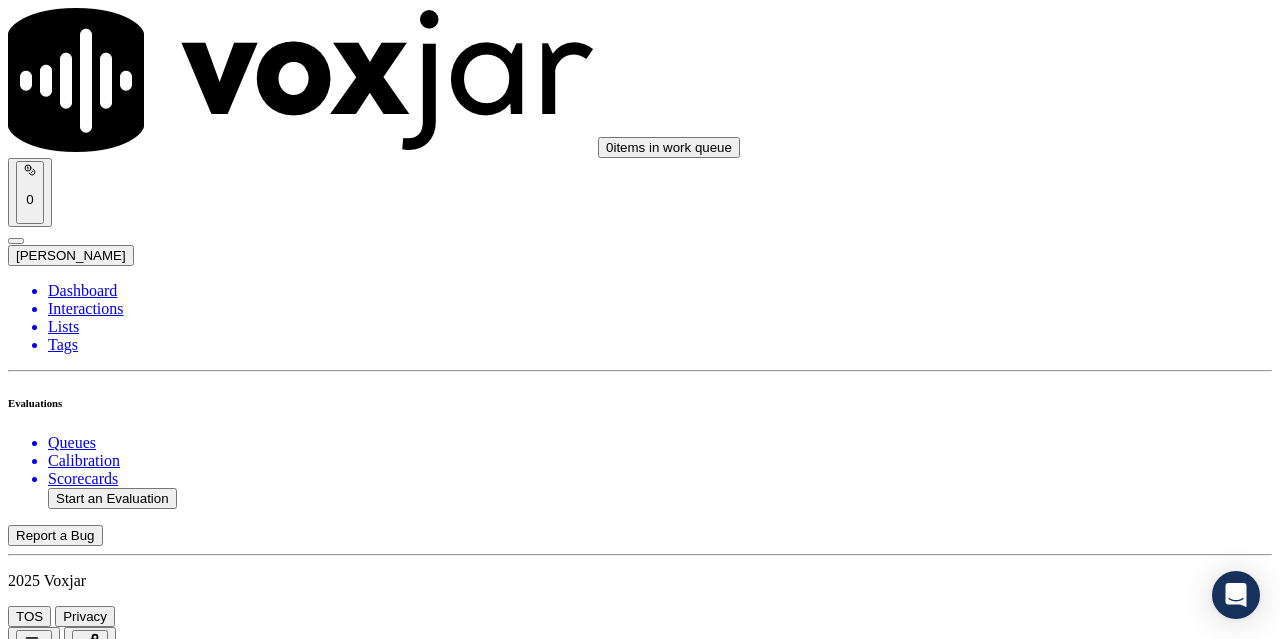 scroll, scrollTop: 4500, scrollLeft: 0, axis: vertical 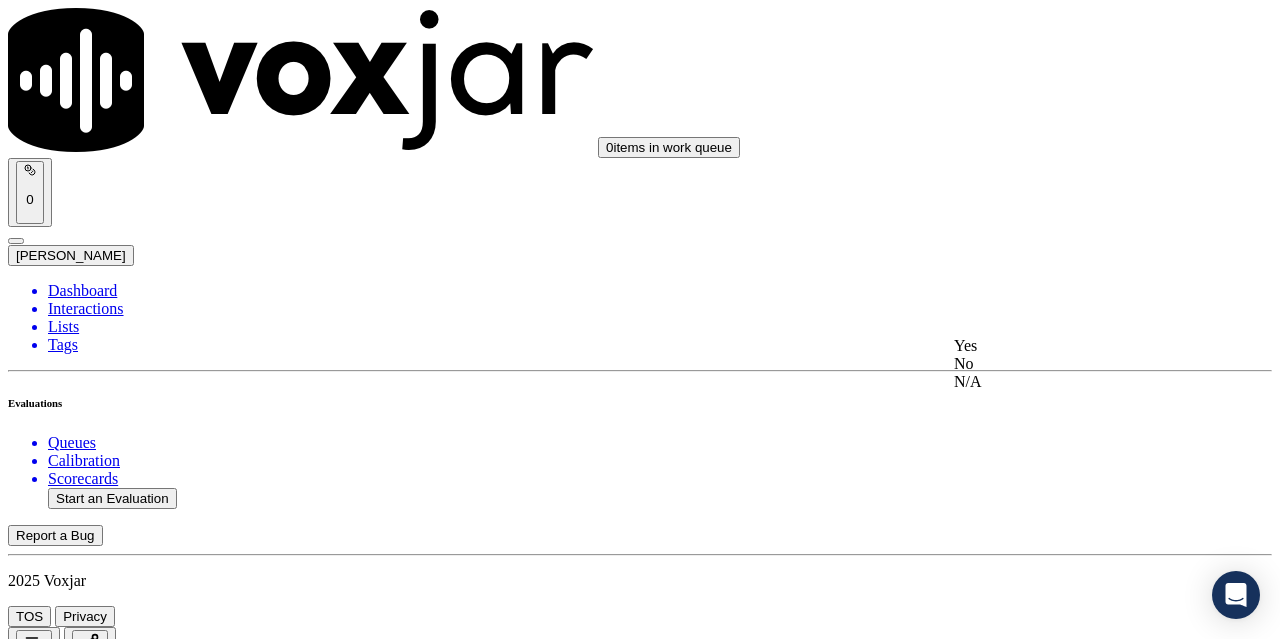 click on "Yes" at bounding box center [1067, 346] 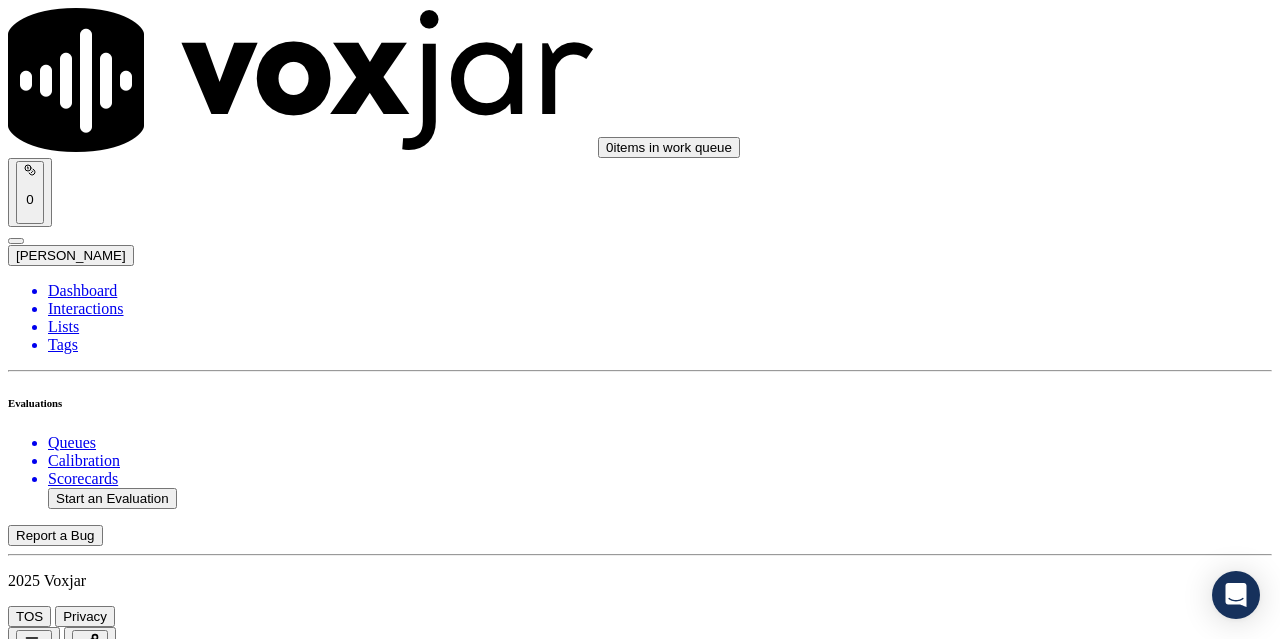 scroll, scrollTop: 4700, scrollLeft: 0, axis: vertical 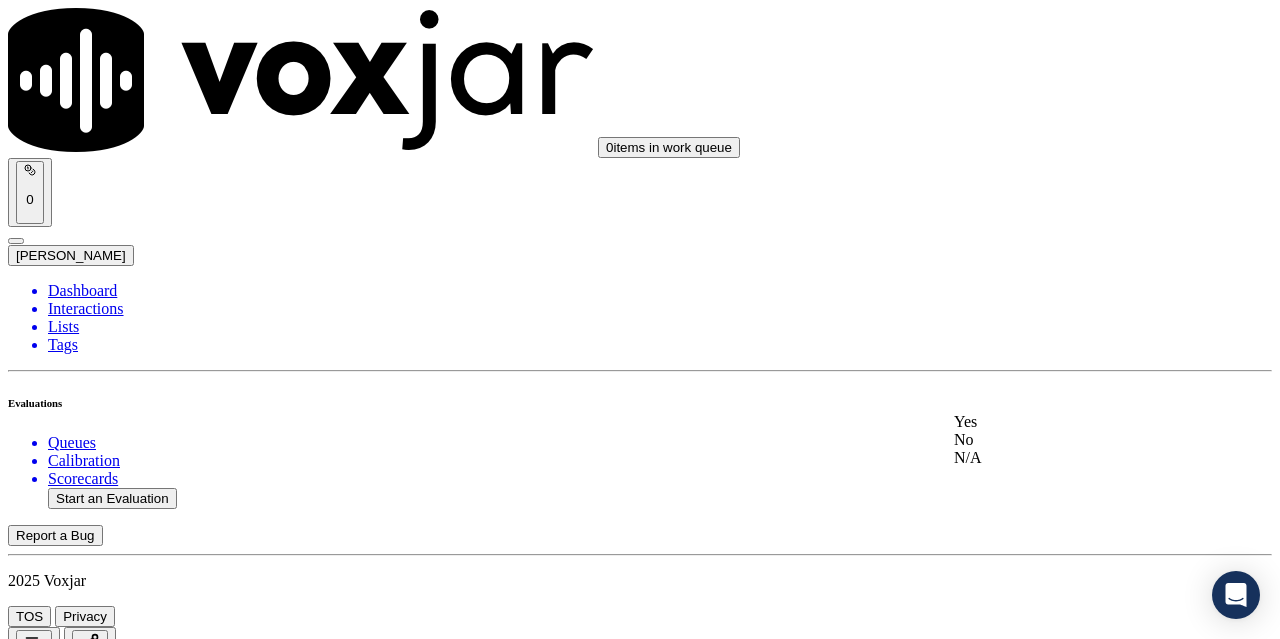 click on "Yes" at bounding box center (1067, 422) 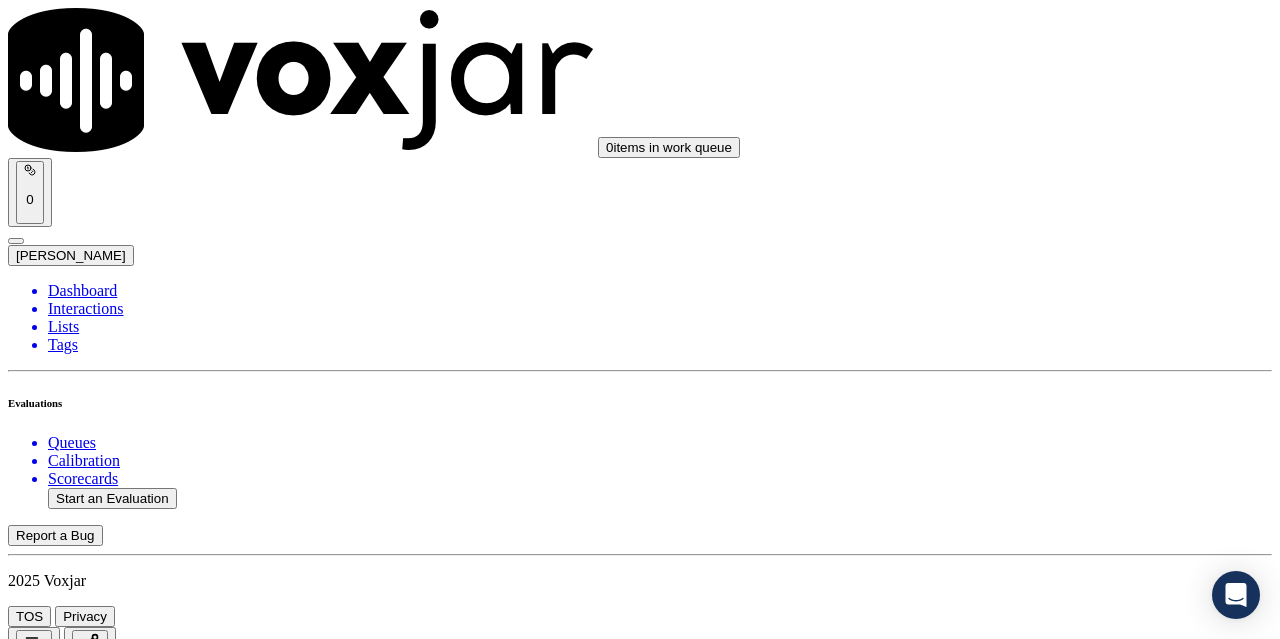 scroll, scrollTop: 5000, scrollLeft: 0, axis: vertical 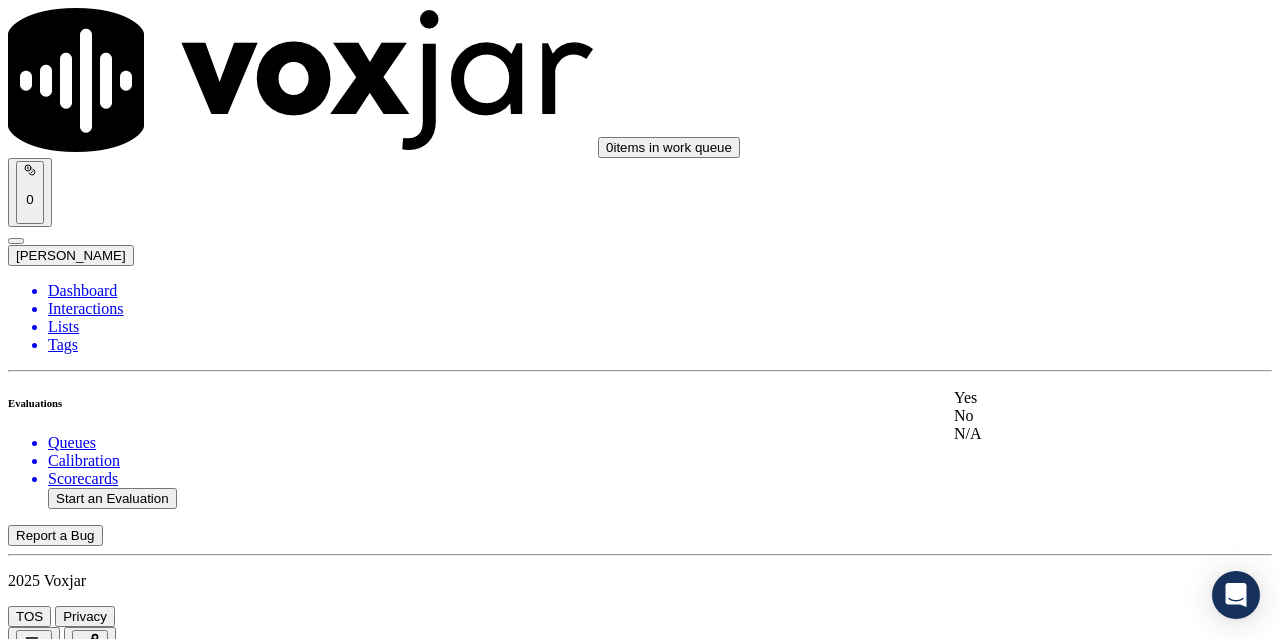 click on "Yes" at bounding box center [1067, 398] 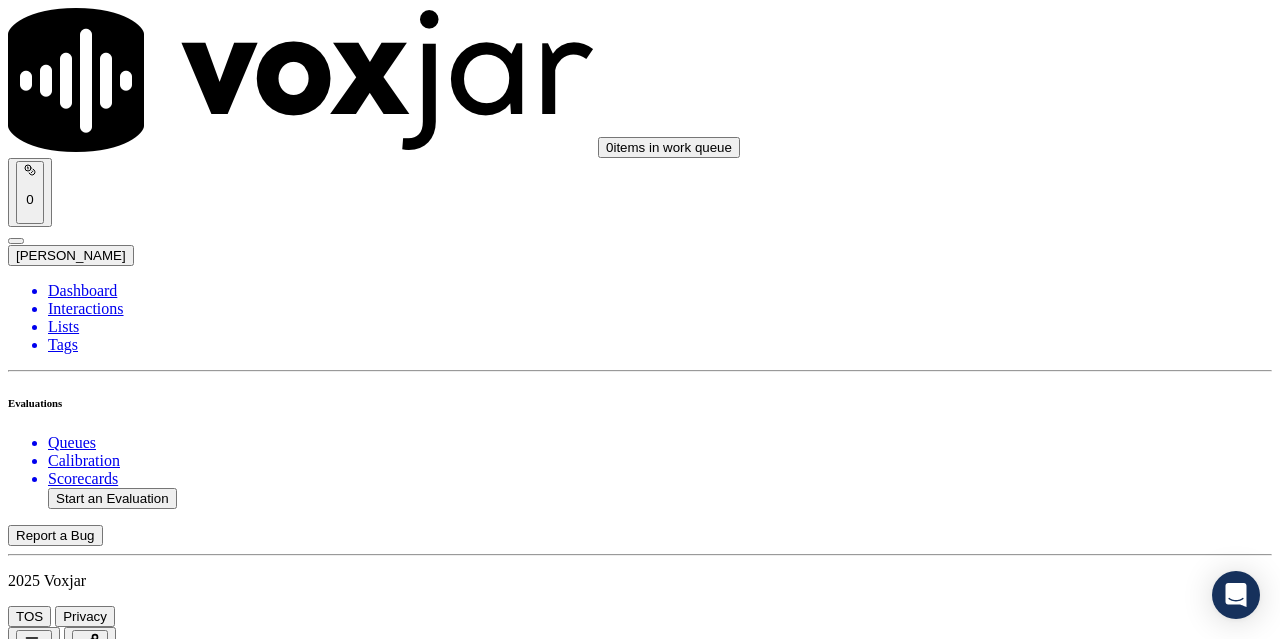 scroll, scrollTop: 5500, scrollLeft: 0, axis: vertical 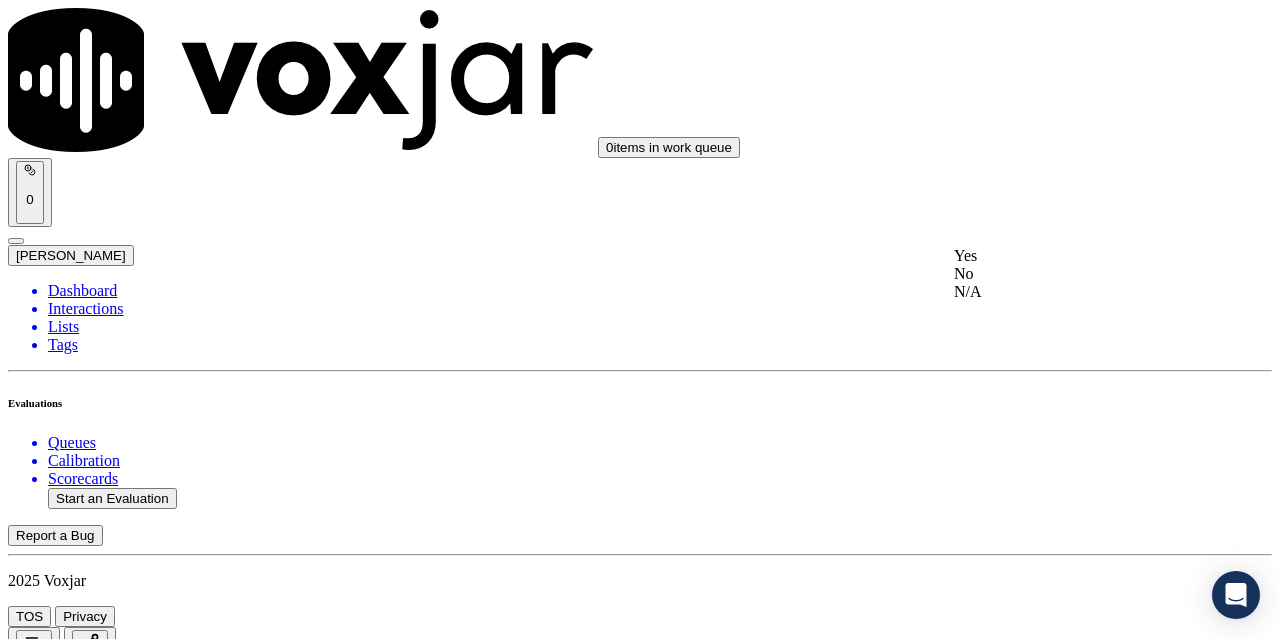 click on "Yes" at bounding box center (1067, 256) 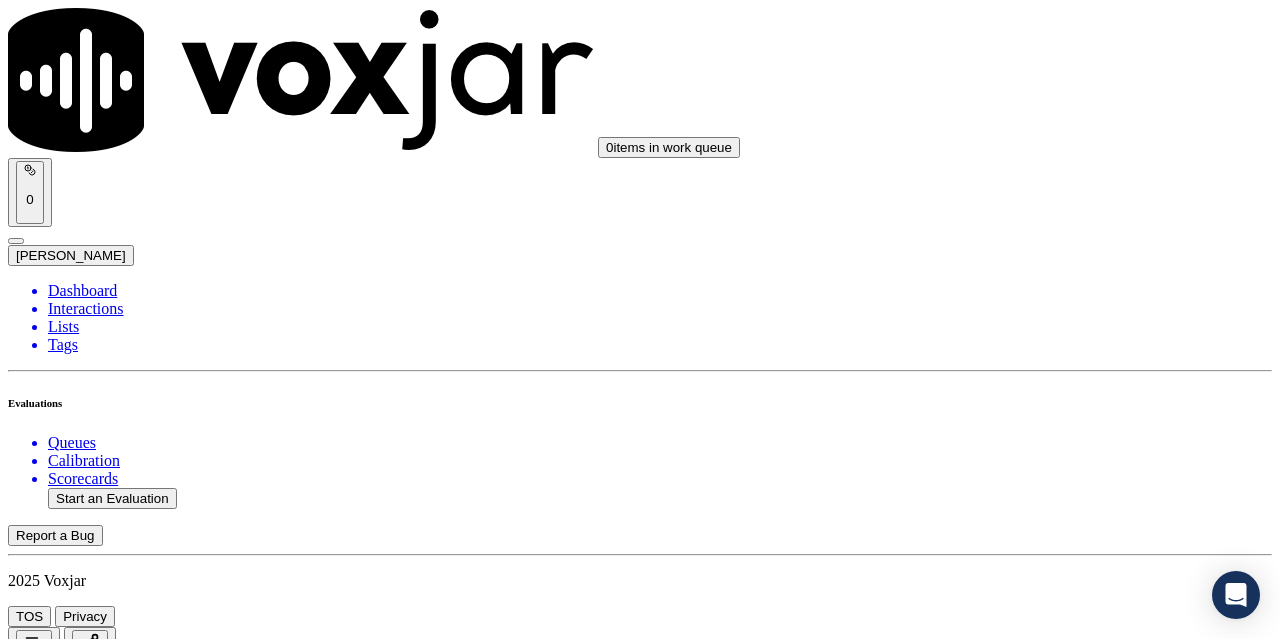 scroll, scrollTop: 5800, scrollLeft: 0, axis: vertical 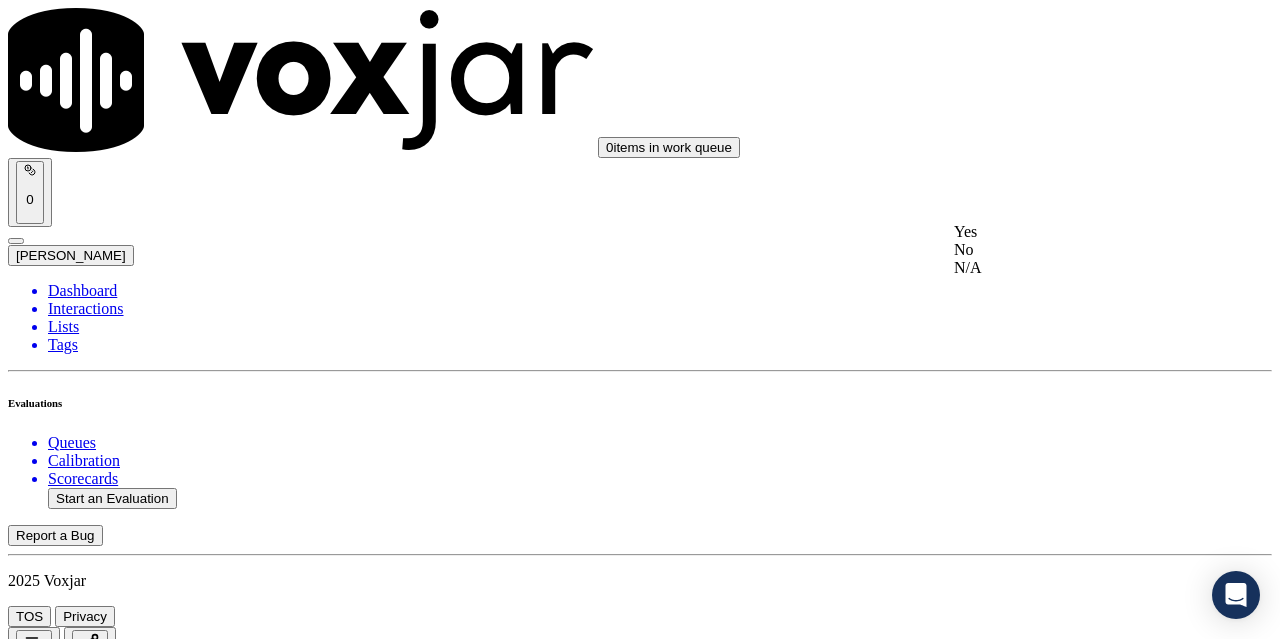 click on "Yes" at bounding box center (1067, 232) 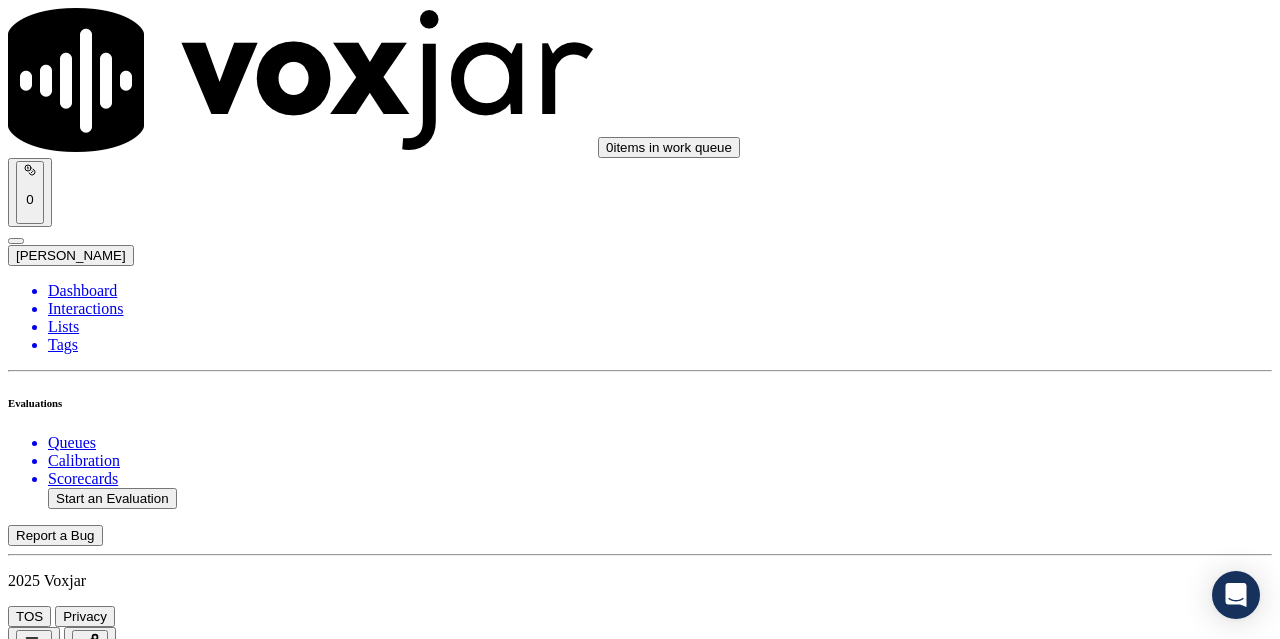 click on "Select an answer" at bounding box center [67, 7272] 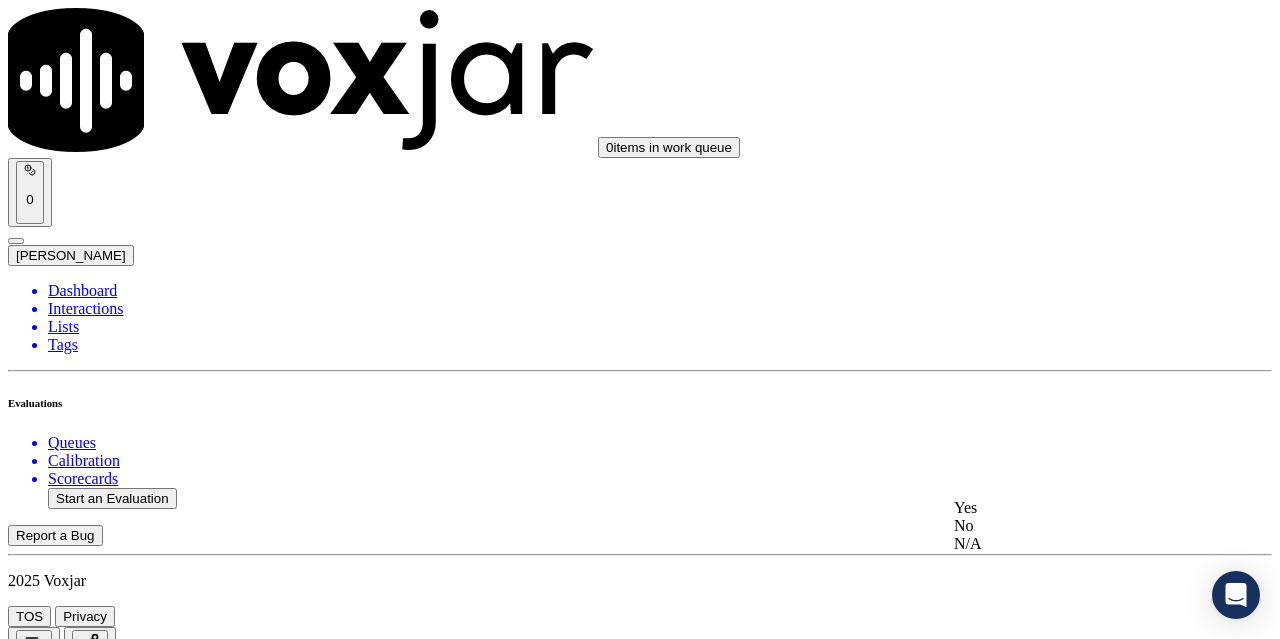click on "Yes" at bounding box center [1067, 508] 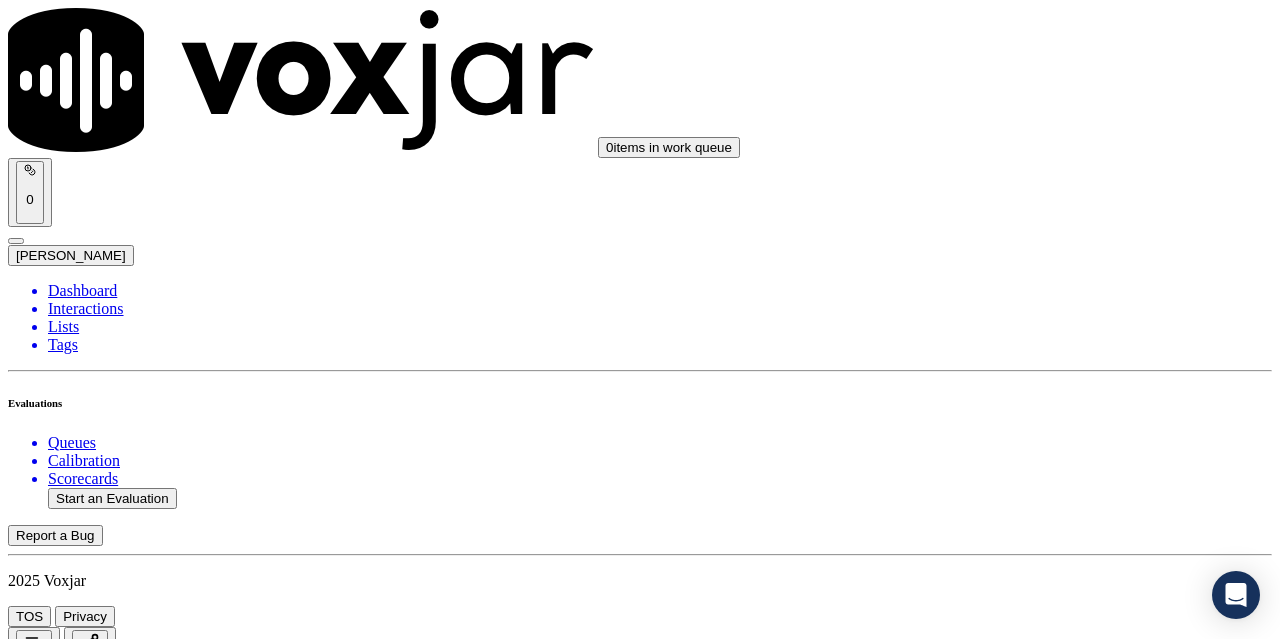 scroll, scrollTop: 5896, scrollLeft: 0, axis: vertical 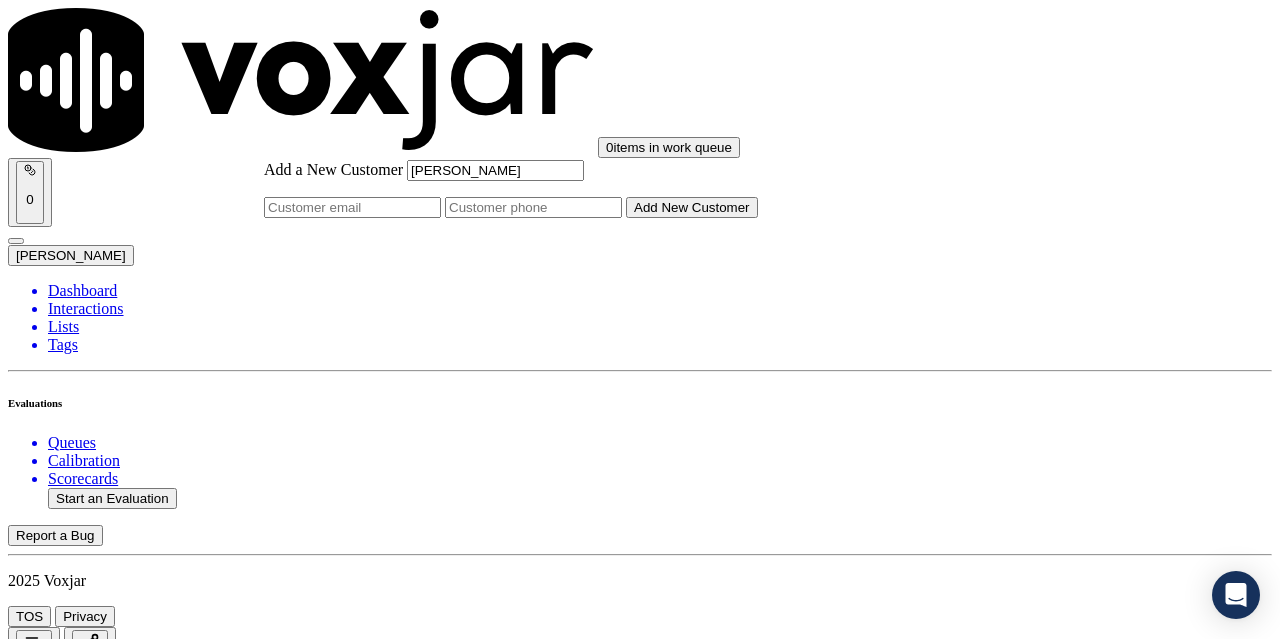 type on "[PERSON_NAME]" 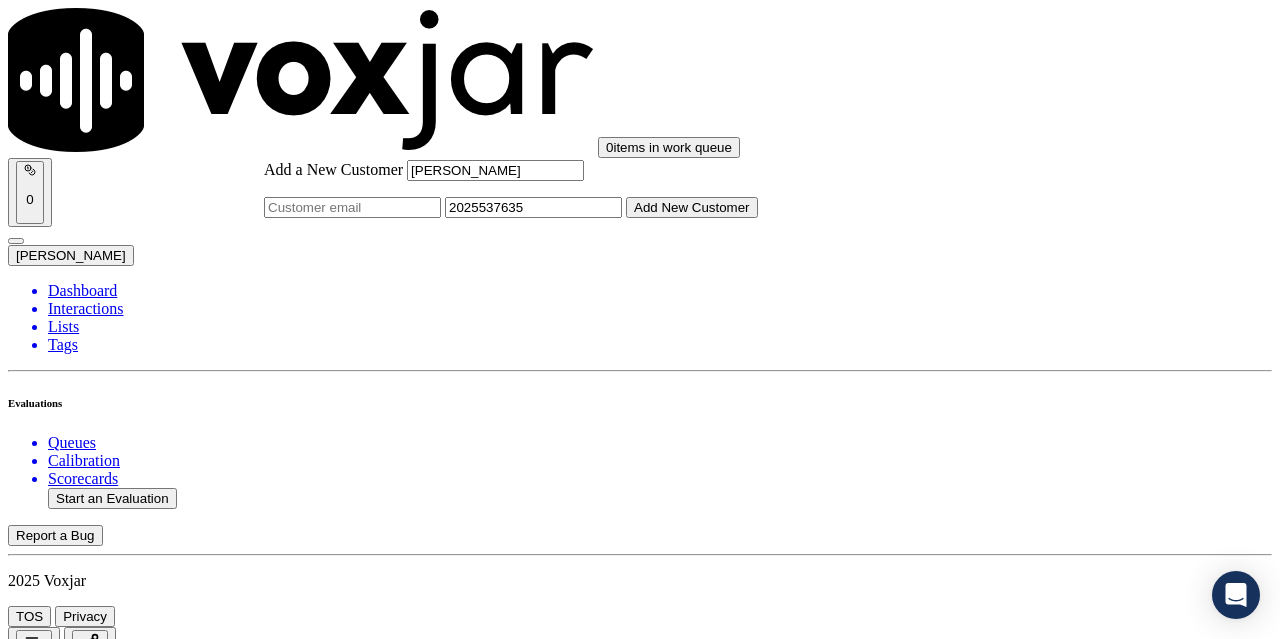 type on "2025537635" 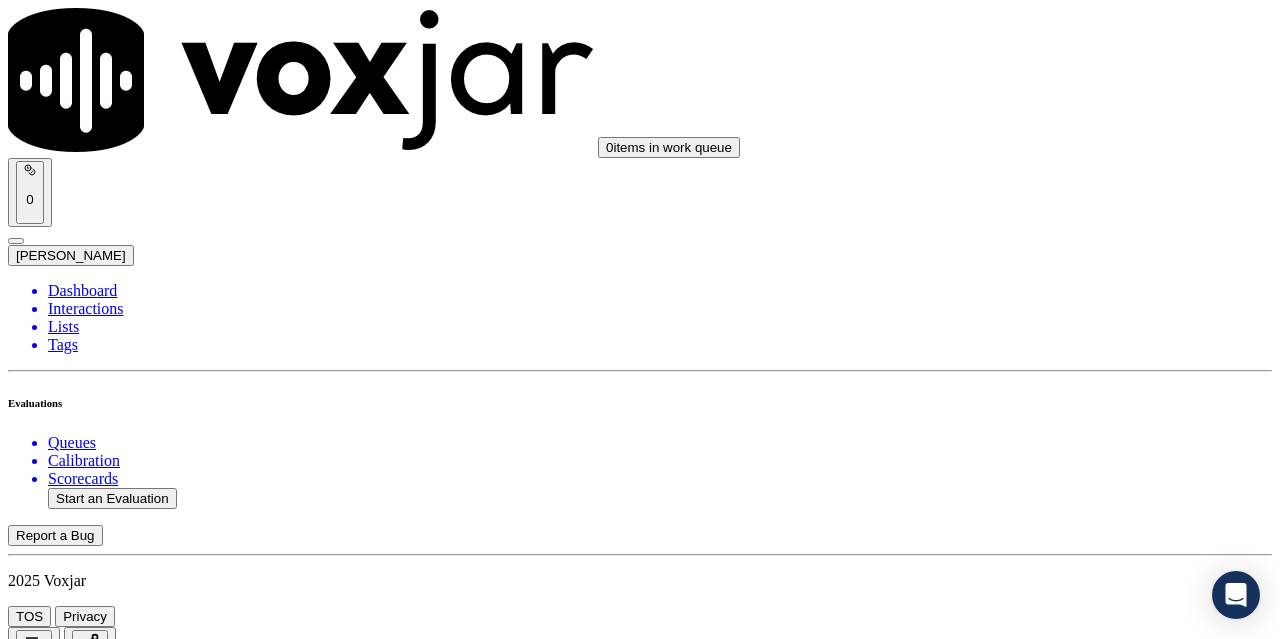 click on "[PERSON_NAME]" at bounding box center (640, 2164) 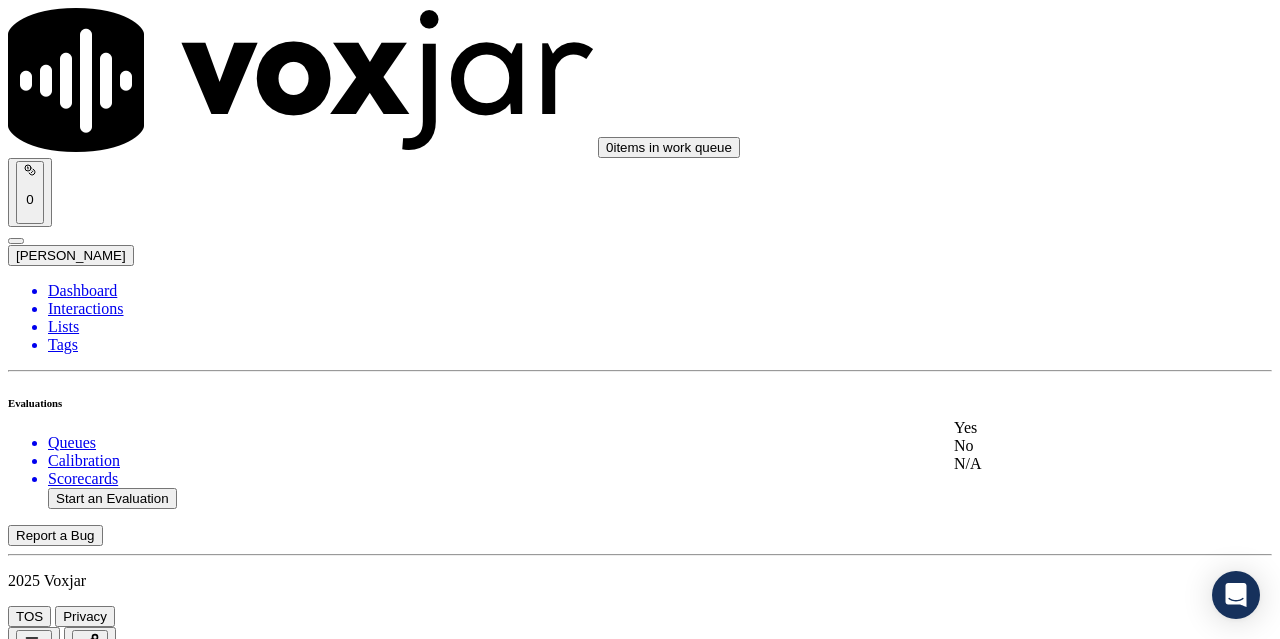 click on "Yes" at bounding box center (1067, 428) 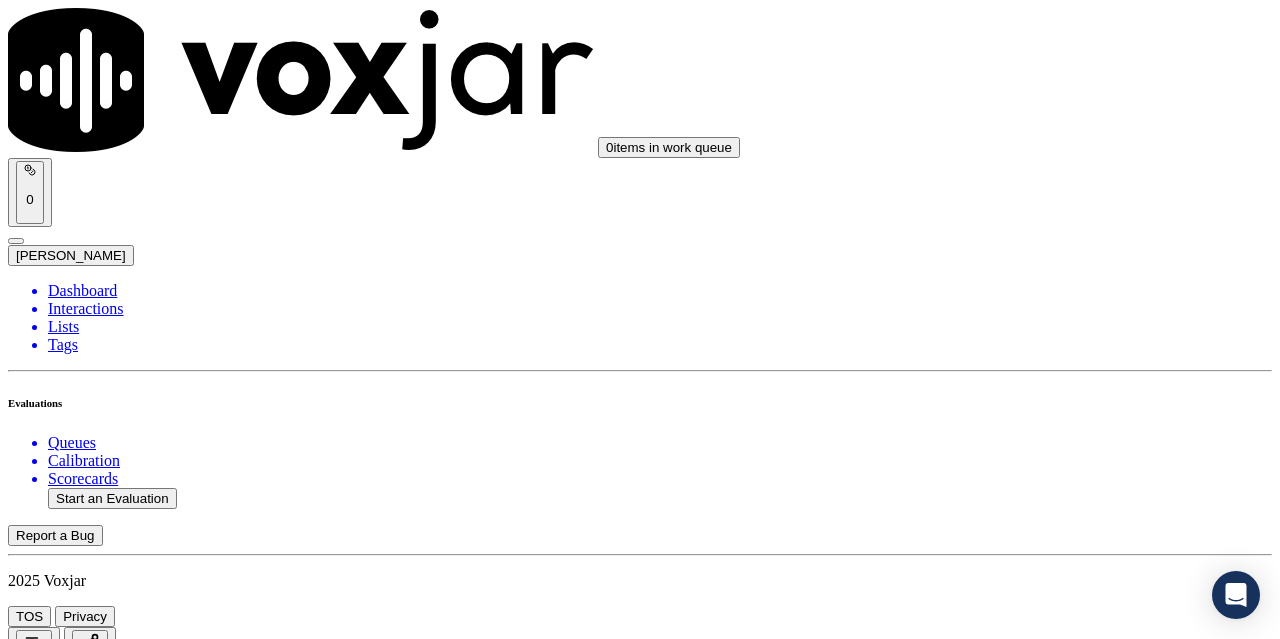 scroll, scrollTop: 300, scrollLeft: 0, axis: vertical 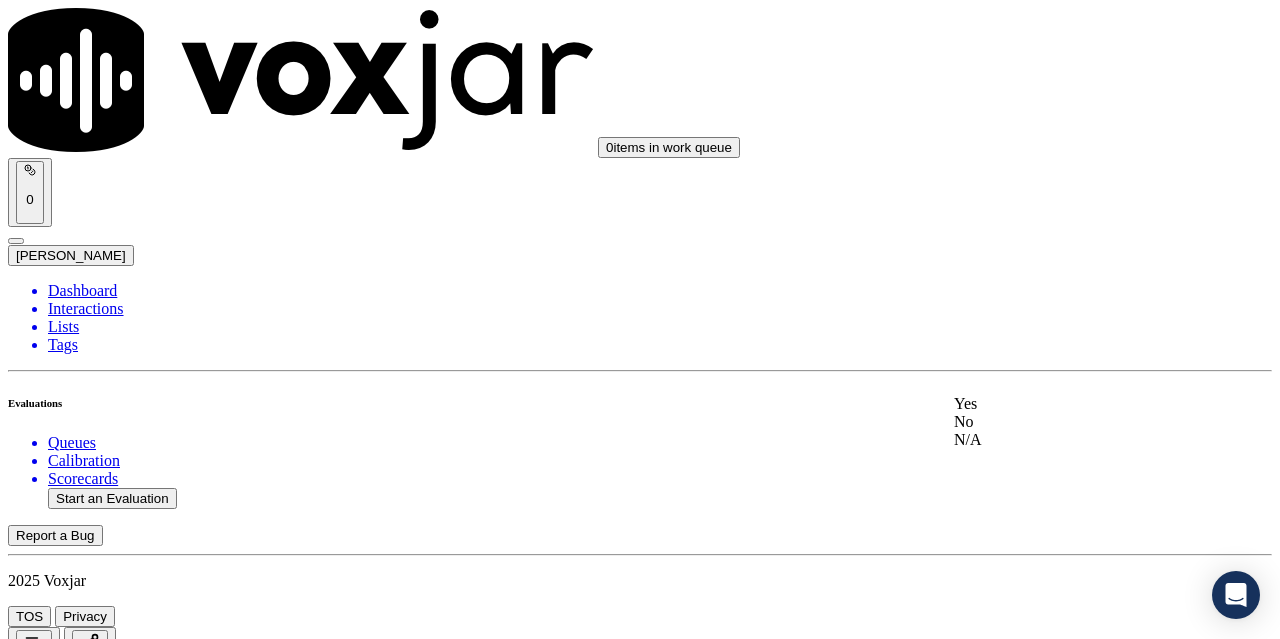 click on "Yes" at bounding box center [1067, 404] 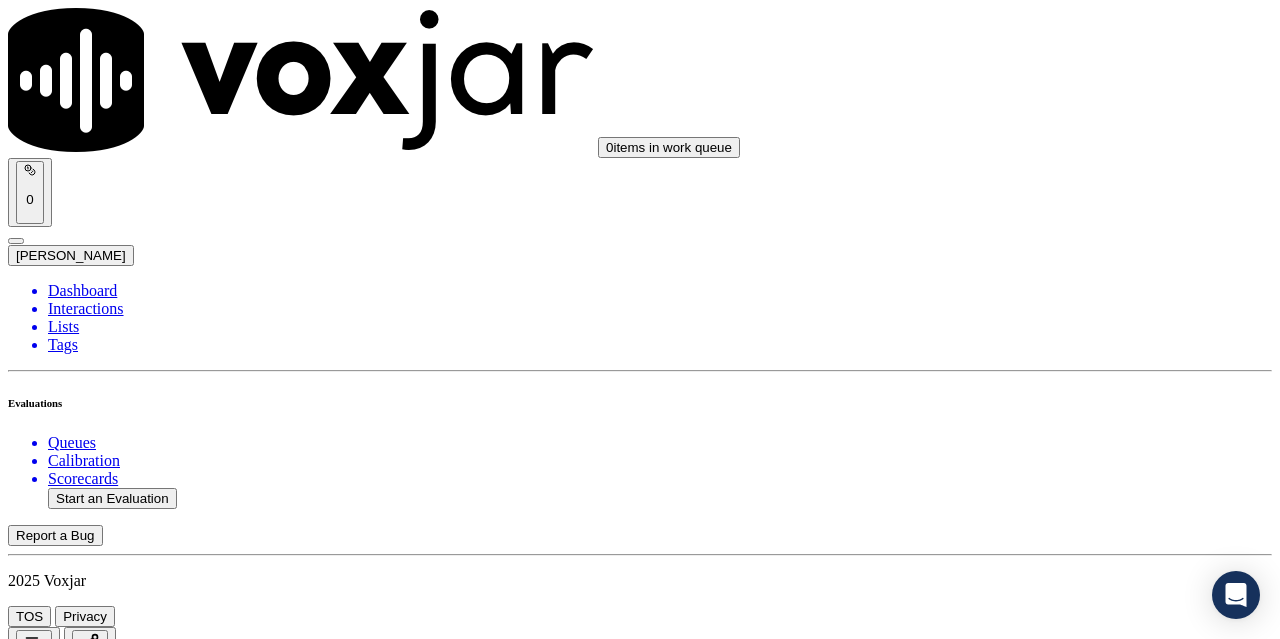 scroll, scrollTop: 600, scrollLeft: 0, axis: vertical 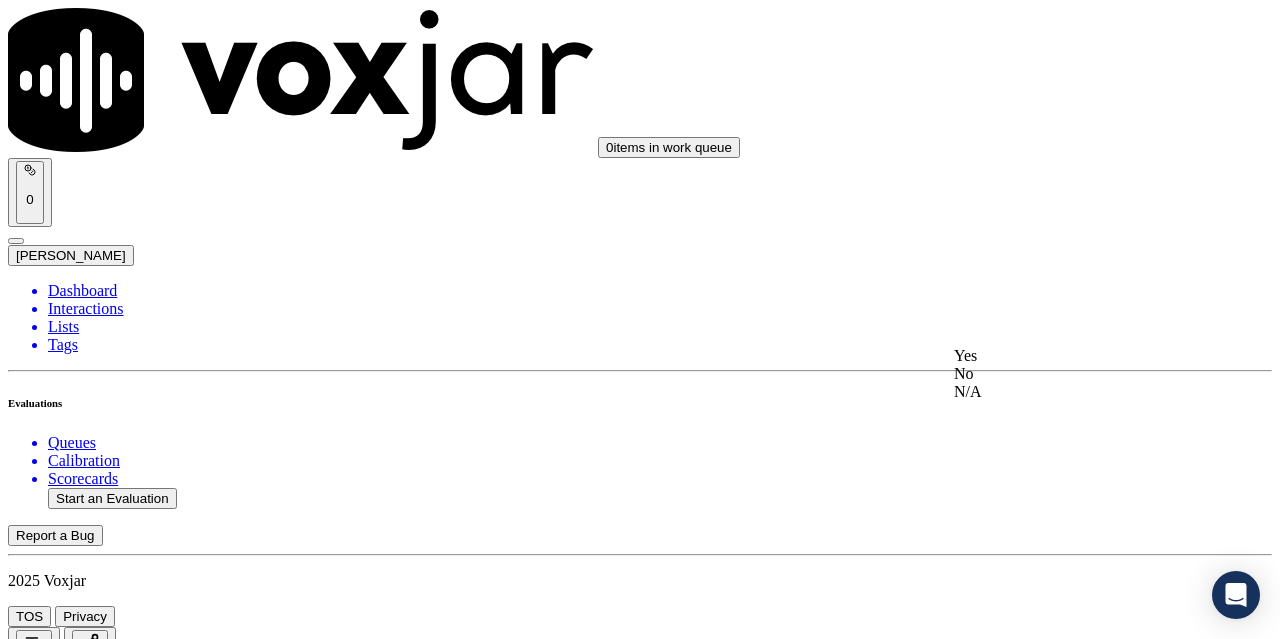 click on "Yes" at bounding box center (1067, 356) 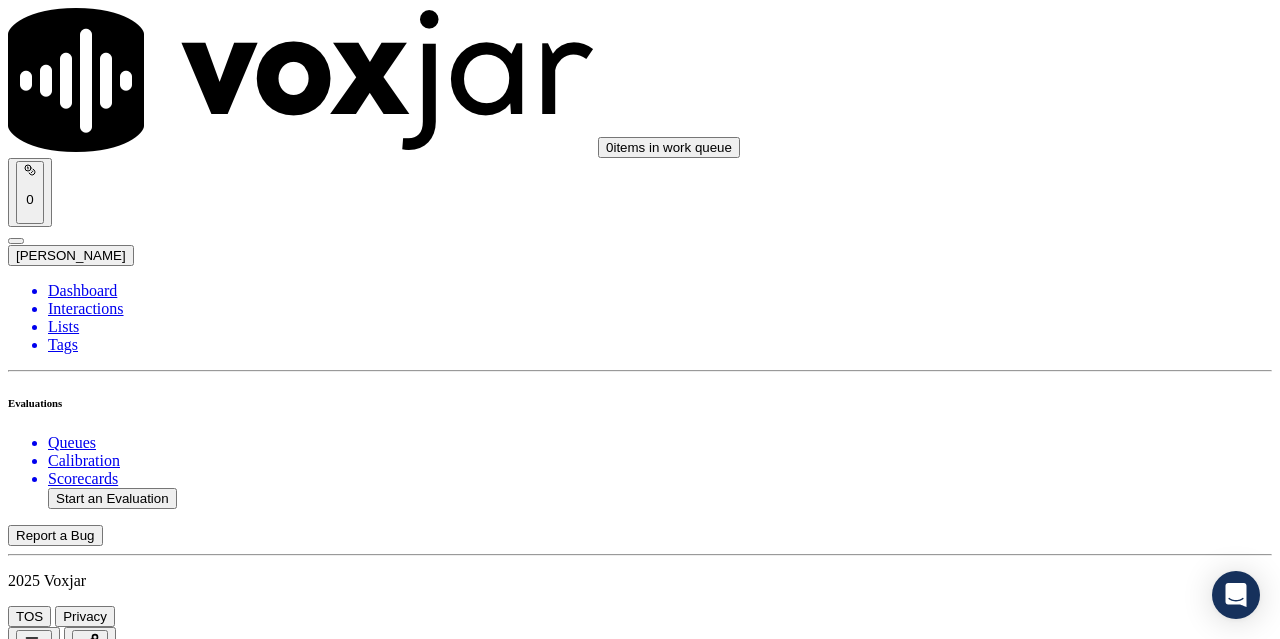 scroll, scrollTop: 900, scrollLeft: 0, axis: vertical 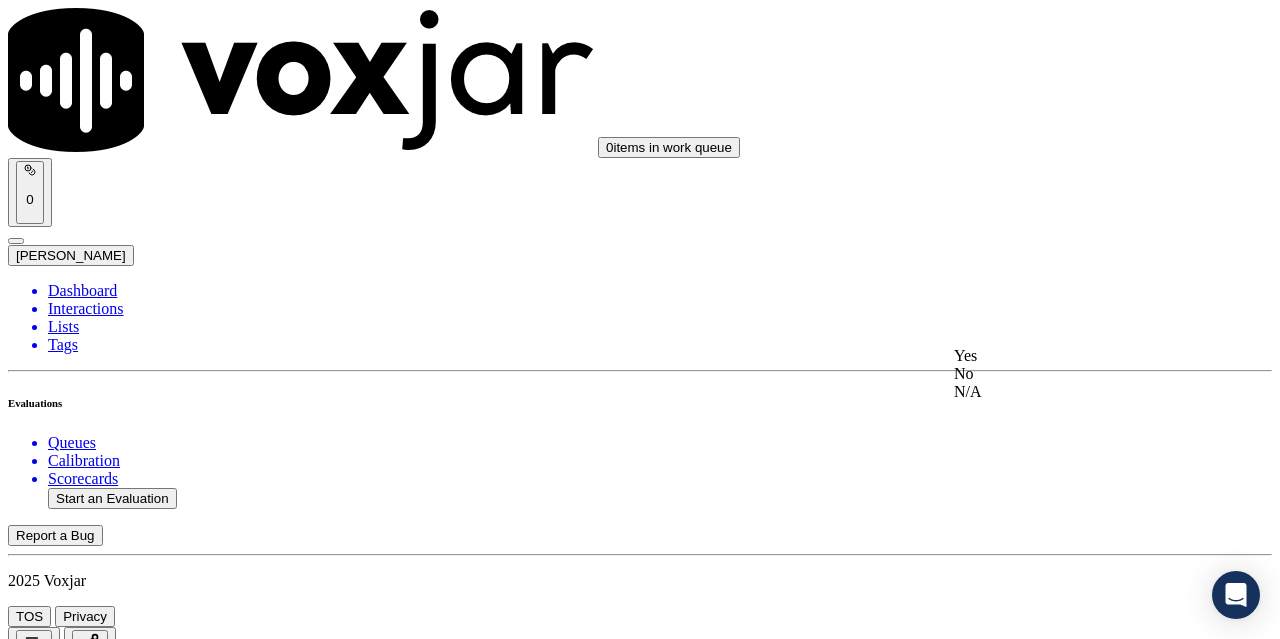 click on "N/A" 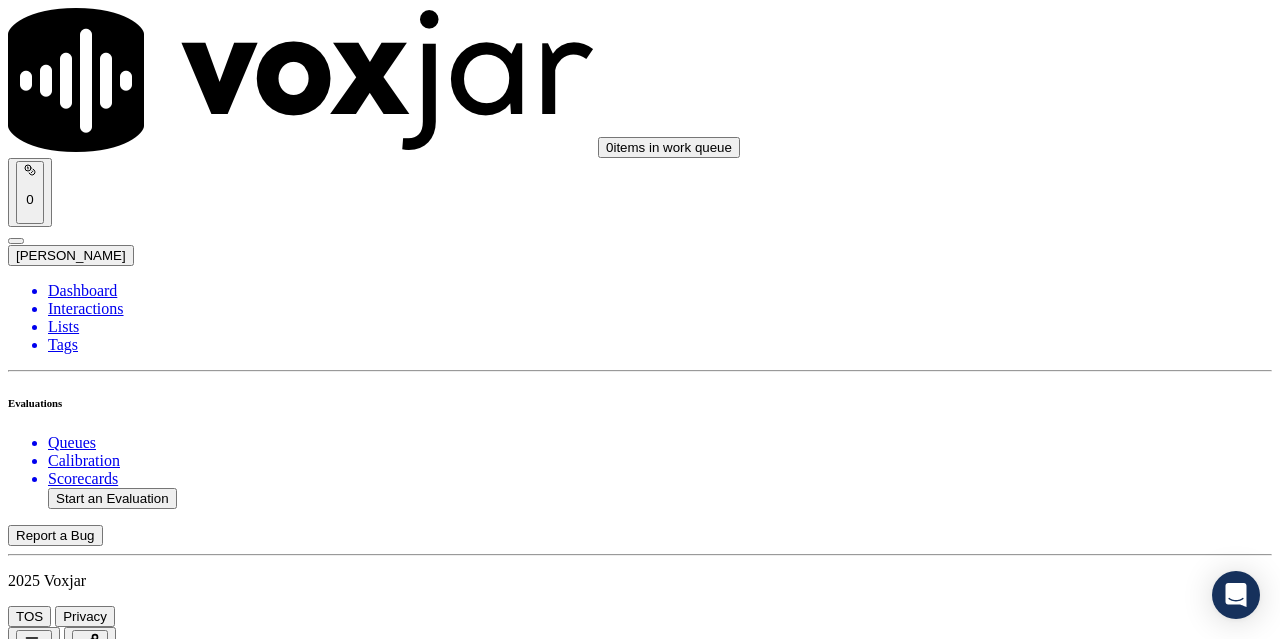 scroll, scrollTop: 1200, scrollLeft: 0, axis: vertical 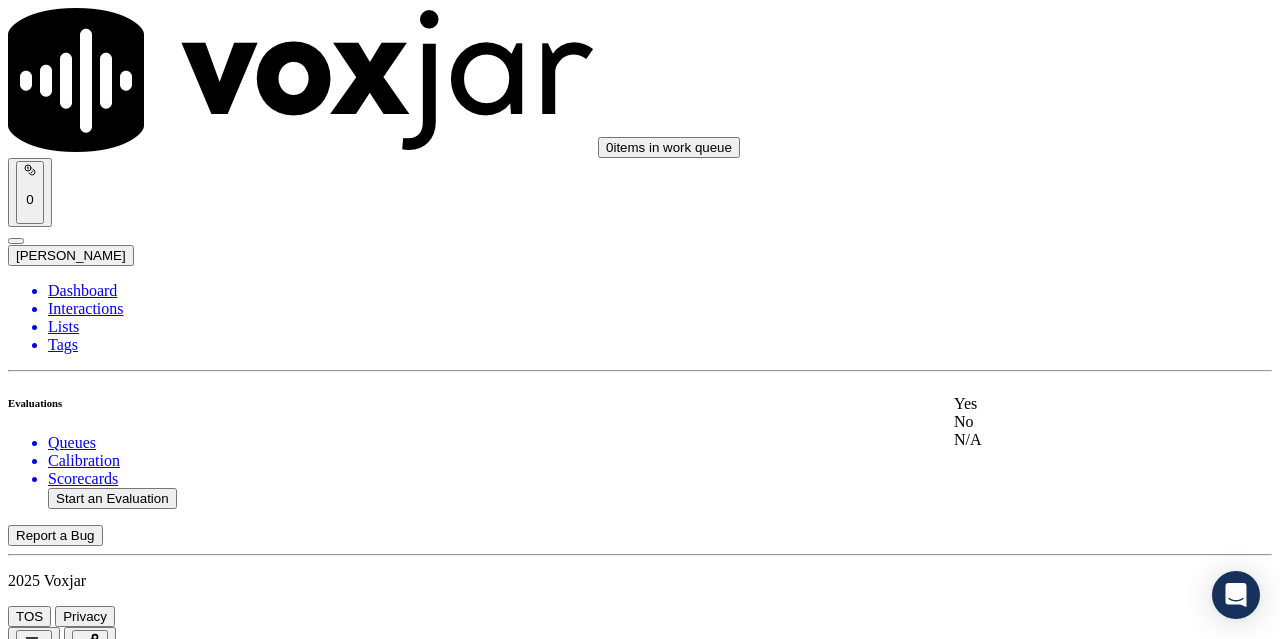 click on "N/A" 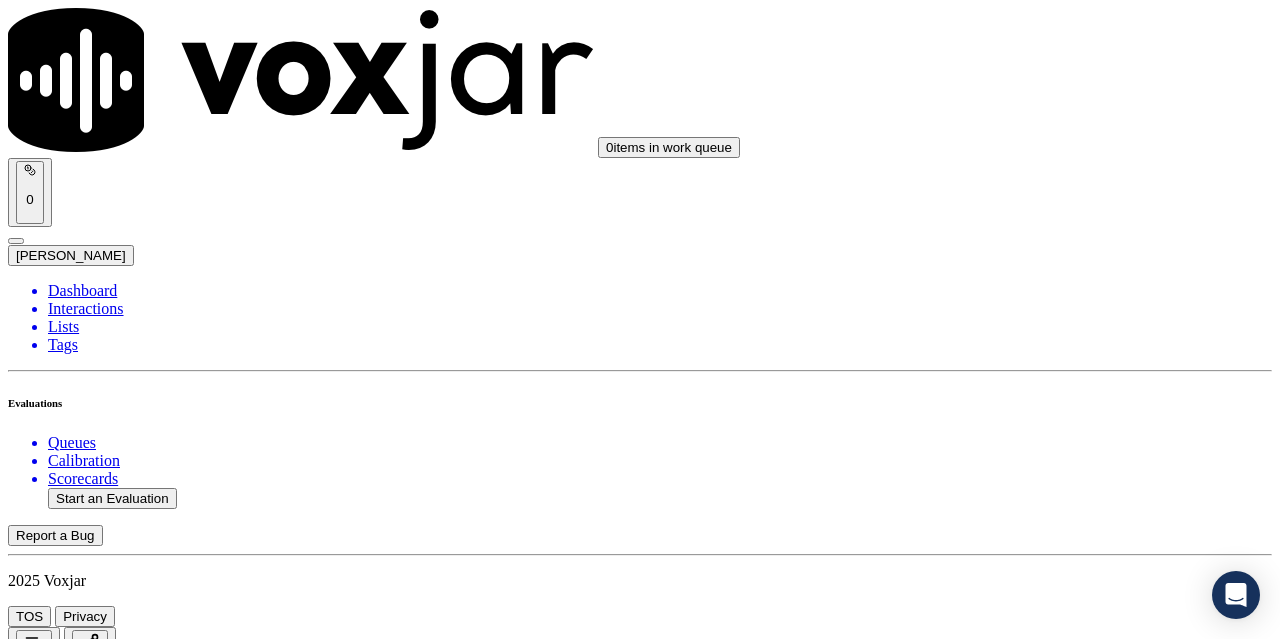 scroll, scrollTop: 1500, scrollLeft: 0, axis: vertical 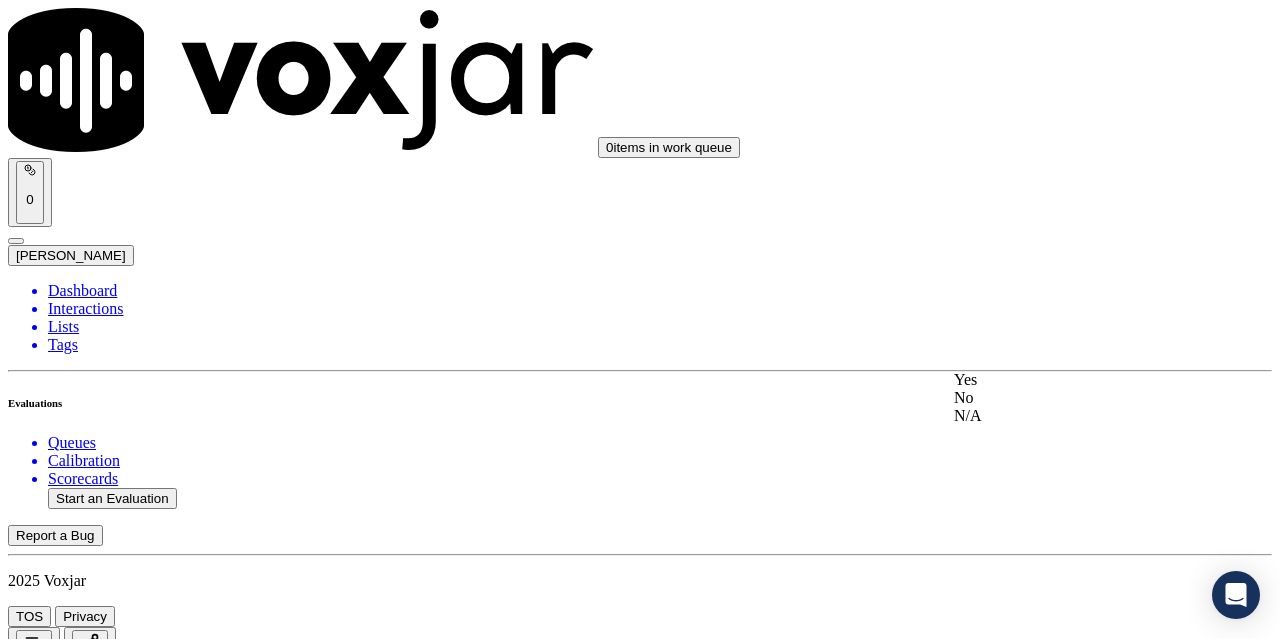 click on "Yes" at bounding box center (1067, 380) 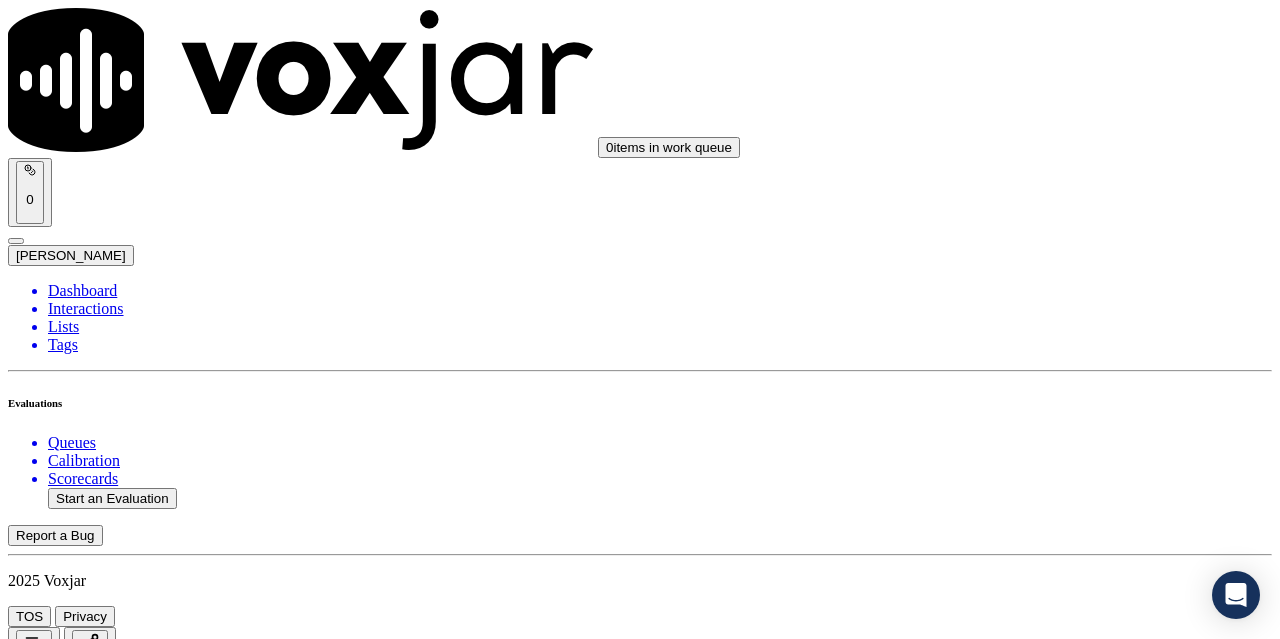 scroll, scrollTop: 1900, scrollLeft: 0, axis: vertical 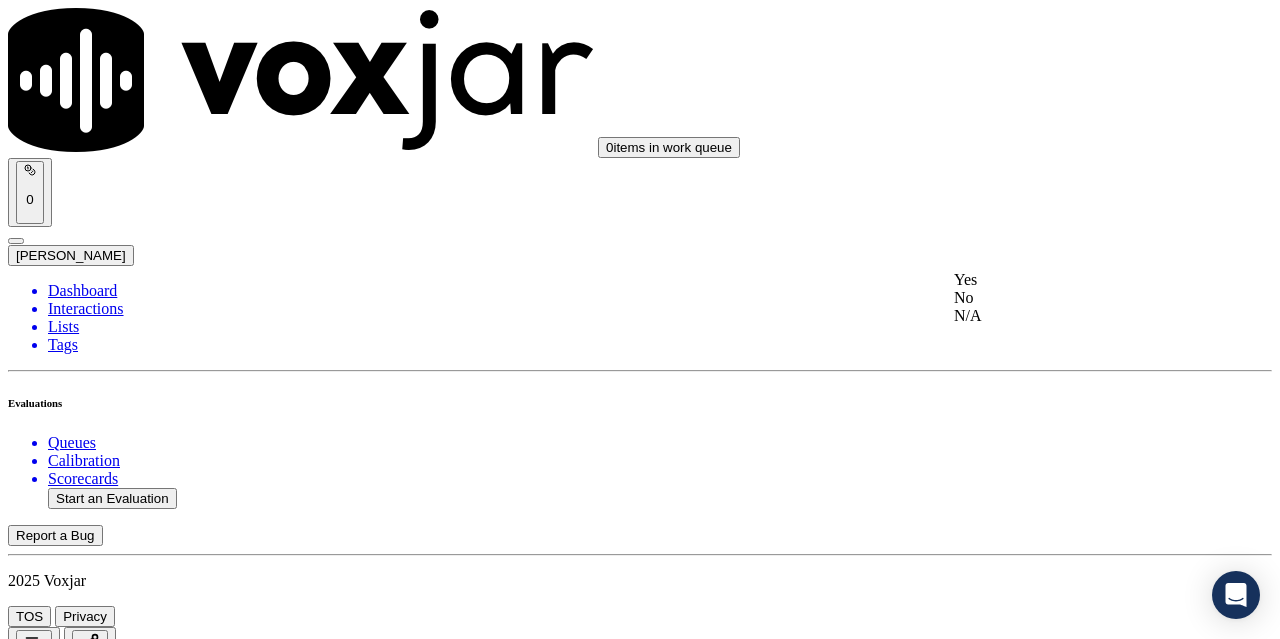 click on "Yes" at bounding box center [1067, 280] 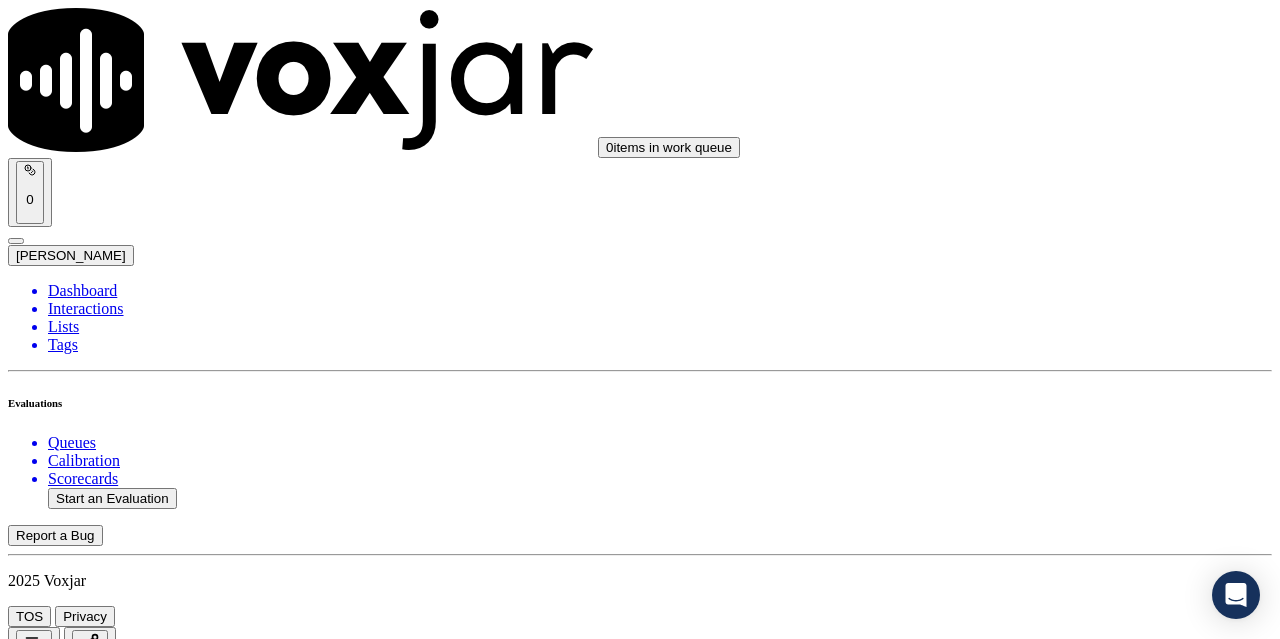 scroll, scrollTop: 2200, scrollLeft: 0, axis: vertical 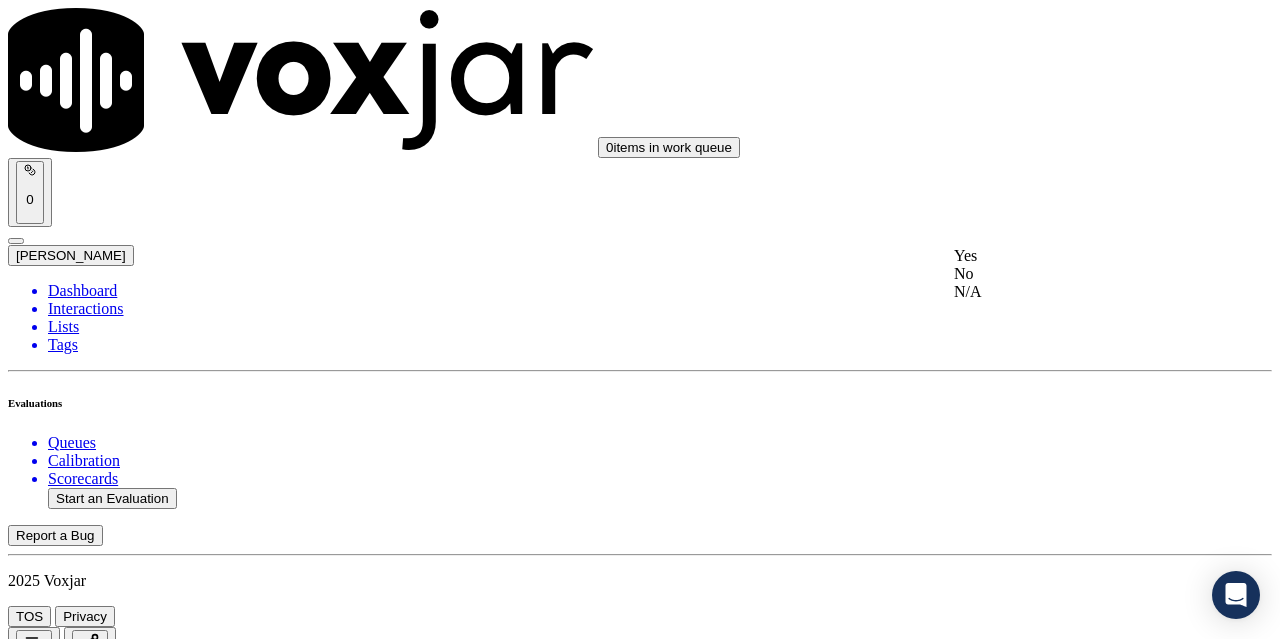 click on "No" 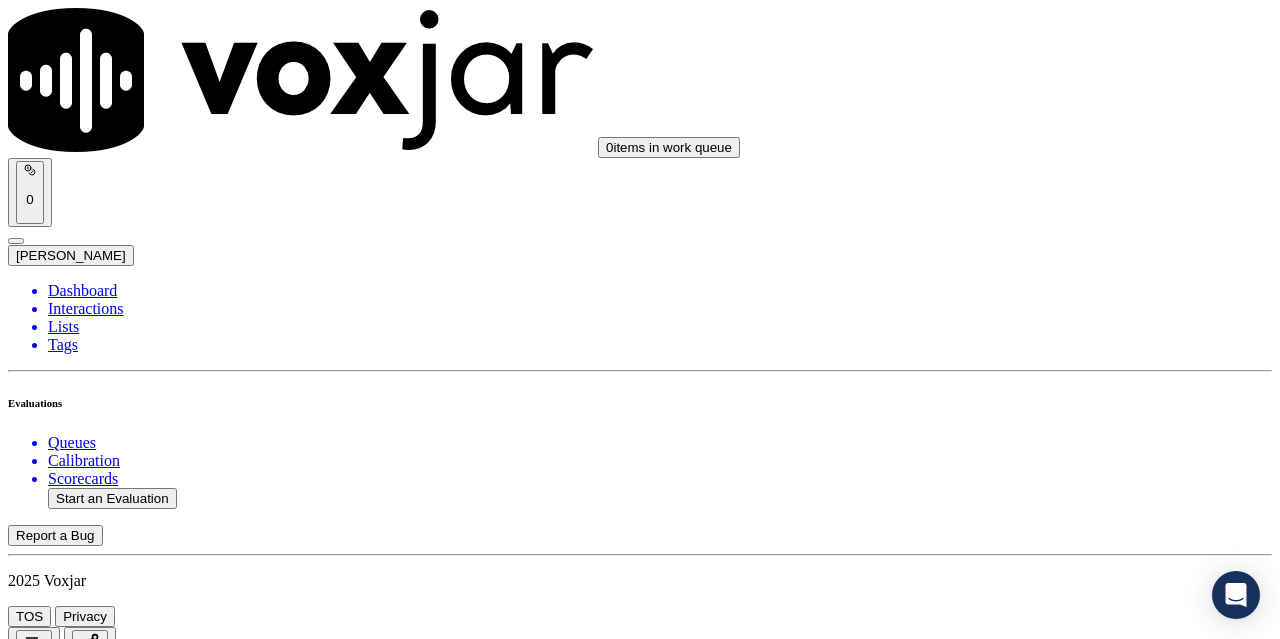 click on "Add Note" at bounding box center (52, 4135) 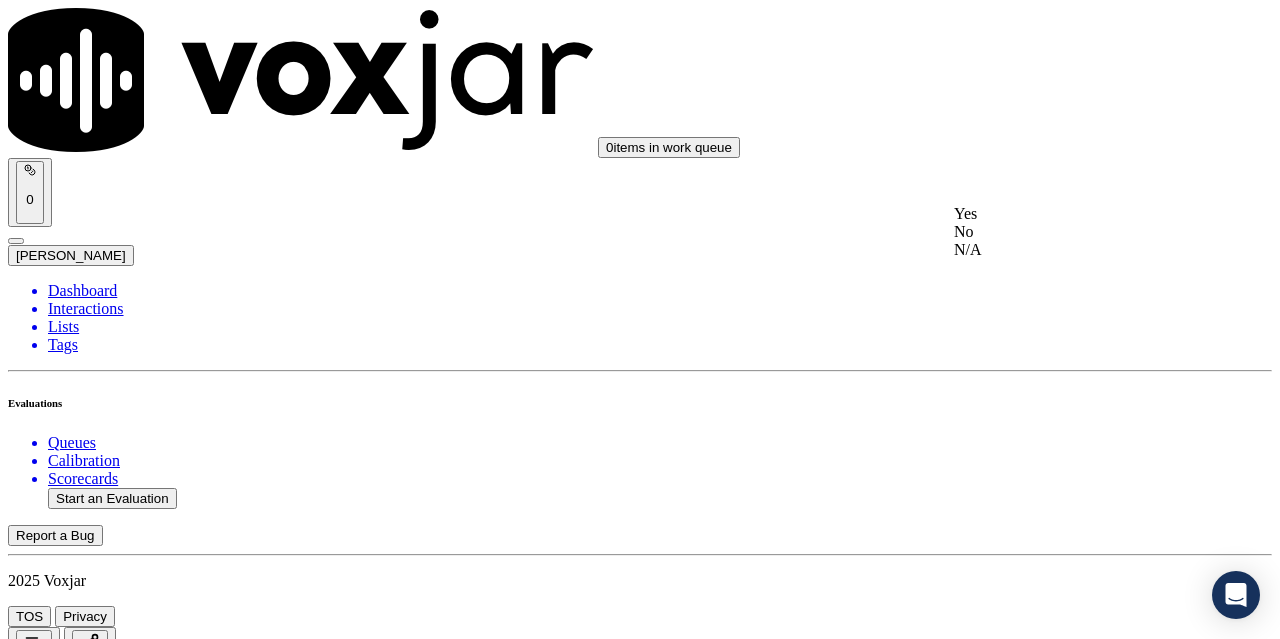 click on "Yes" at bounding box center (1067, 214) 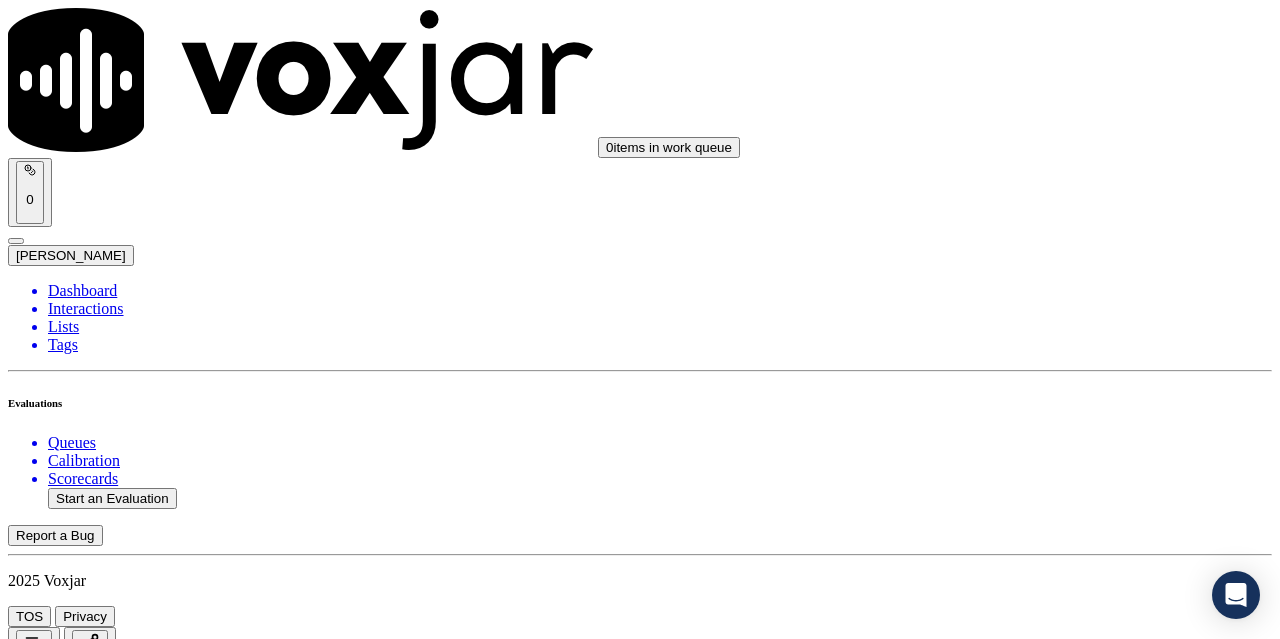 scroll, scrollTop: 2900, scrollLeft: 0, axis: vertical 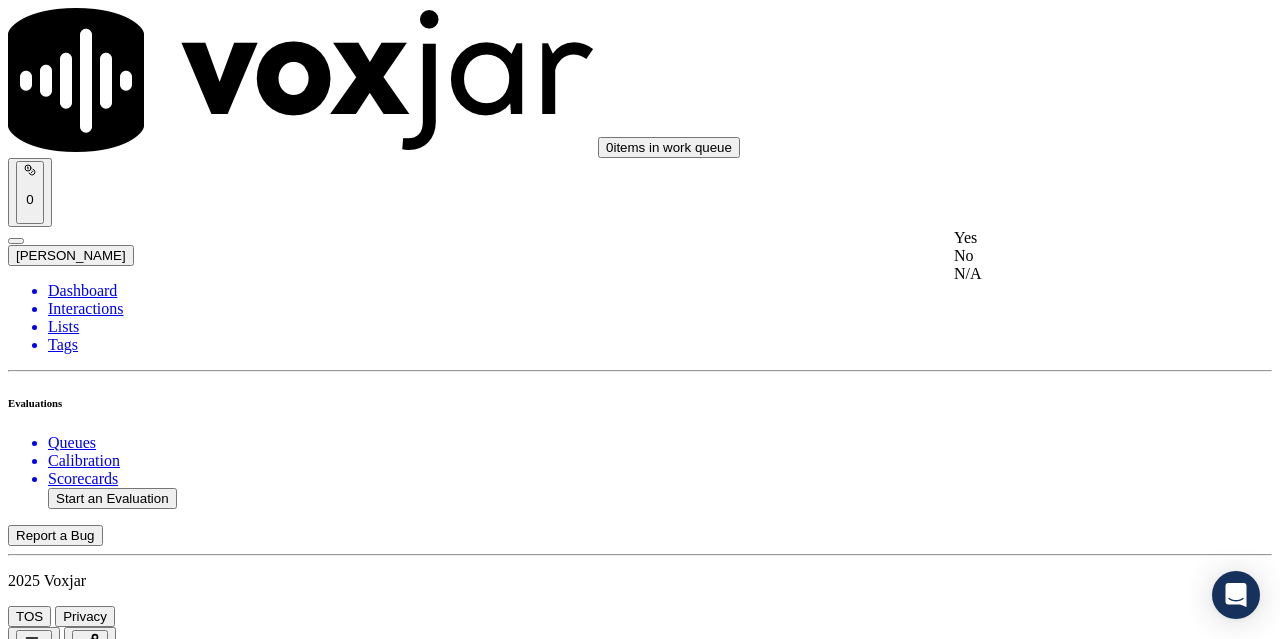 click on "Yes" at bounding box center (1067, 238) 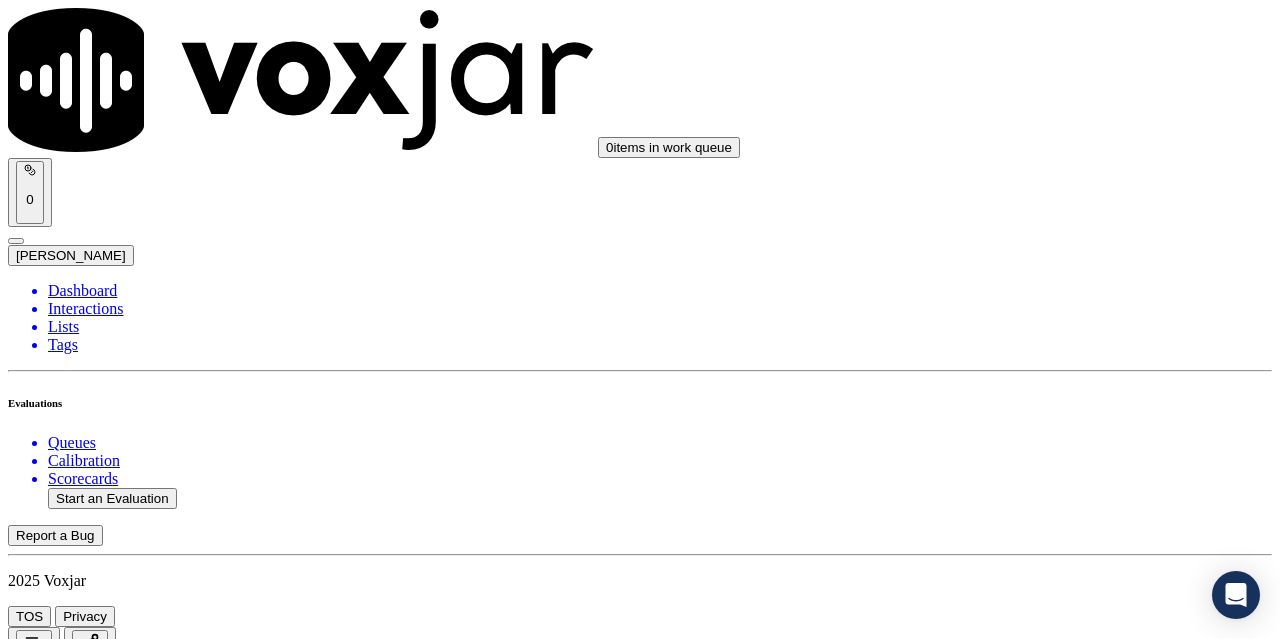scroll, scrollTop: 3300, scrollLeft: 0, axis: vertical 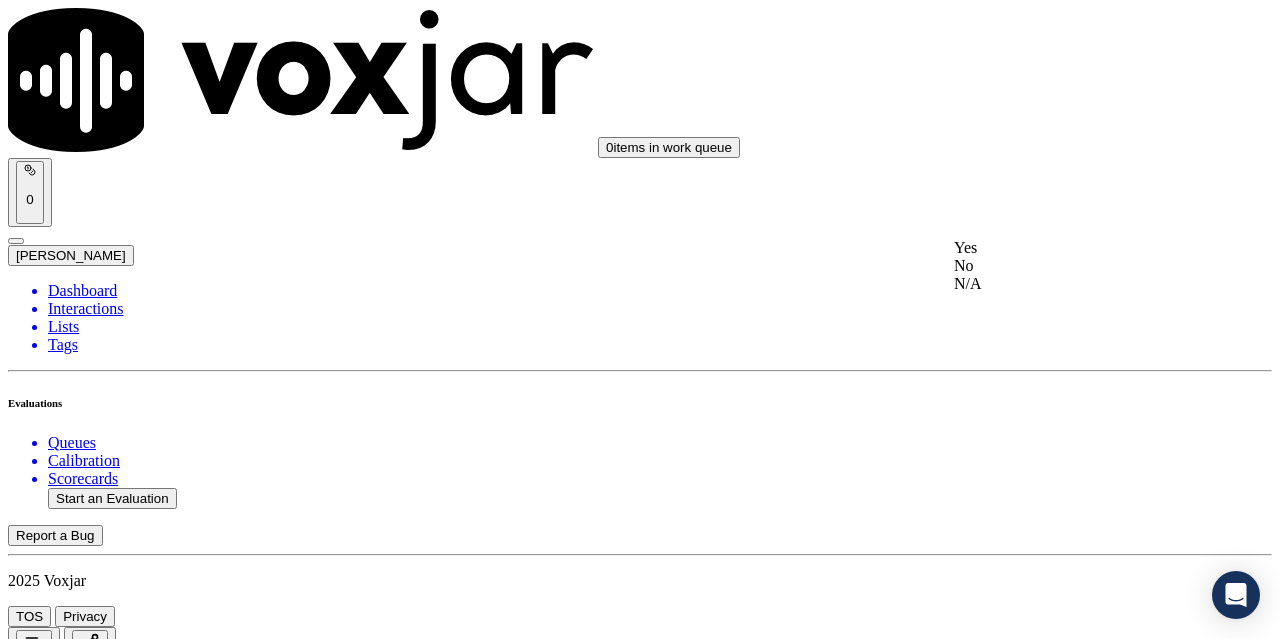 click on "Yes" at bounding box center [1067, 248] 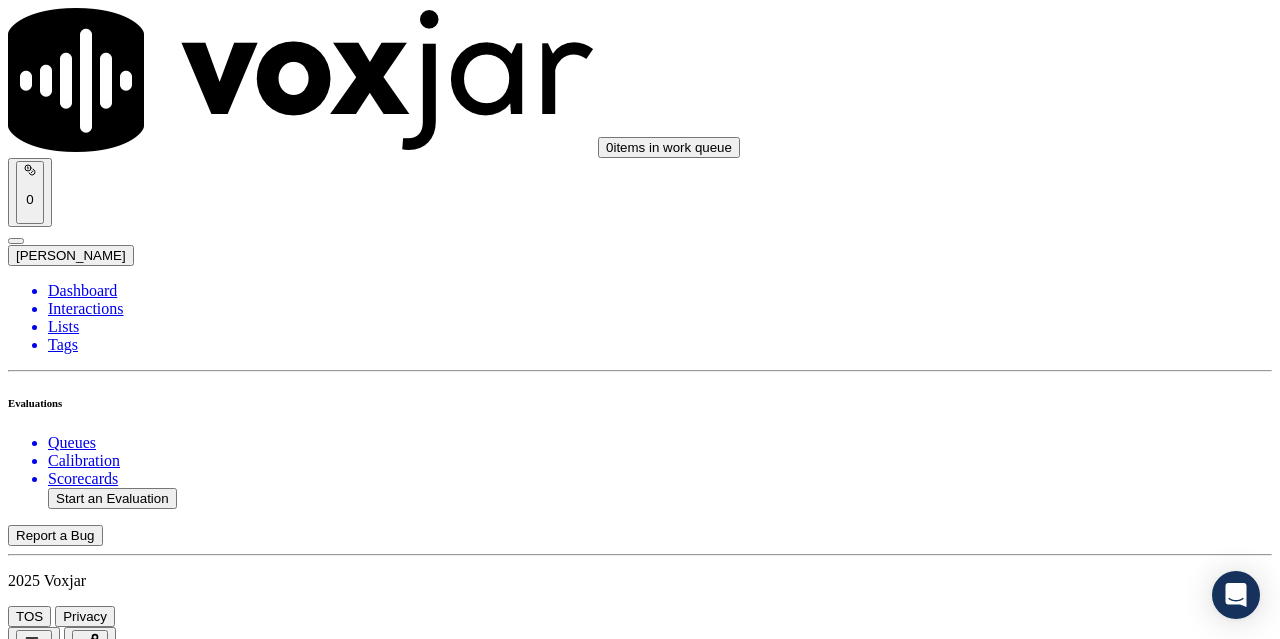 scroll, scrollTop: 3700, scrollLeft: 0, axis: vertical 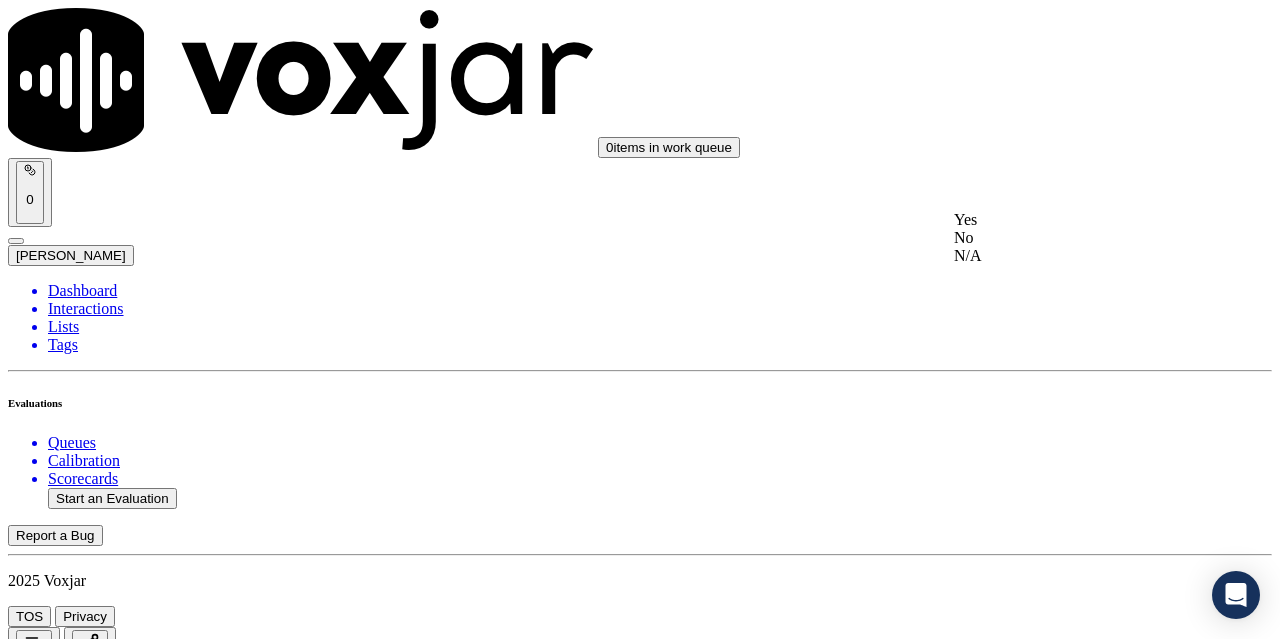 click on "Yes" at bounding box center (1067, 220) 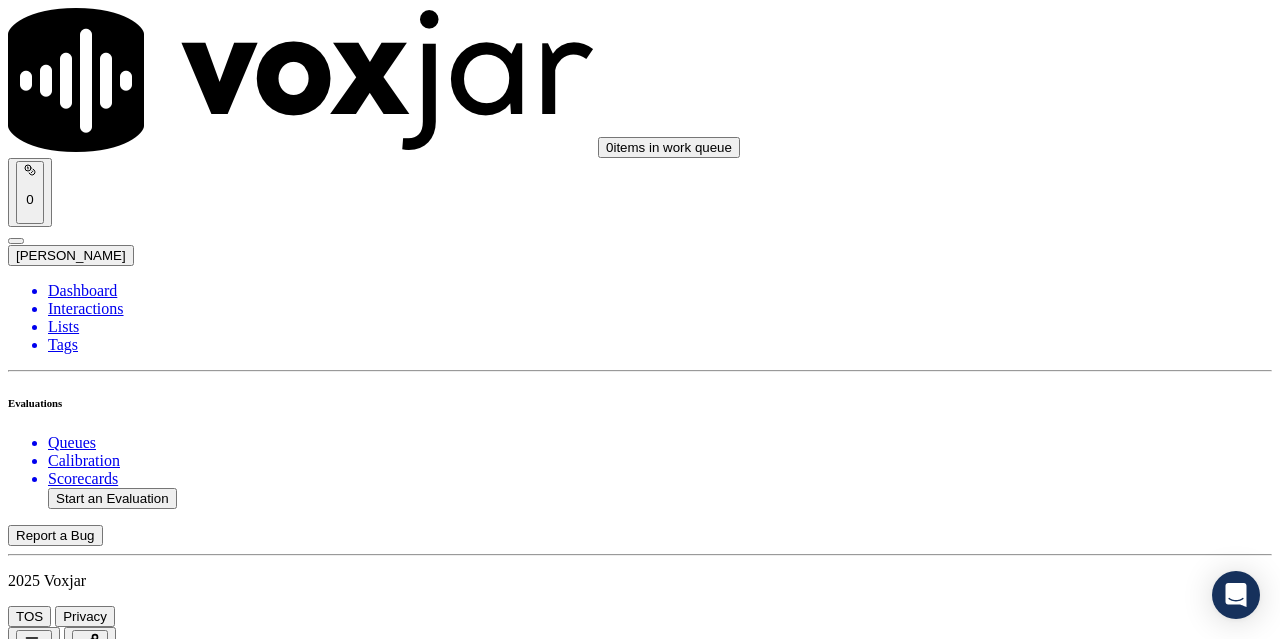 scroll, scrollTop: 4000, scrollLeft: 0, axis: vertical 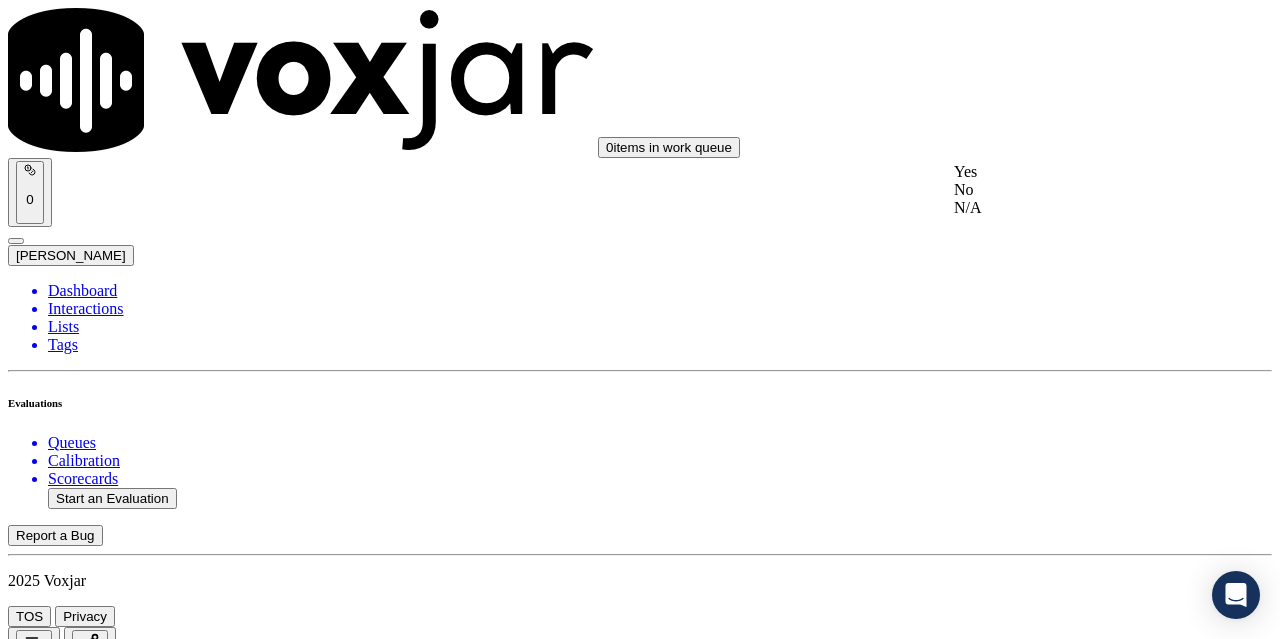 click on "Yes" at bounding box center (1067, 172) 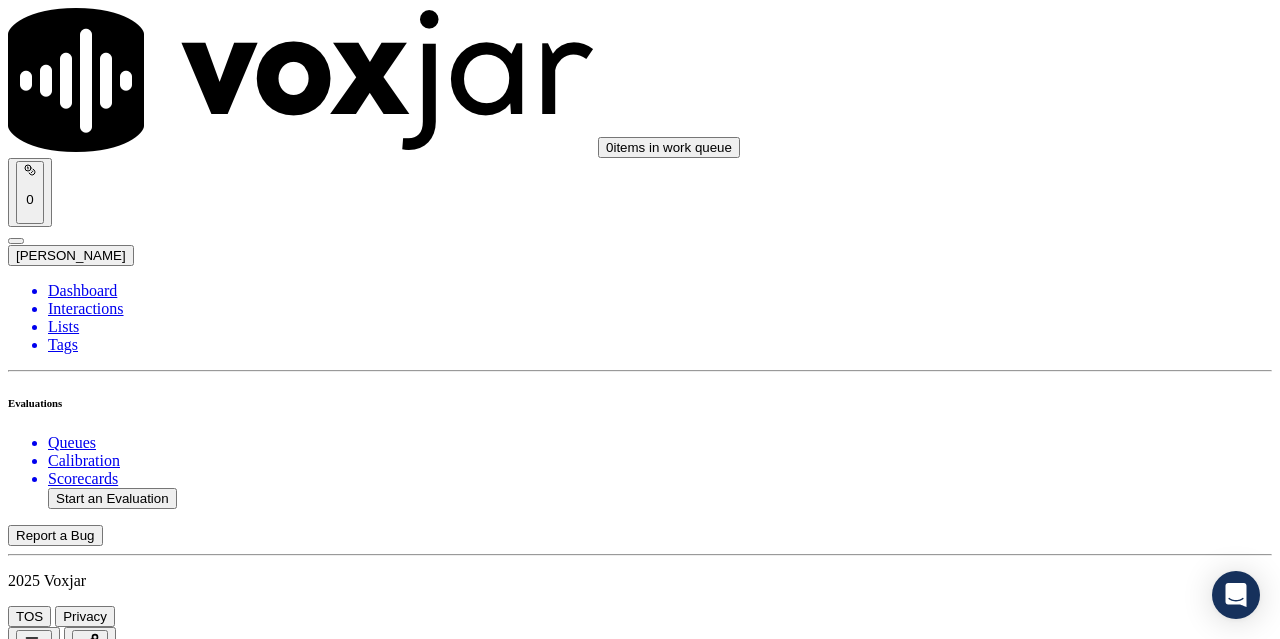 scroll, scrollTop: 4300, scrollLeft: 0, axis: vertical 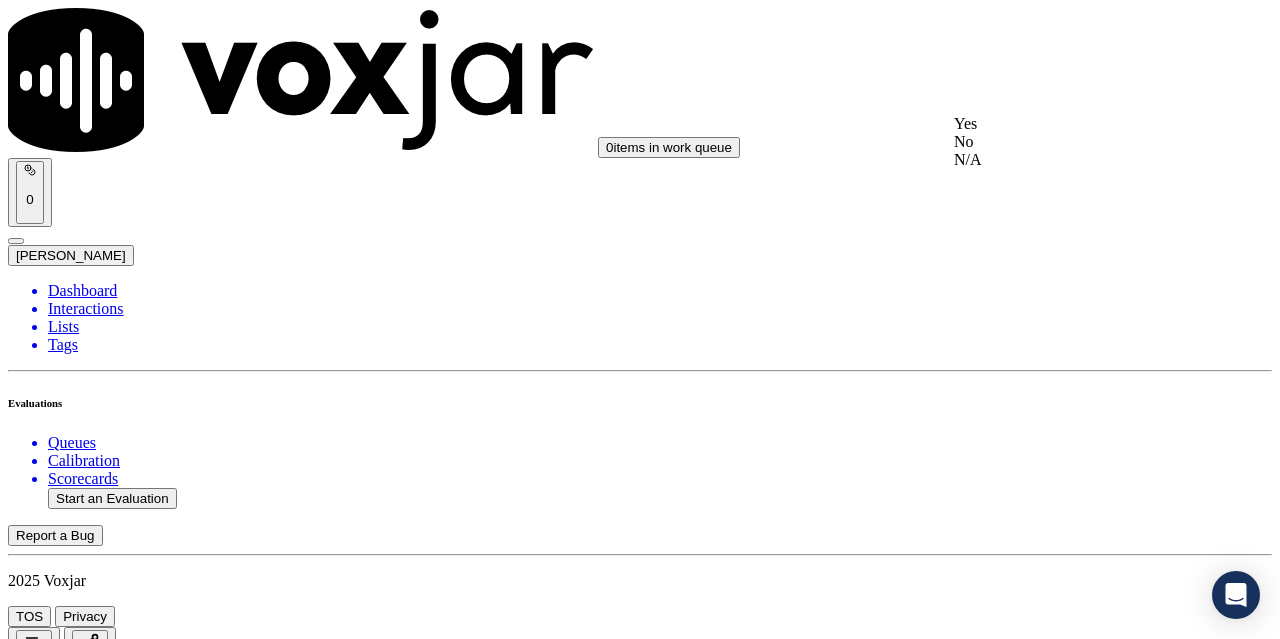 click on "Yes" at bounding box center [1067, 124] 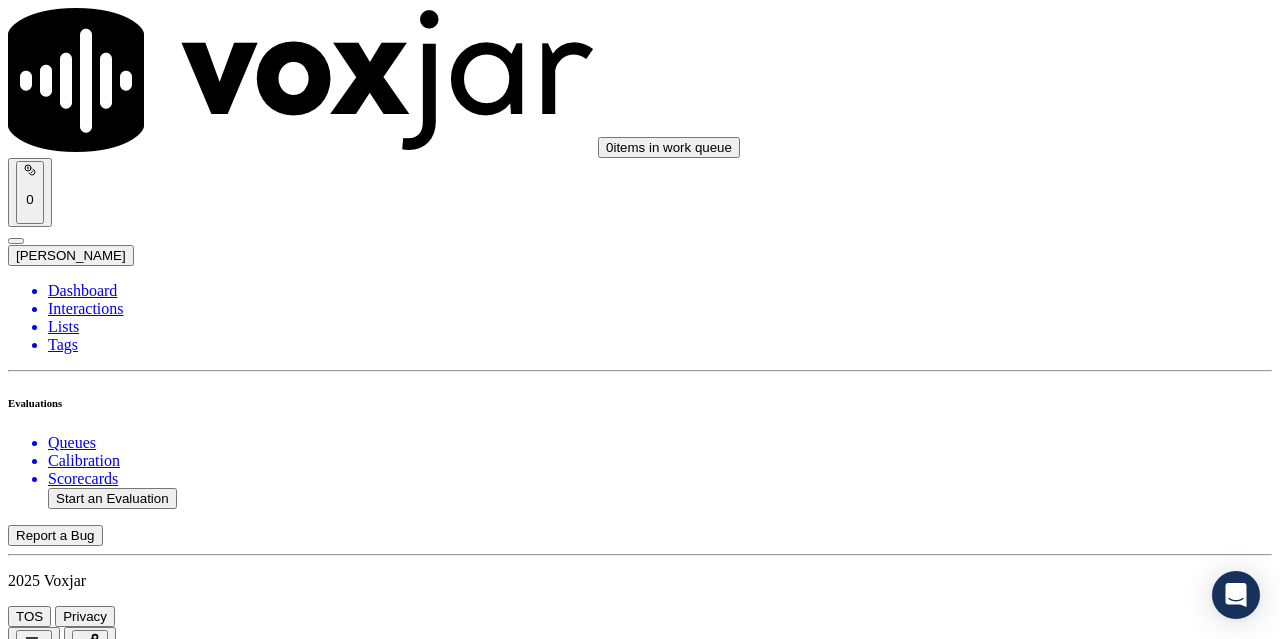 click on "Select an answer" at bounding box center (67, 5899) 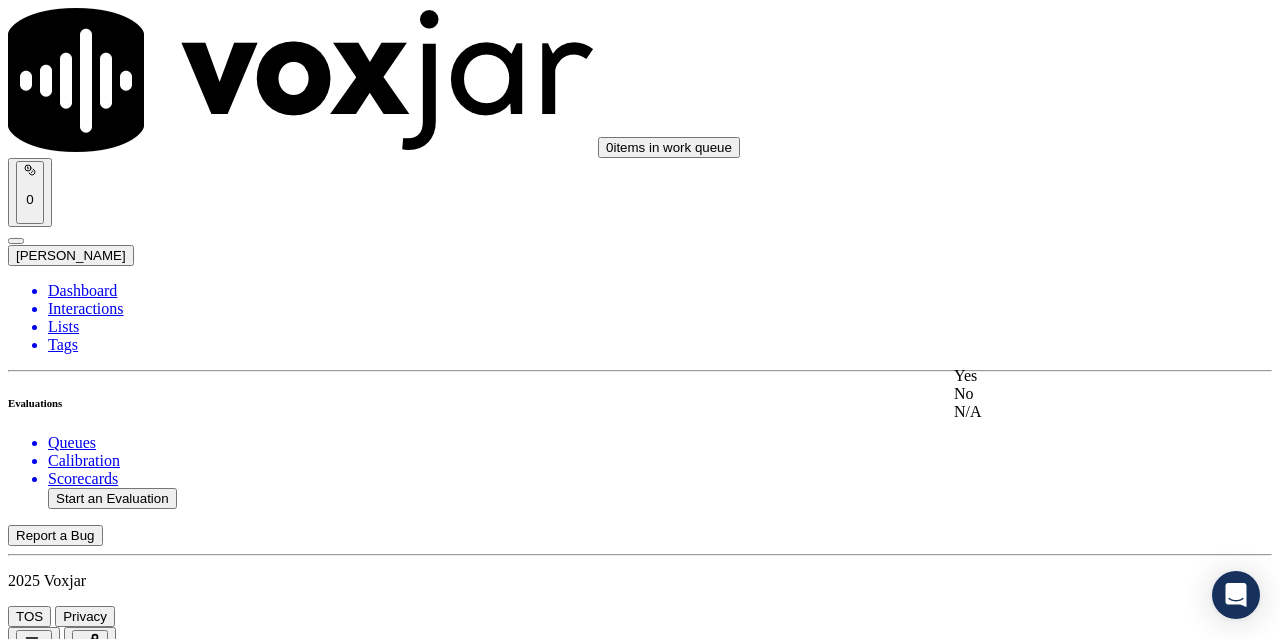 click on "Yes" at bounding box center (1067, 376) 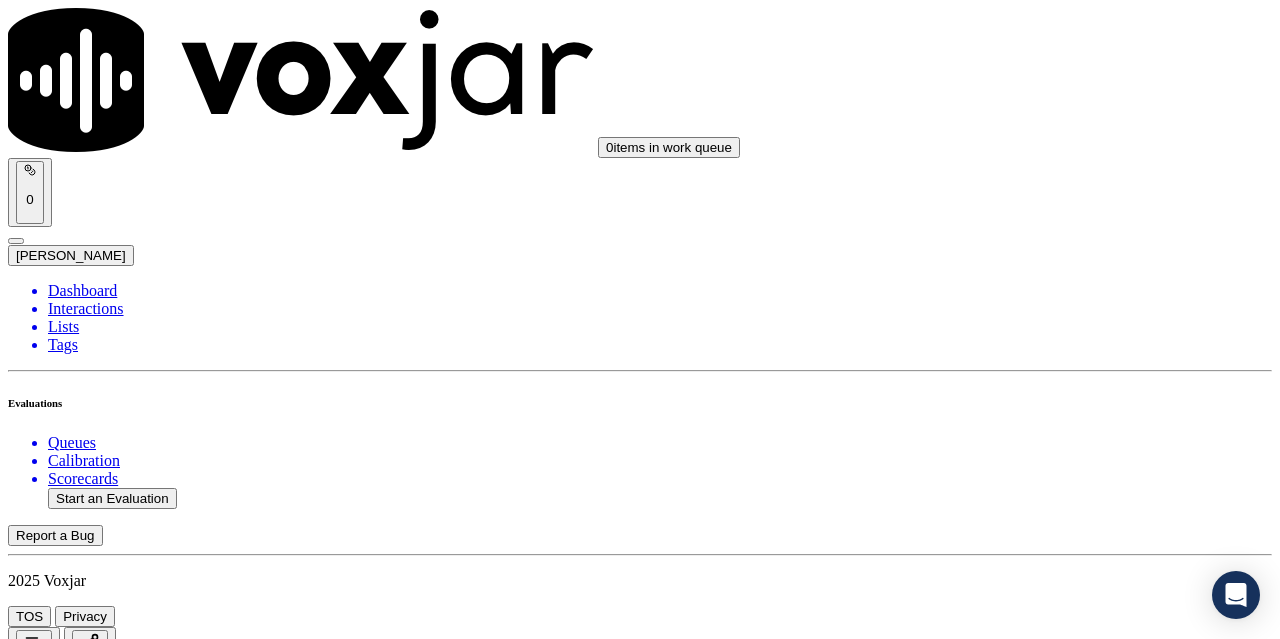 scroll, scrollTop: 4700, scrollLeft: 0, axis: vertical 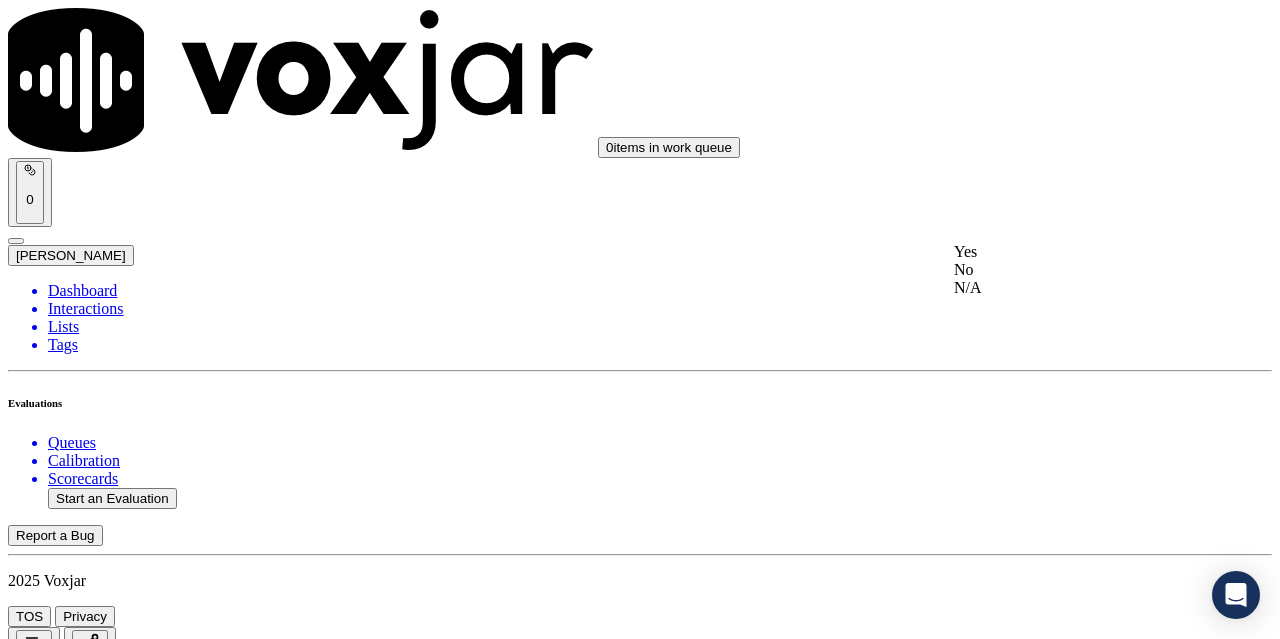 click on "No" 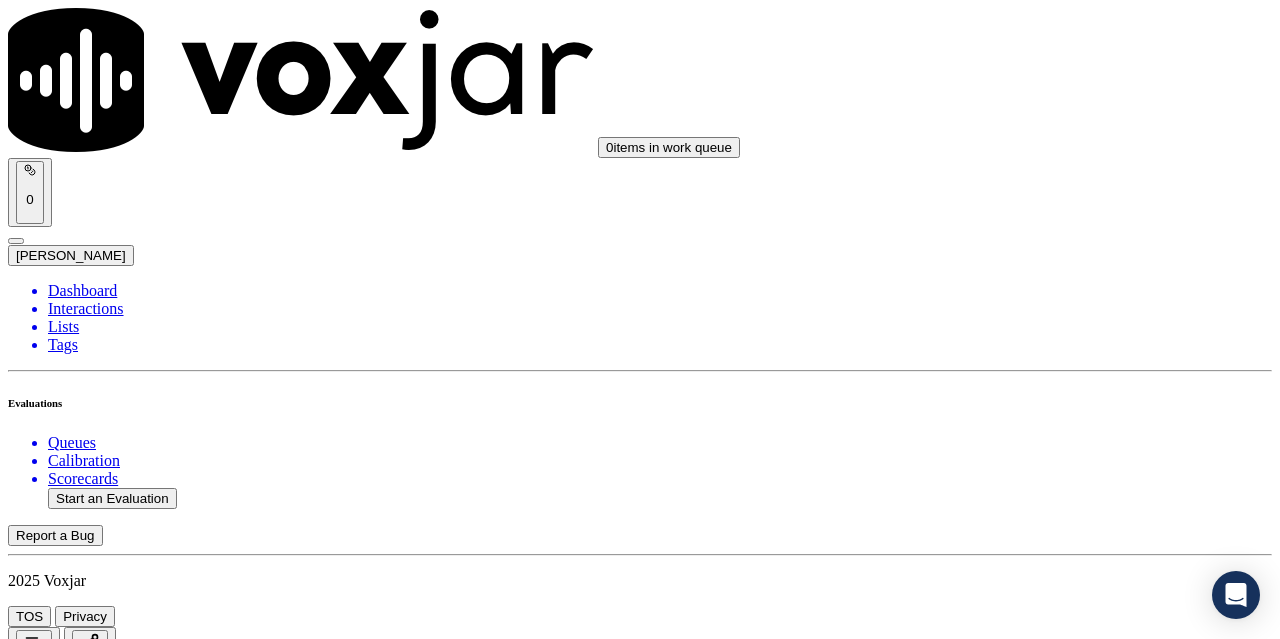 click on "Add Note" at bounding box center (52, 6226) 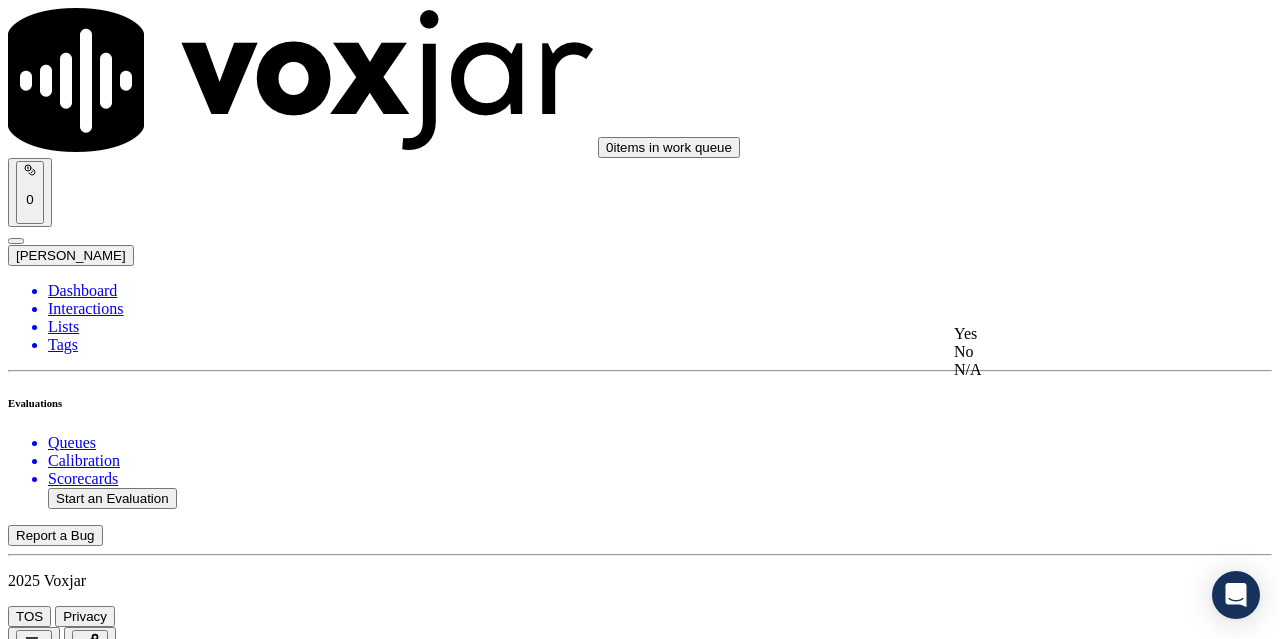 click on "Yes" at bounding box center [1067, 334] 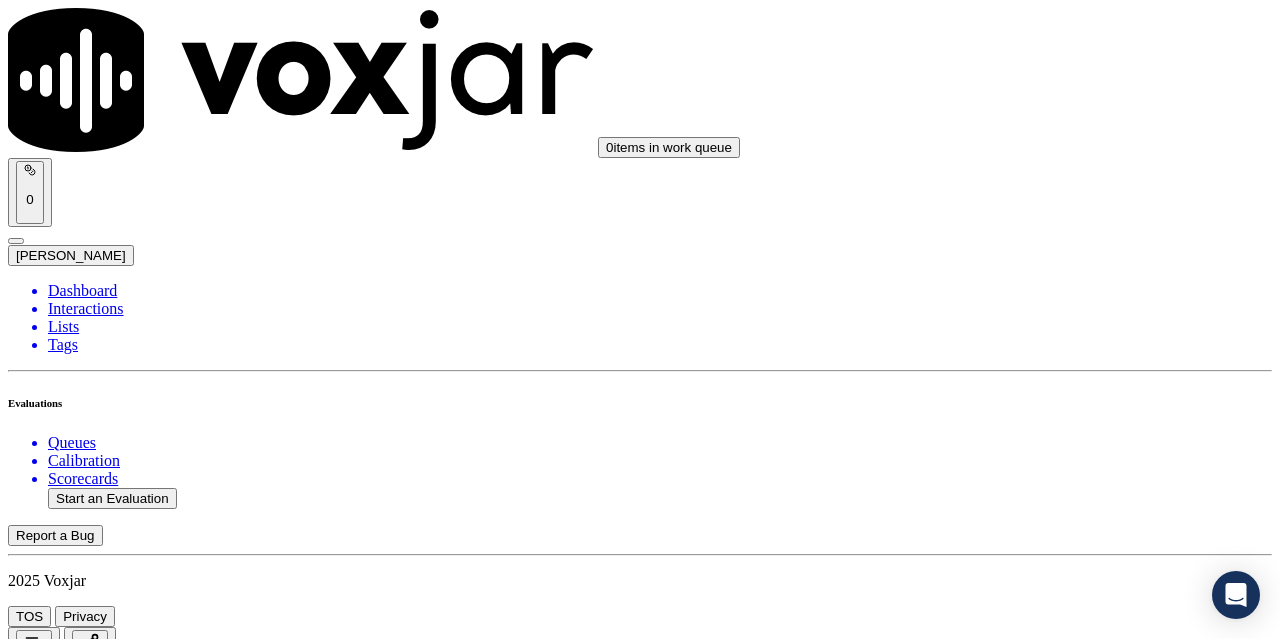 scroll, scrollTop: 5400, scrollLeft: 0, axis: vertical 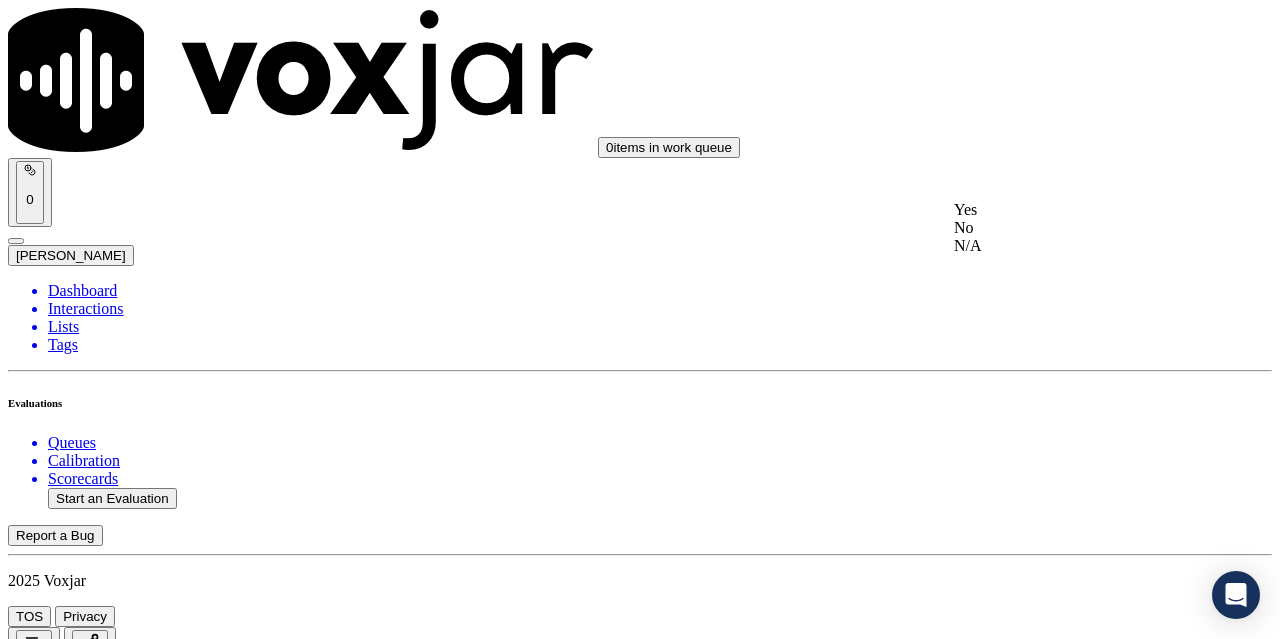 click on "Yes" at bounding box center [1067, 210] 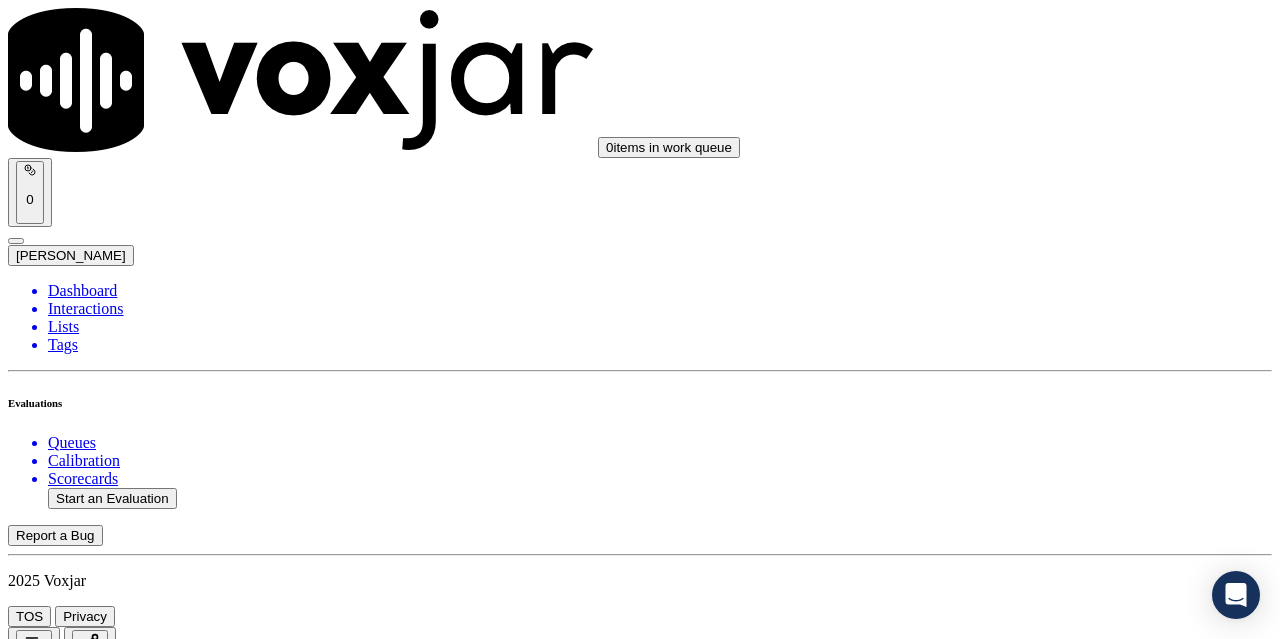 click on "Select an answer" at bounding box center (67, 7059) 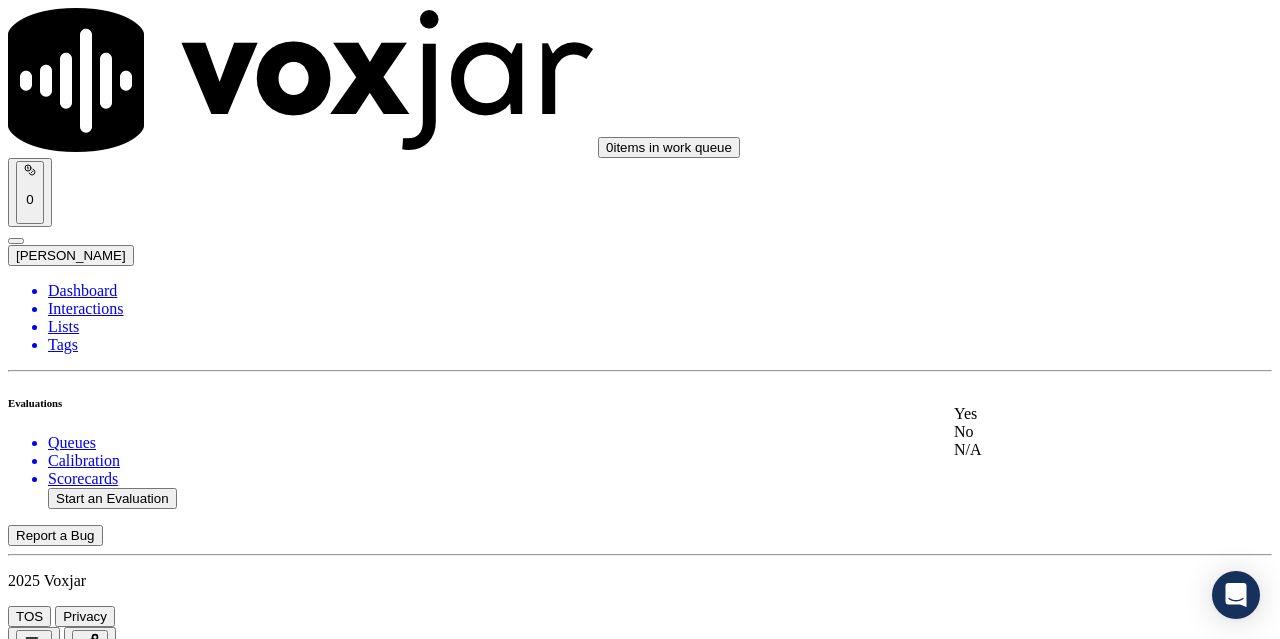 click on "Yes" at bounding box center [1067, 414] 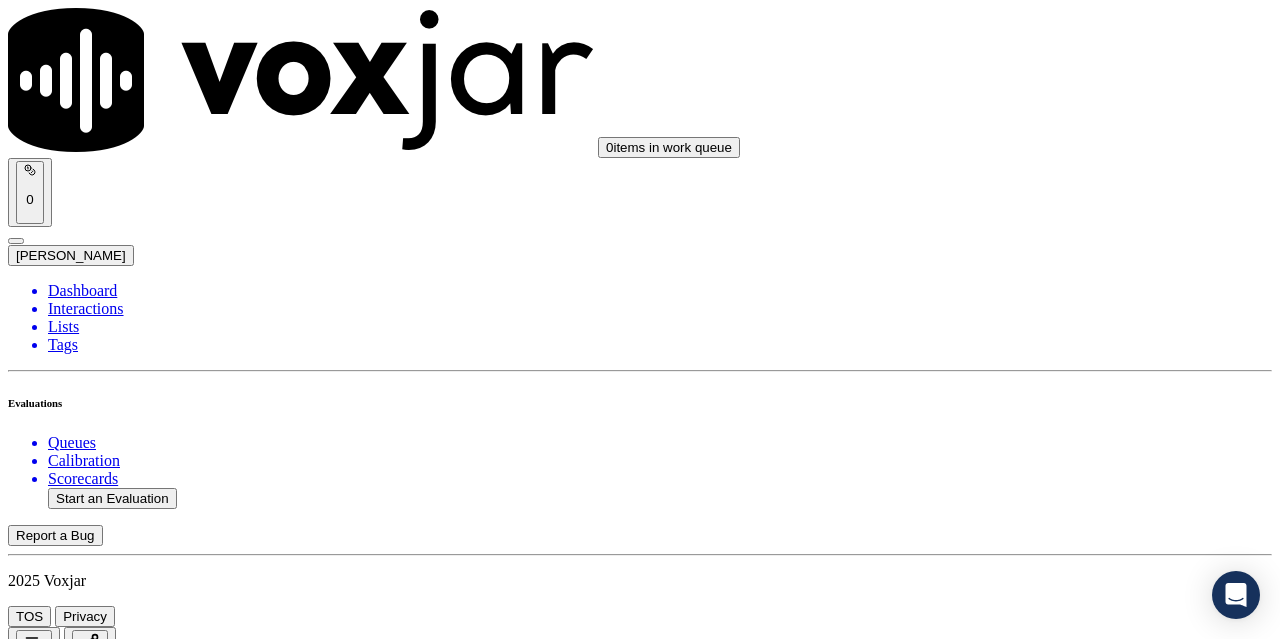scroll, scrollTop: 5800, scrollLeft: 0, axis: vertical 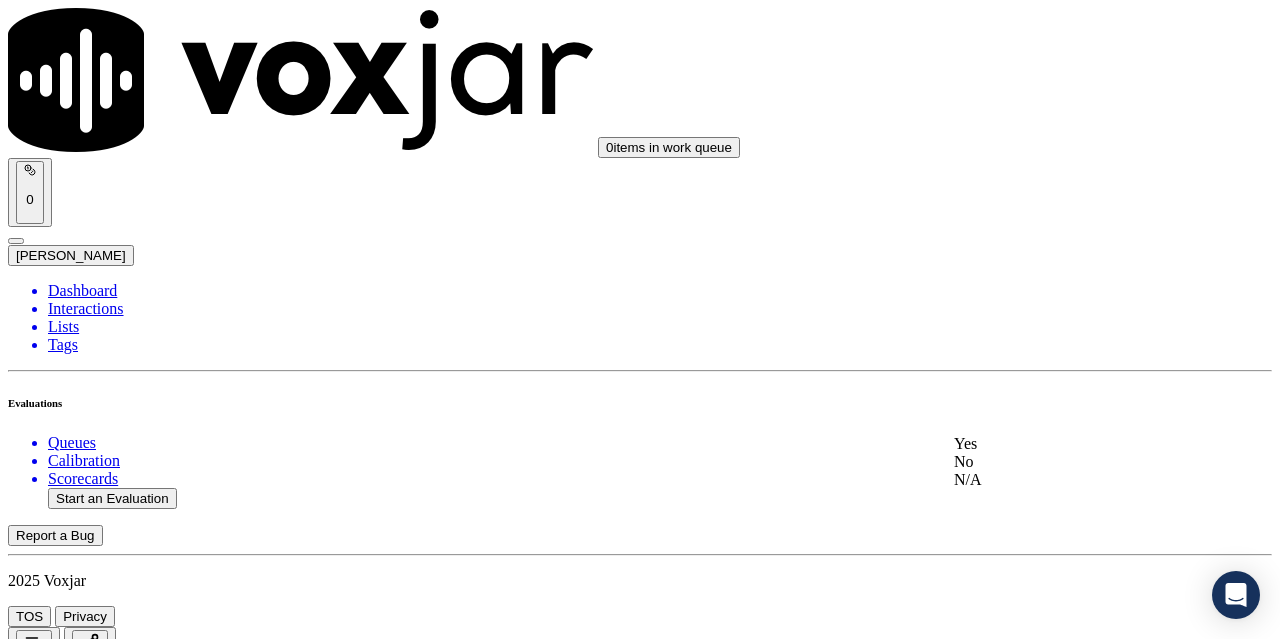click on "Yes" at bounding box center [1067, 444] 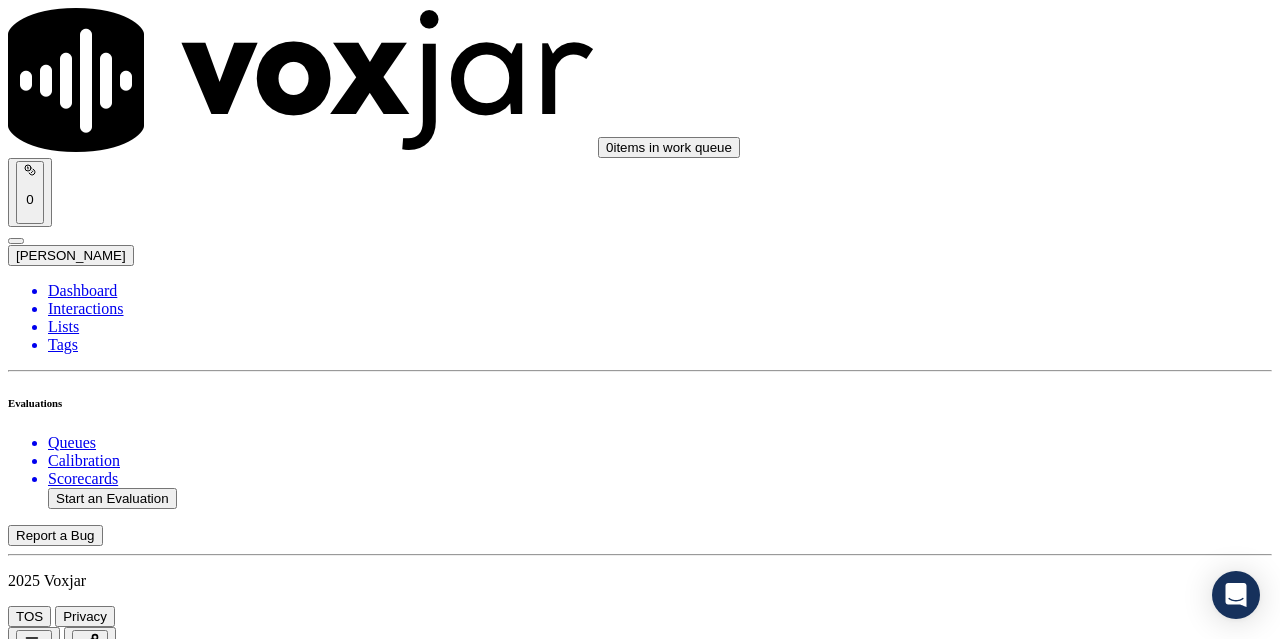 scroll, scrollTop: 6108, scrollLeft: 0, axis: vertical 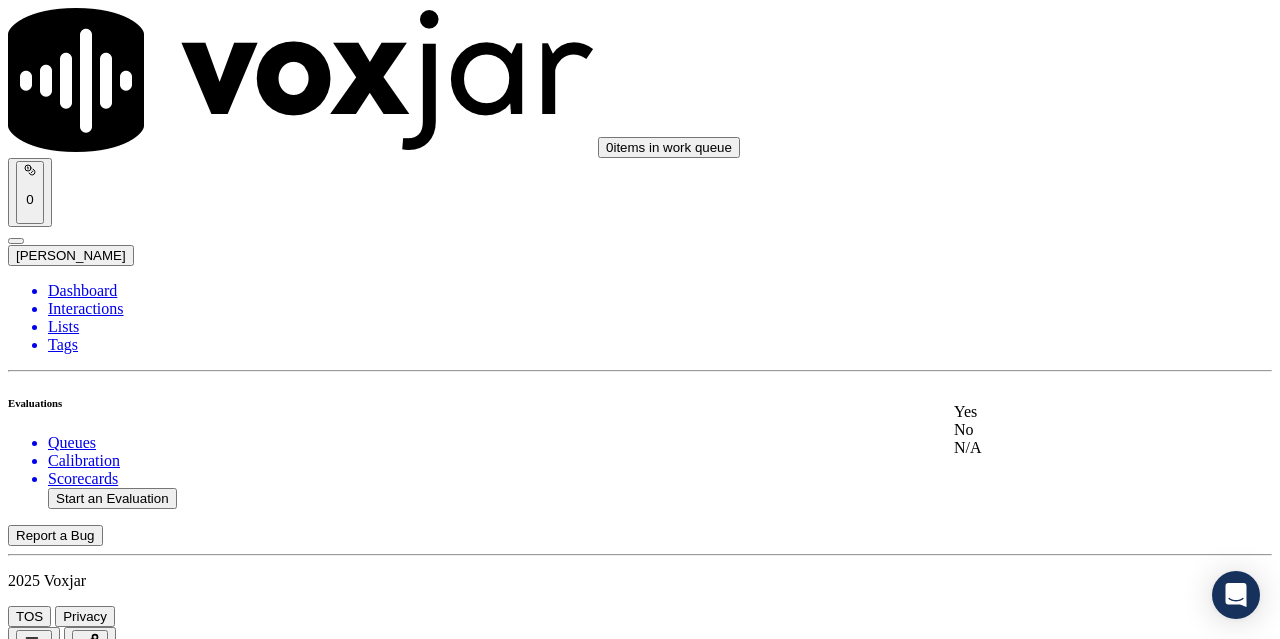click on "Yes" at bounding box center (1067, 412) 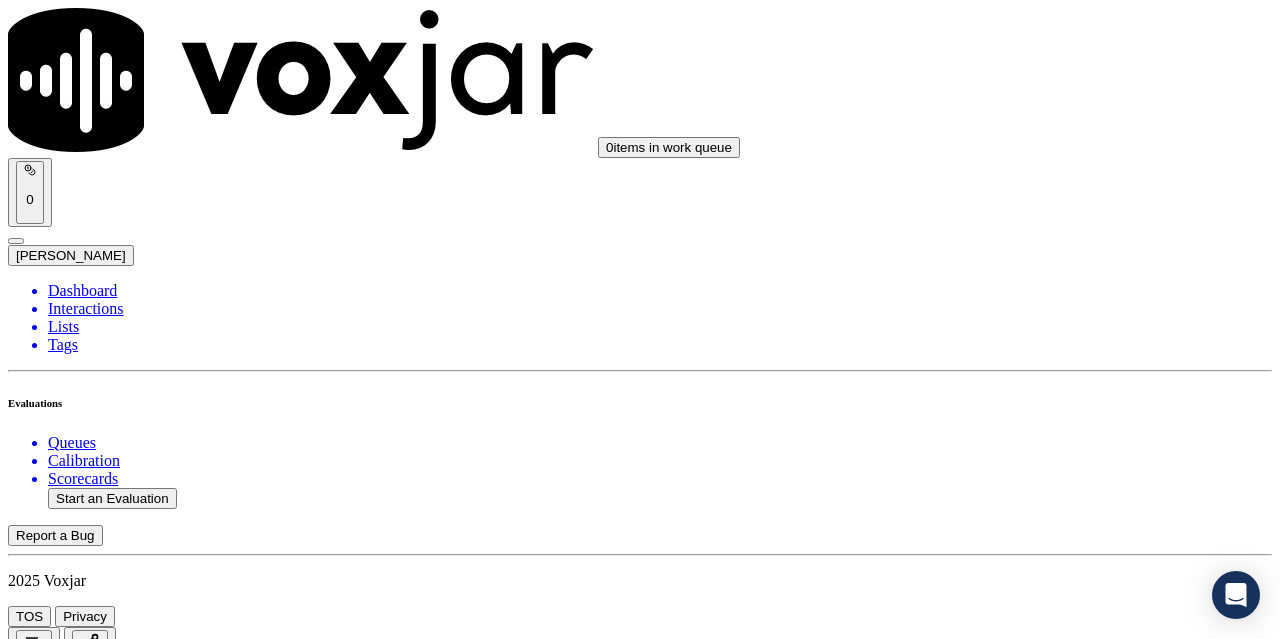 click on "Submit Scores" at bounding box center [59, 7591] 